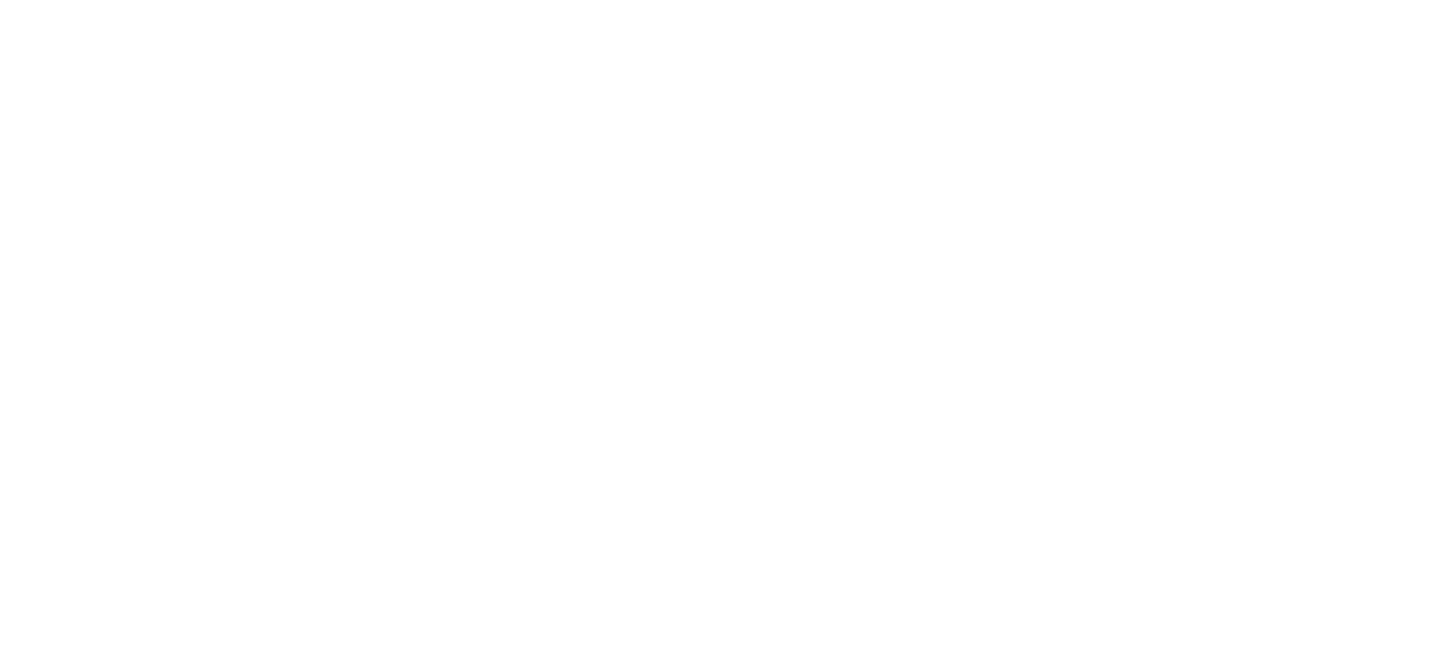 scroll, scrollTop: 0, scrollLeft: 0, axis: both 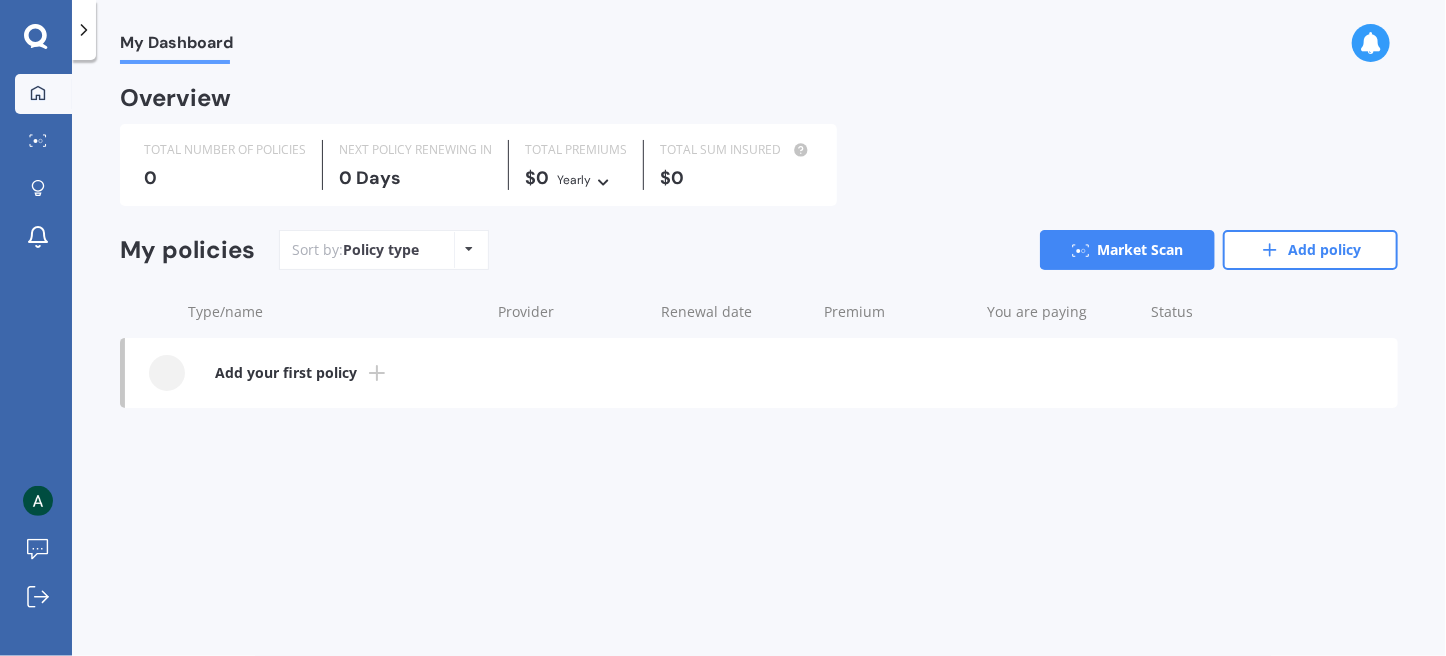 click 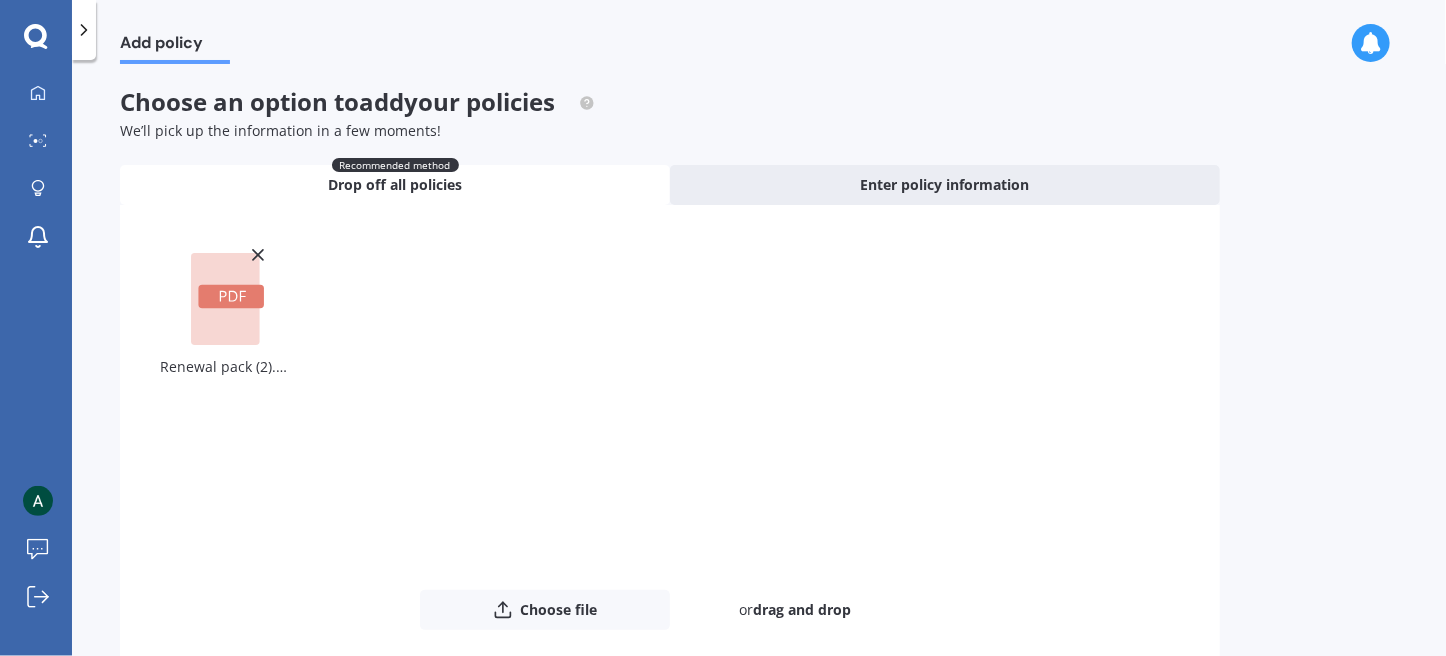 drag, startPoint x: 1425, startPoint y: 123, endPoint x: 1415, endPoint y: 151, distance: 29.732138 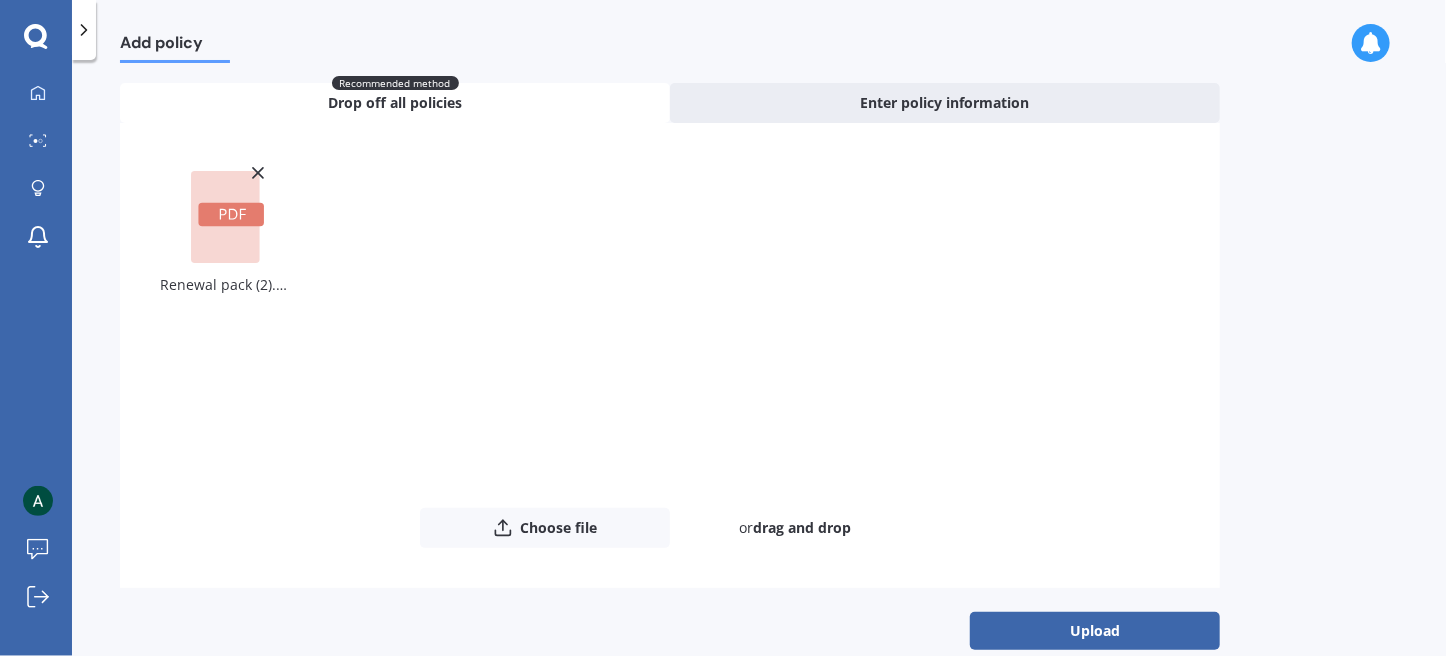 scroll, scrollTop: 112, scrollLeft: 0, axis: vertical 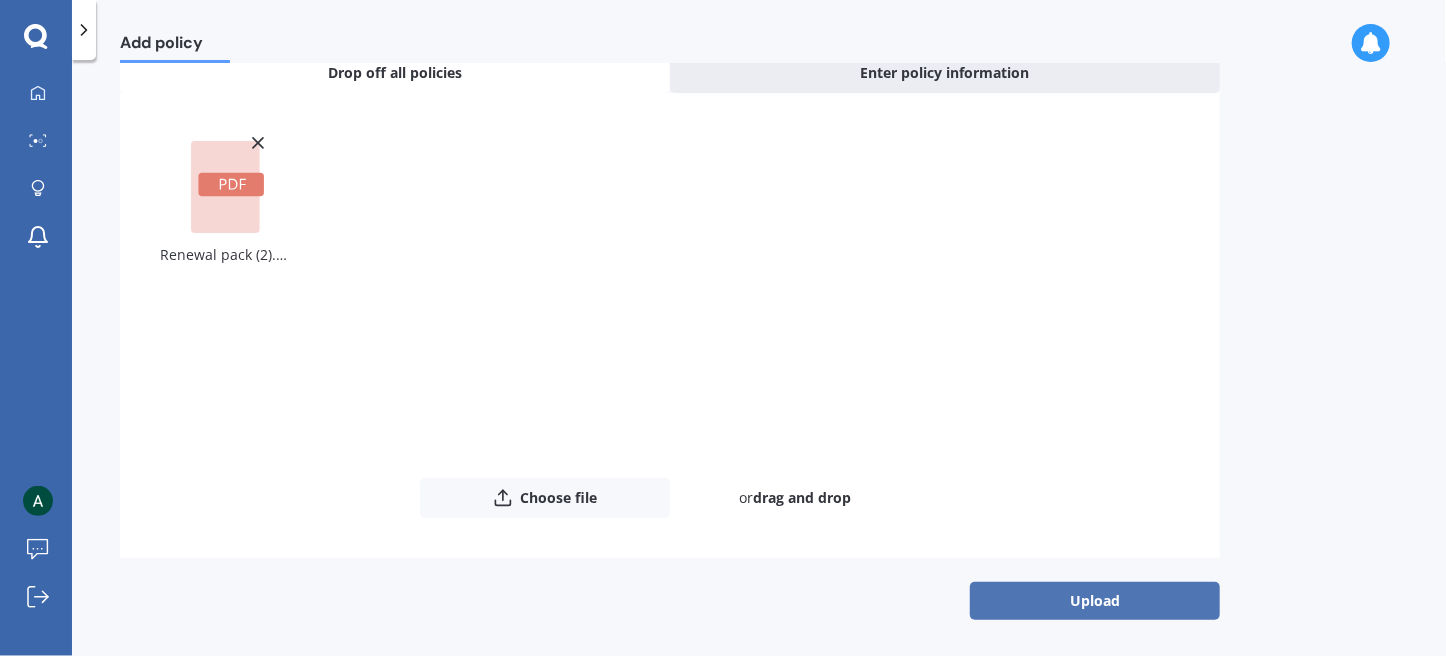 click on "Upload" at bounding box center [1095, 601] 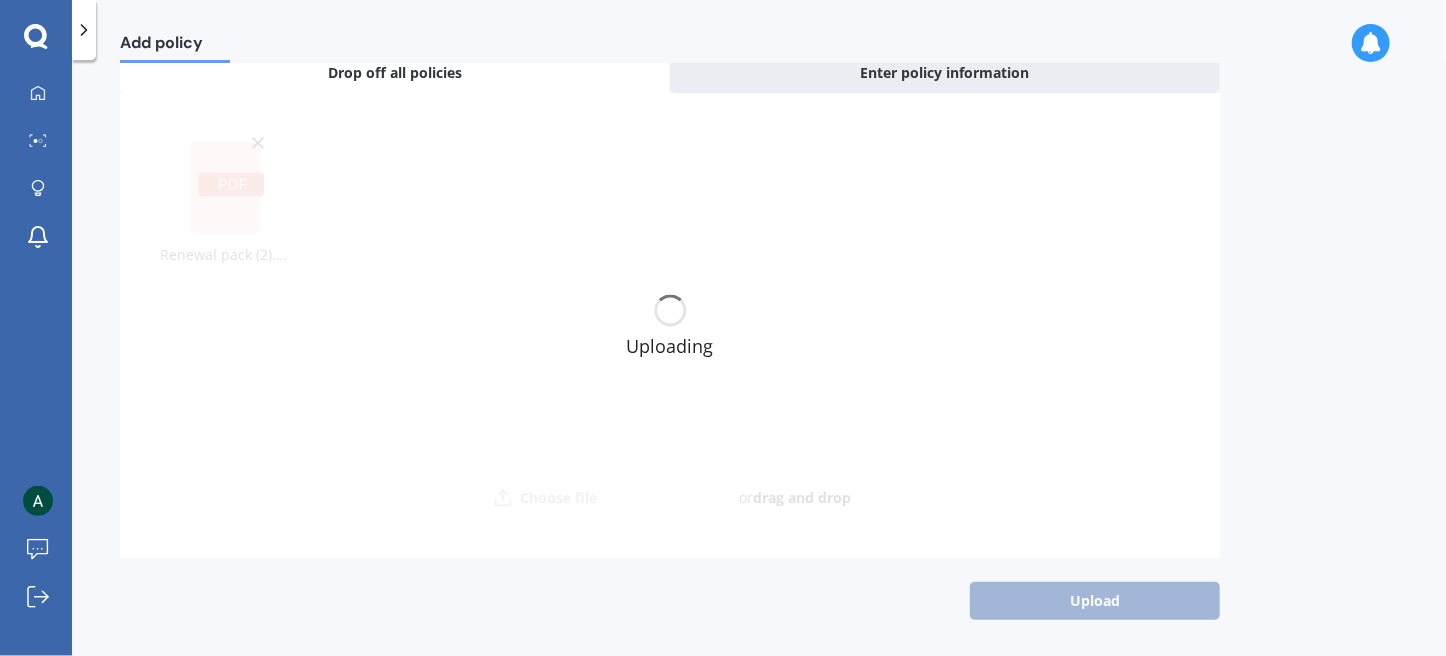 scroll, scrollTop: 0, scrollLeft: 0, axis: both 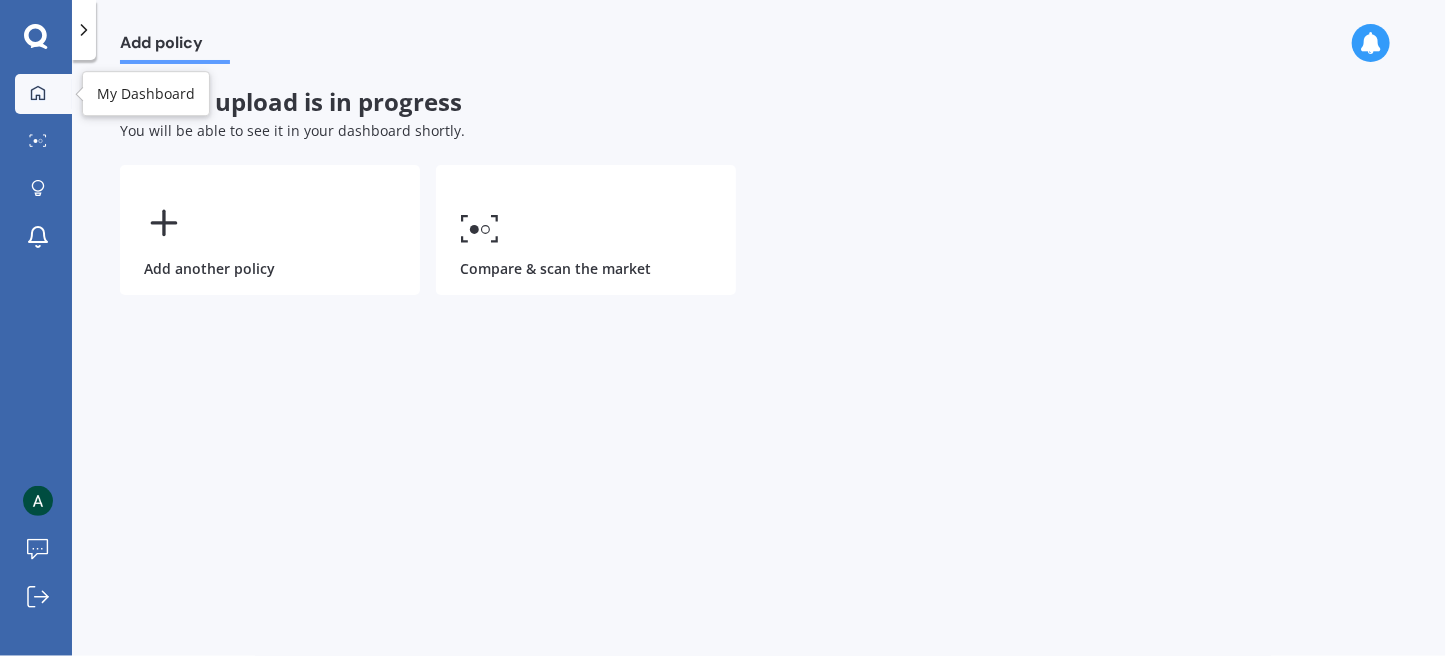 click at bounding box center (38, 94) 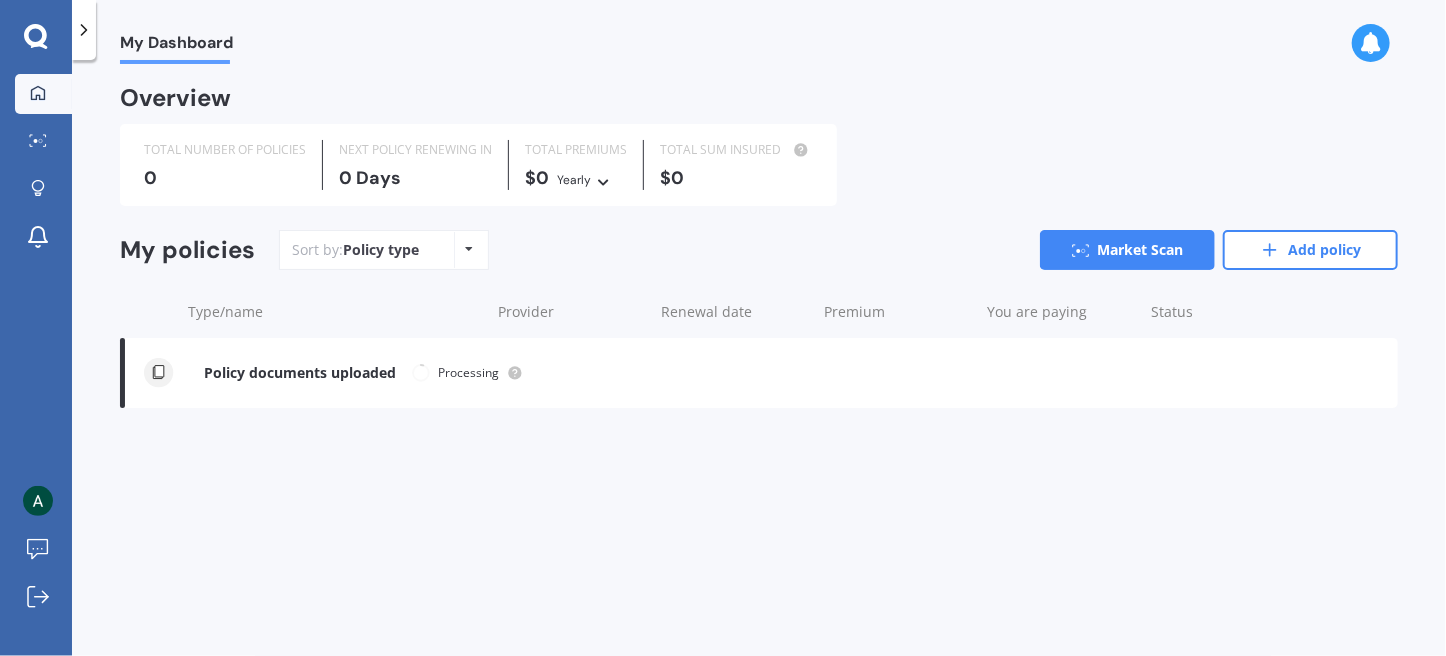 click on "Overview" at bounding box center (759, 106) 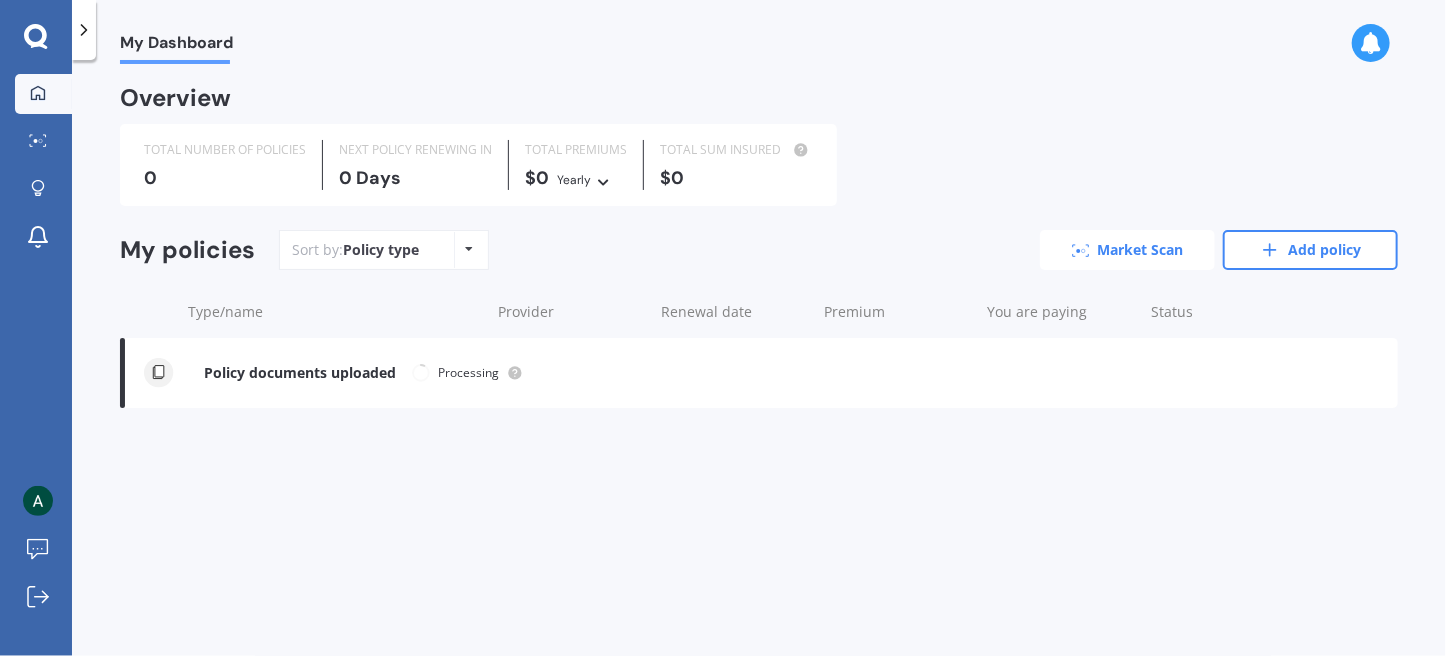 click on "Market Scan" at bounding box center [1127, 250] 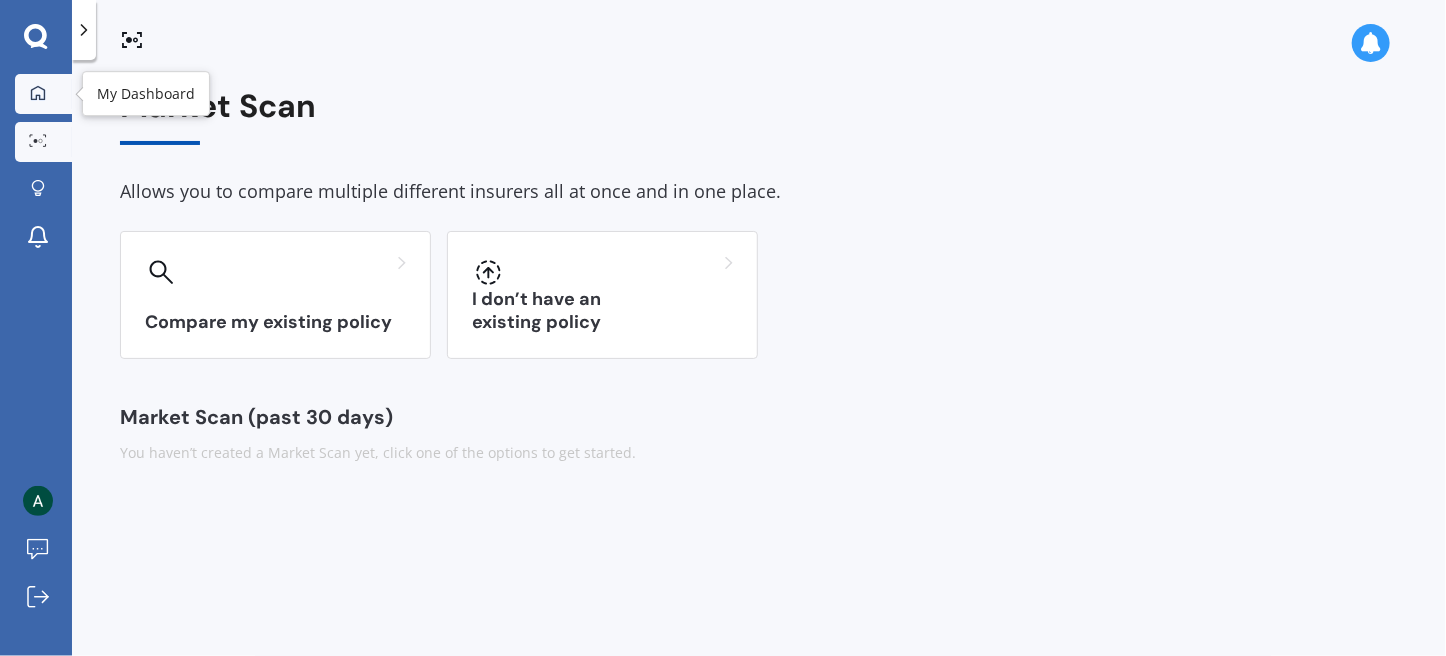 click at bounding box center (38, 94) 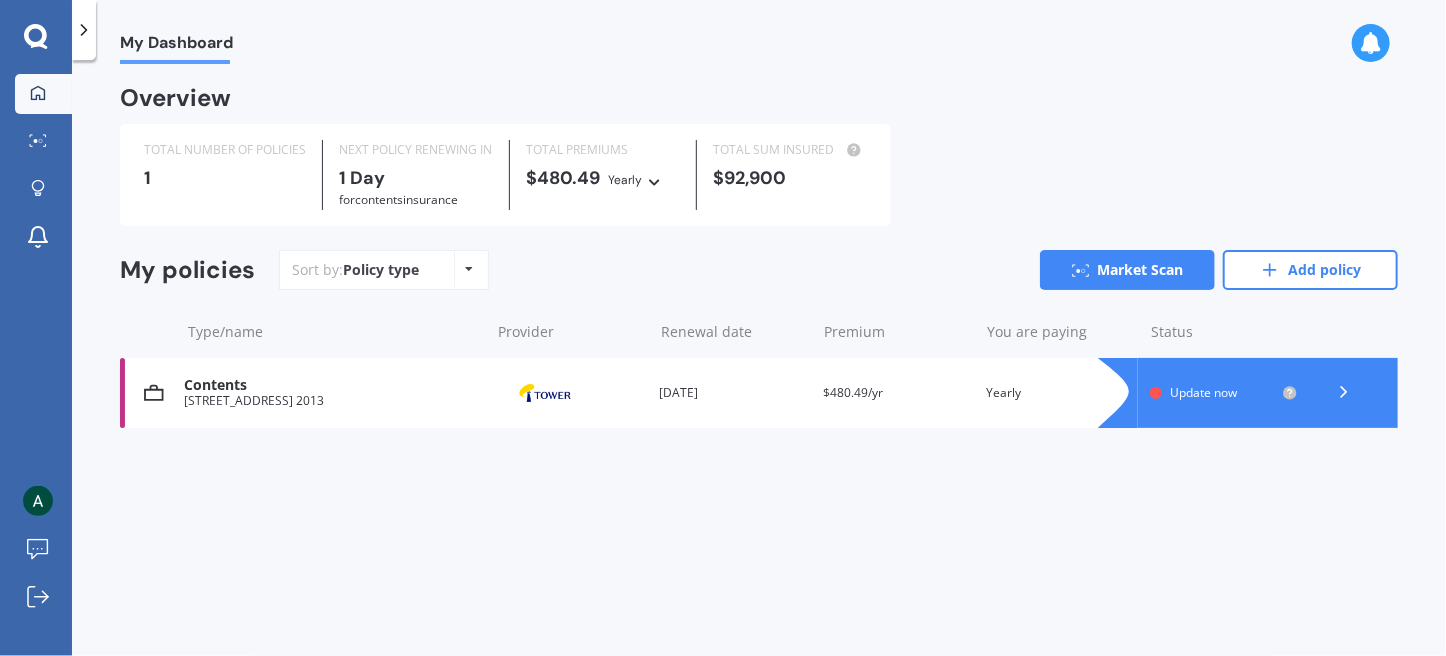click on "Premium $480.49/yr" at bounding box center [897, 393] 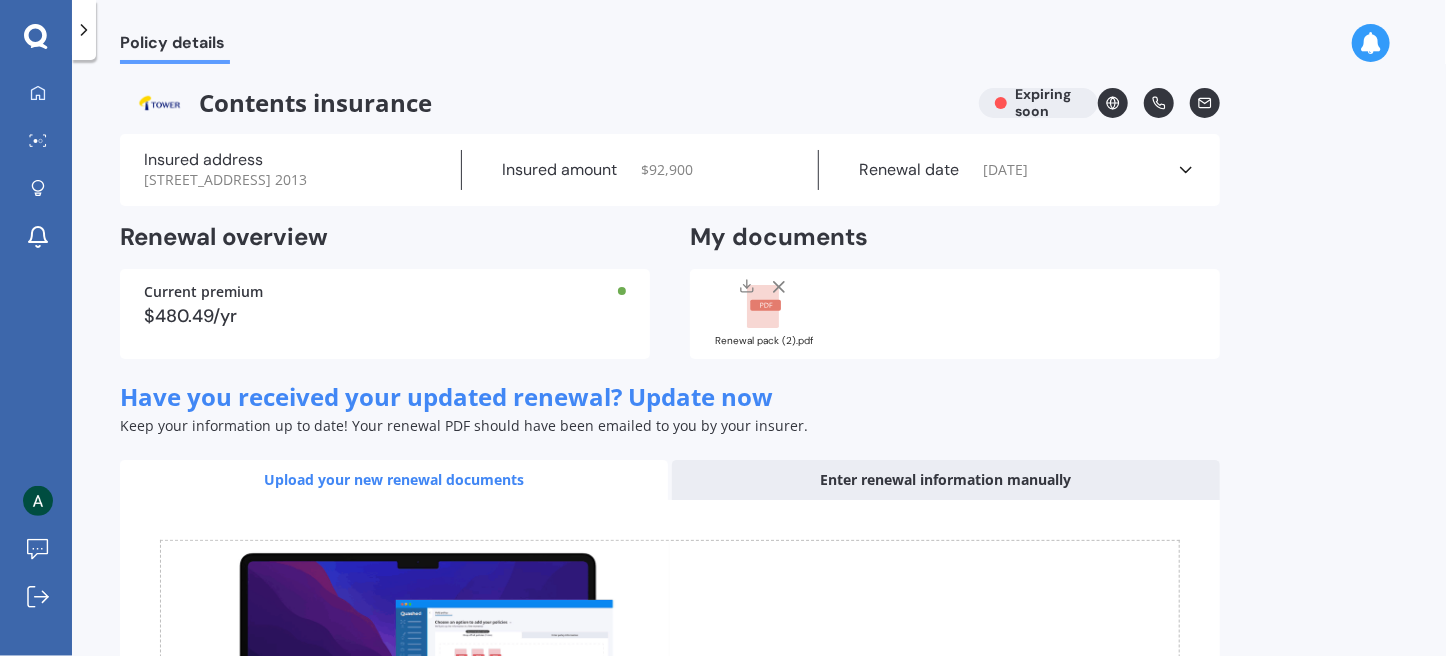 click on "Have you received your updated renewal? Update now" at bounding box center (446, 396) 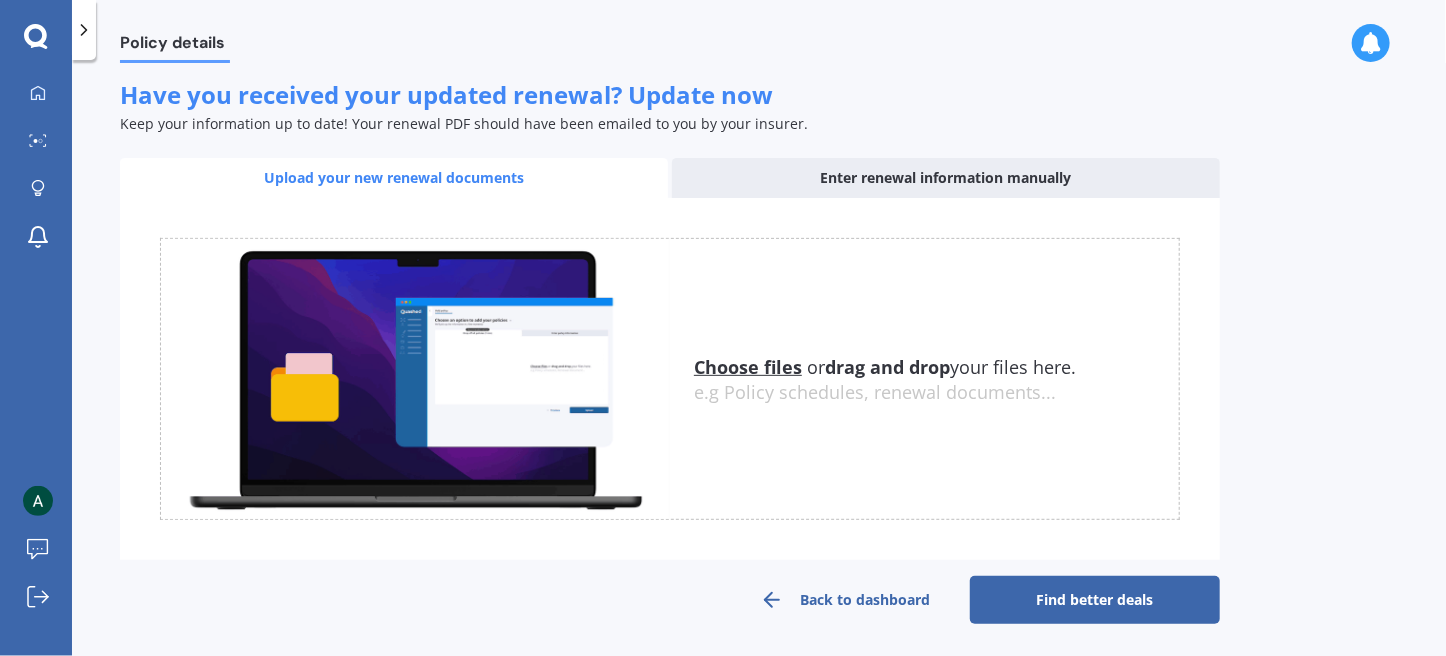 scroll, scrollTop: 326, scrollLeft: 0, axis: vertical 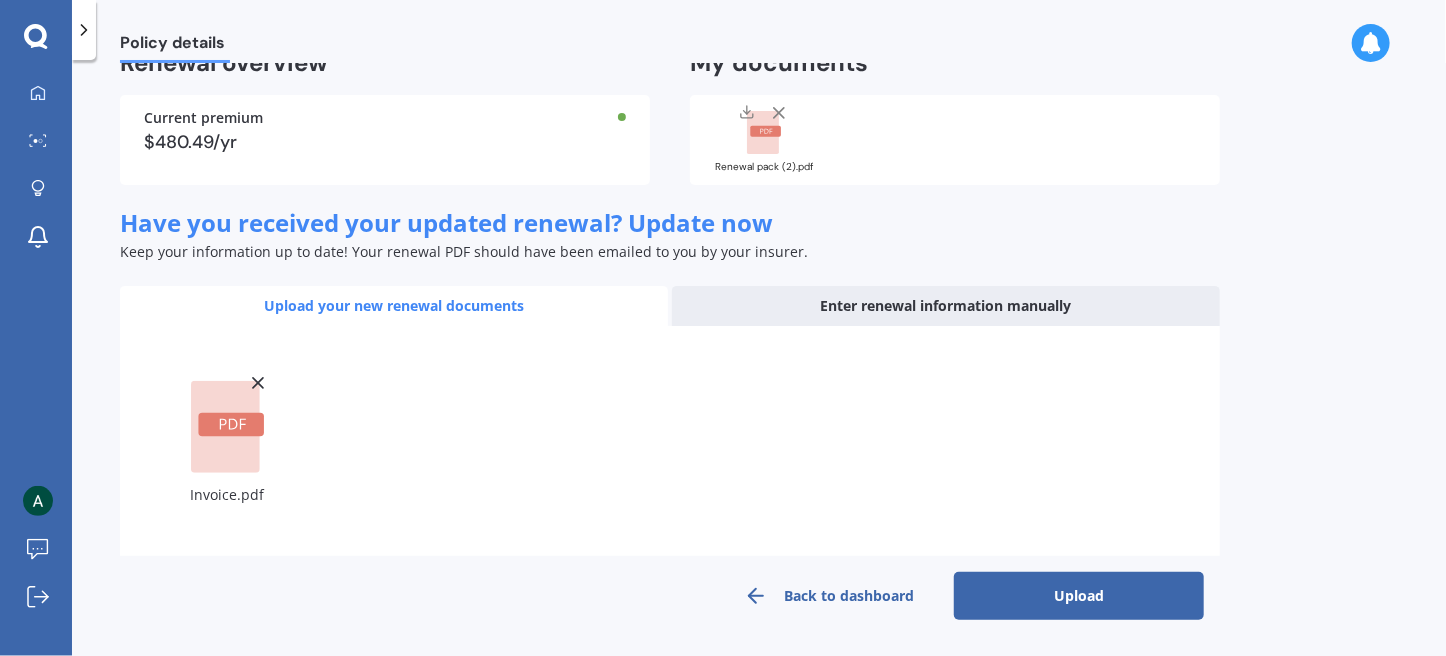 click on "Upload" at bounding box center (1079, 596) 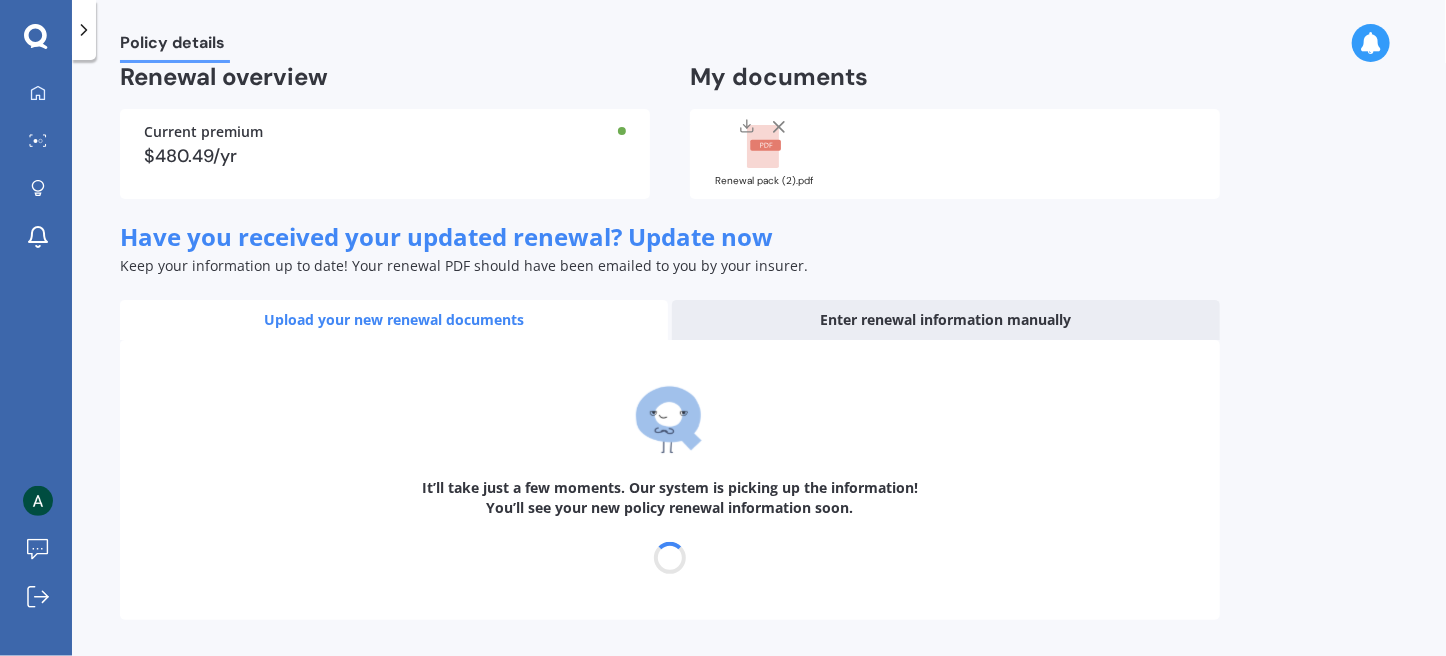 scroll, scrollTop: 0, scrollLeft: 0, axis: both 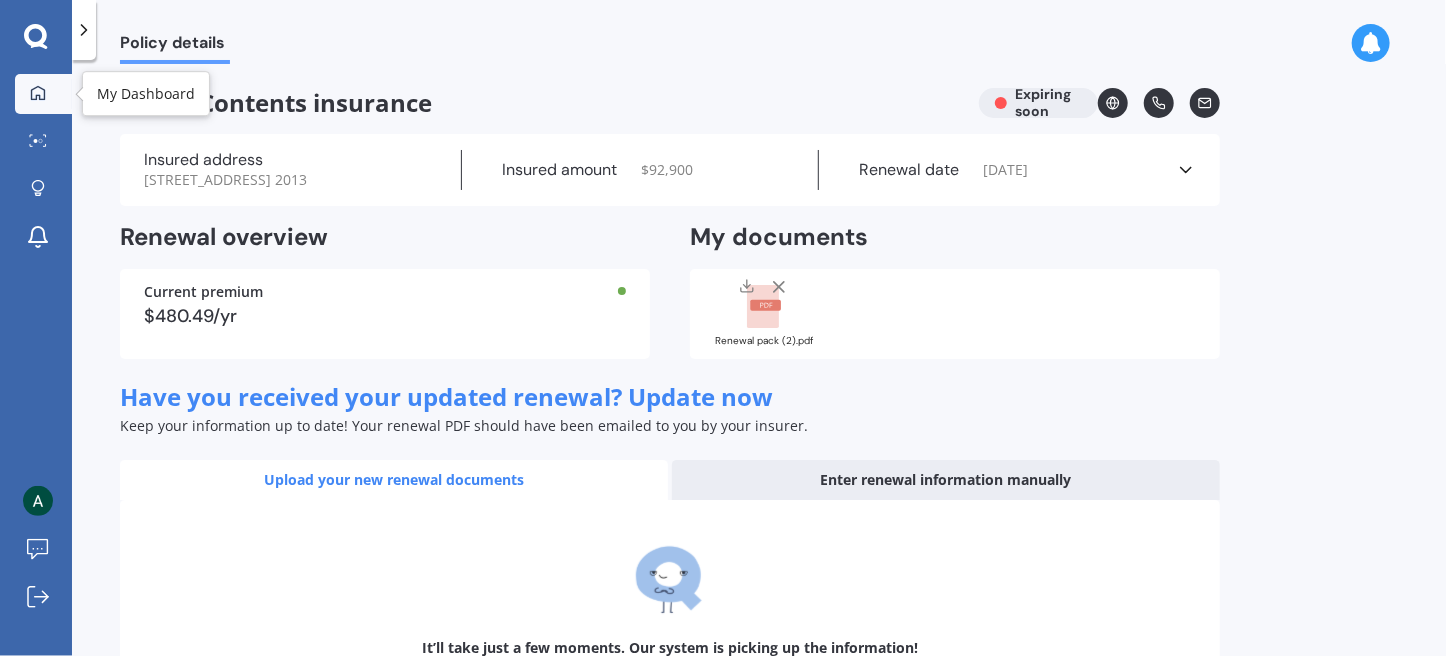 click on "My Dashboard" at bounding box center (43, 94) 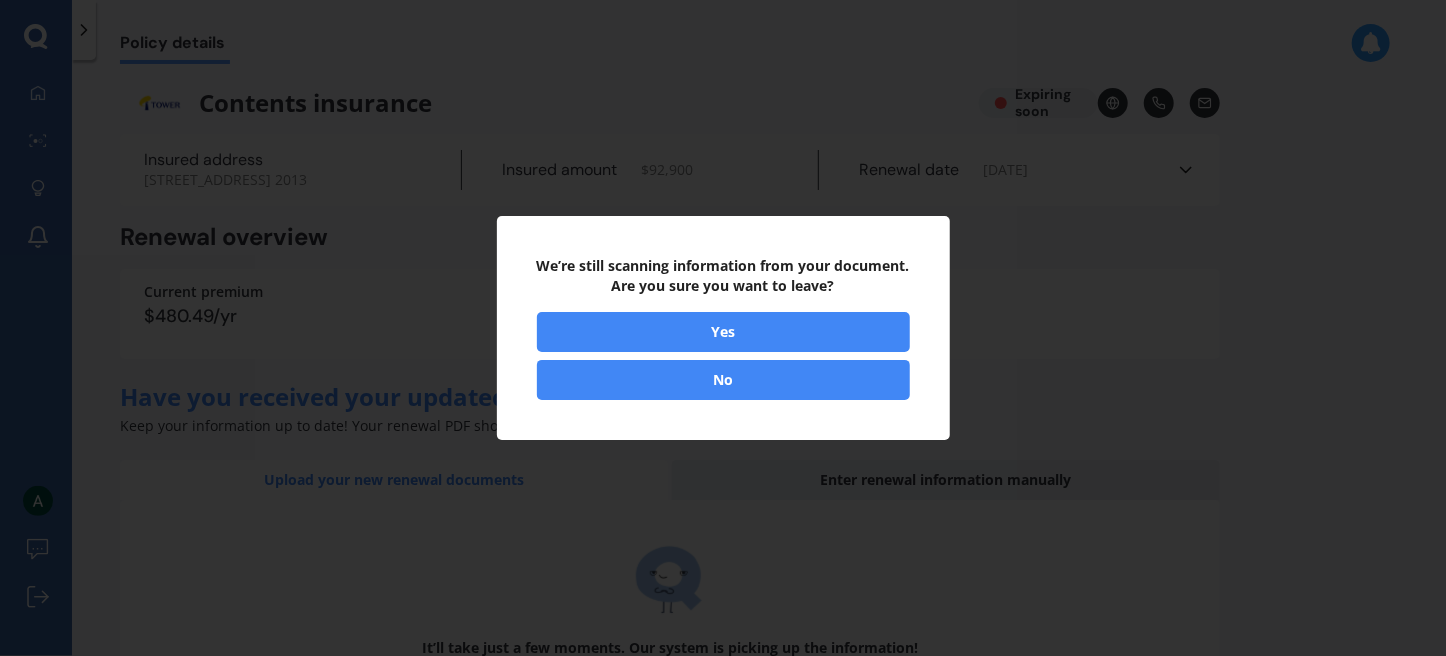 select on "07" 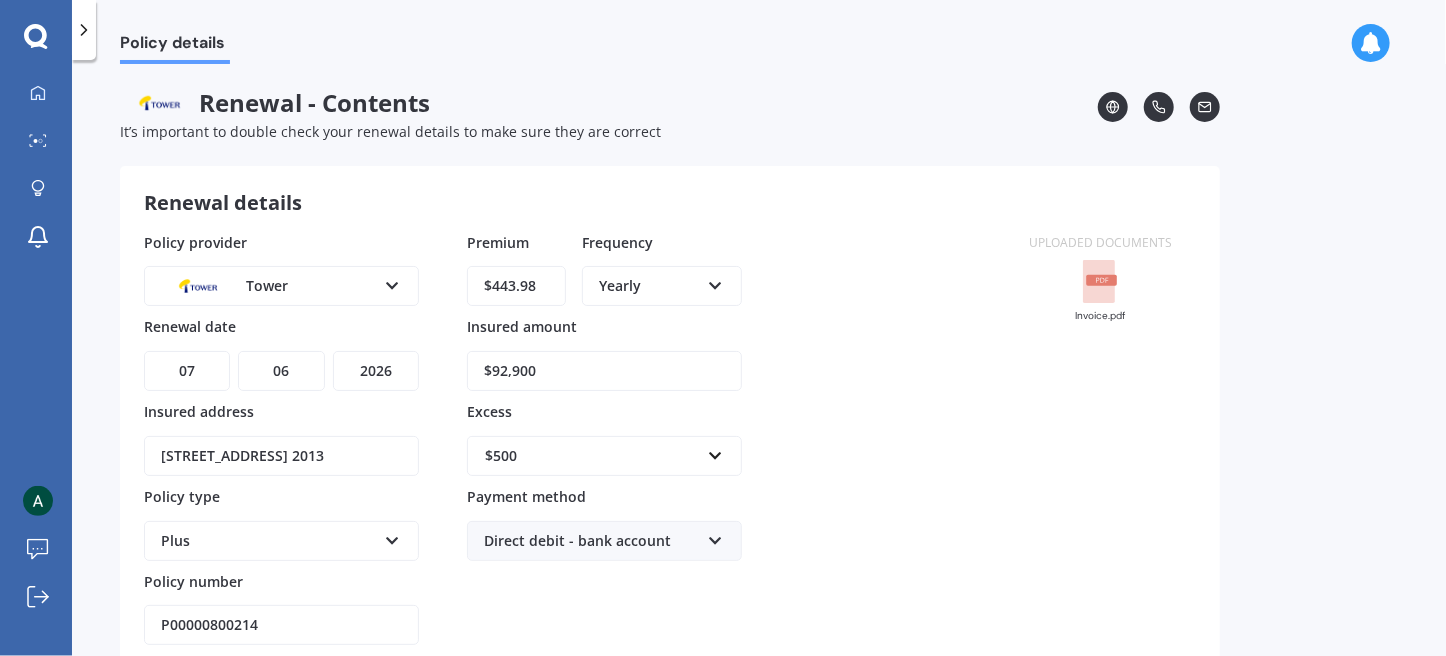 click on "Policy provider Tower AA AMI AMP ANZ ASB Ando BNZ Co-Operative Bank FMG Initio Kiwibank Lantern MAS NZI Other SBS State TSB Tower Trade Me Insurance Vero Westpac YOUI Renewal date DD 01 02 03 04 05 06 07 08 09 10 11 12 13 14 15 16 17 18 19 20 21 22 23 24 25 26 27 28 29 30 31 MM 01 02 03 04 05 06 07 08 09 10 11 12 YYYY 2027 2026 2025 2024 2023 2022 2021 2020 2019 2018 2017 2016 2015 2014 2013 2012 2011 2010 2009 2008 2007 2006 2005 2004 2003 2002 2001 2000 1999 1998 1997 1996 1995 1994 1993 1992 1991 1990 1989 1988 1987 1986 1985 1984 1983 1982 1981 1980 1979 1978 1977 1976 1975 1974 1973 1972 1971 1970 1969 1968 1967 1966 1965 1964 1963 1962 1961 1960 1959 1958 1957 1956 1955 1954 1953 1952 1951 1950 1949 1948 1947 1946 1945 1944 1943 1942 1941 1940 1939 1938 1937 1936 1935 1934 1933 1932 1931 1930 1929 1928 Insured address [STREET_ADDRESS] 2013 Policy type Plus Standard Plus Premium Policy number P00000800214 Premium $443.98 Frequency Yearly Yearly Six-Monthly Quarterly Monthly Weekly" at bounding box center [574, 439] 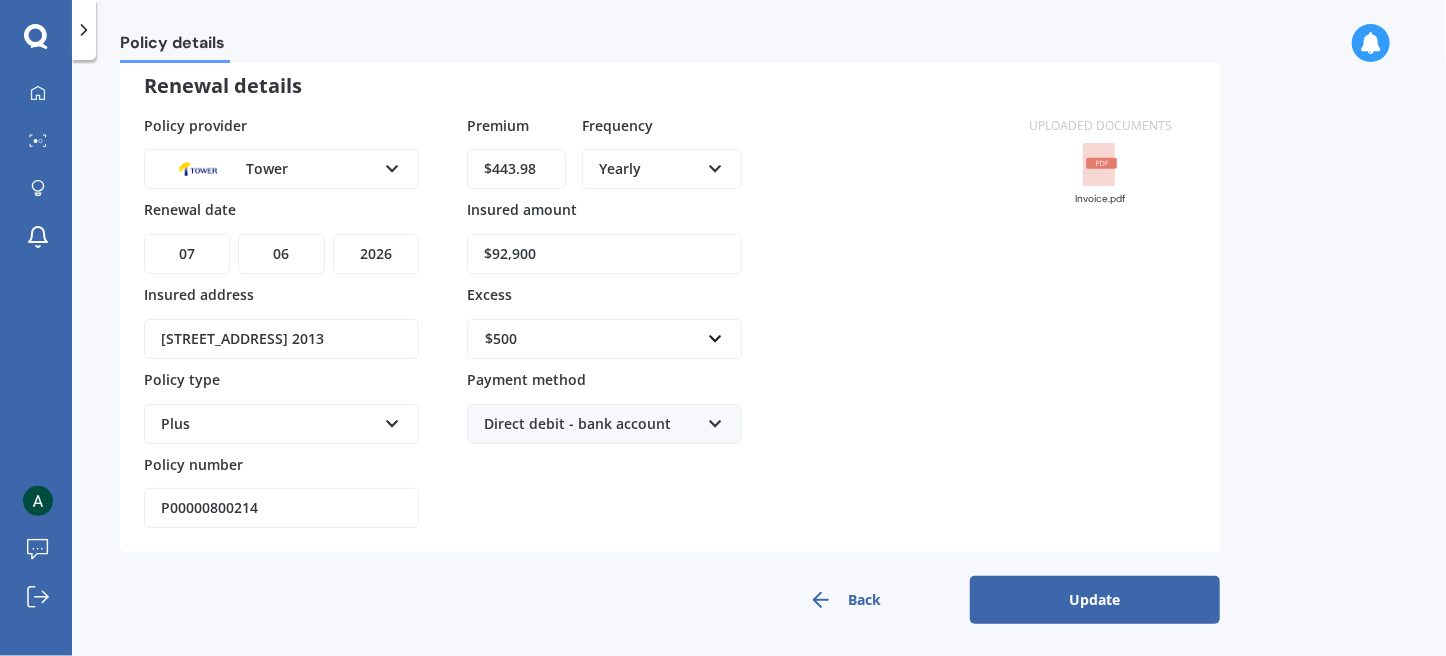 click on "Update" at bounding box center [1095, 600] 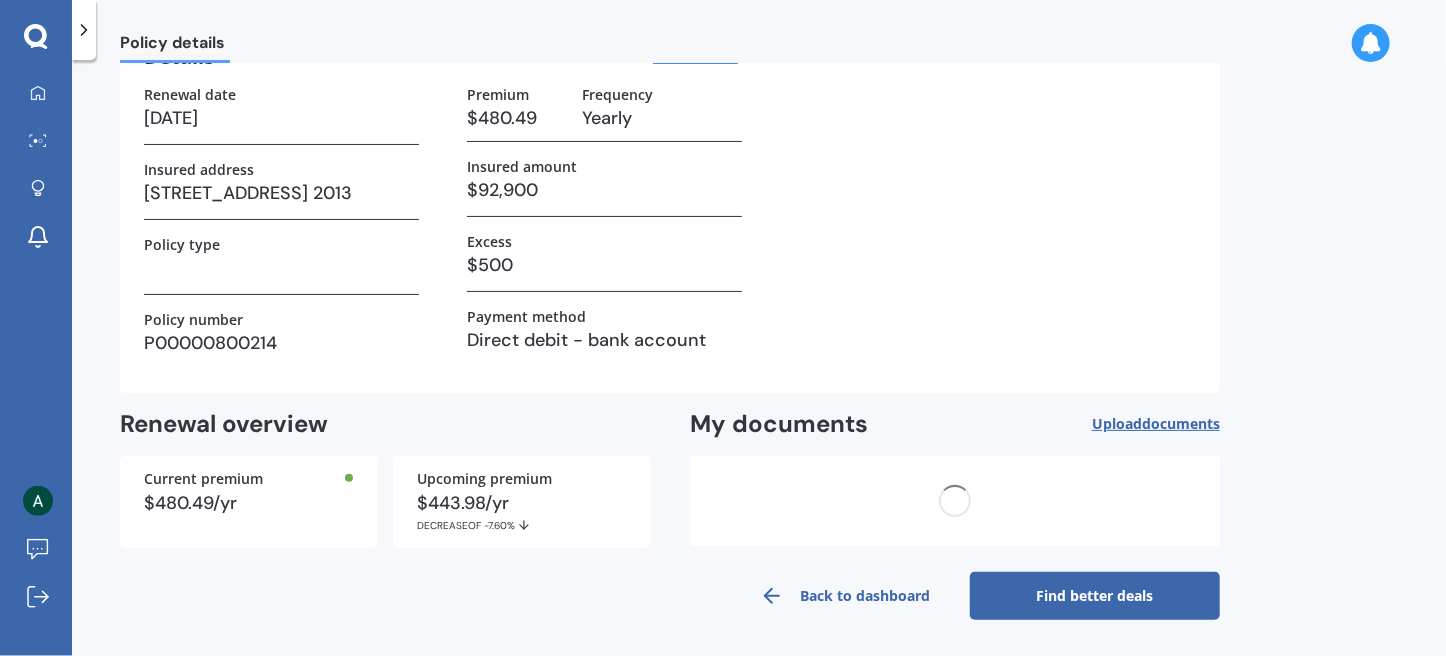 scroll, scrollTop: 0, scrollLeft: 0, axis: both 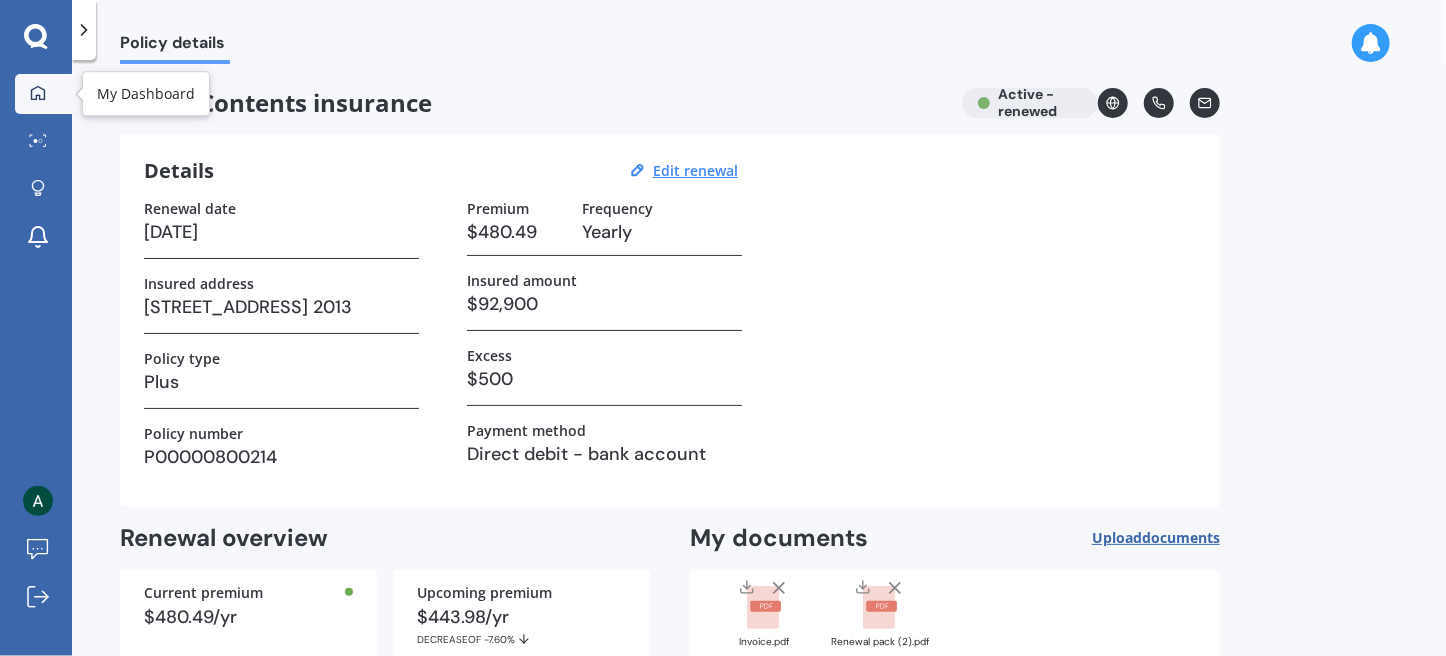 click on "My Dashboard" at bounding box center (43, 94) 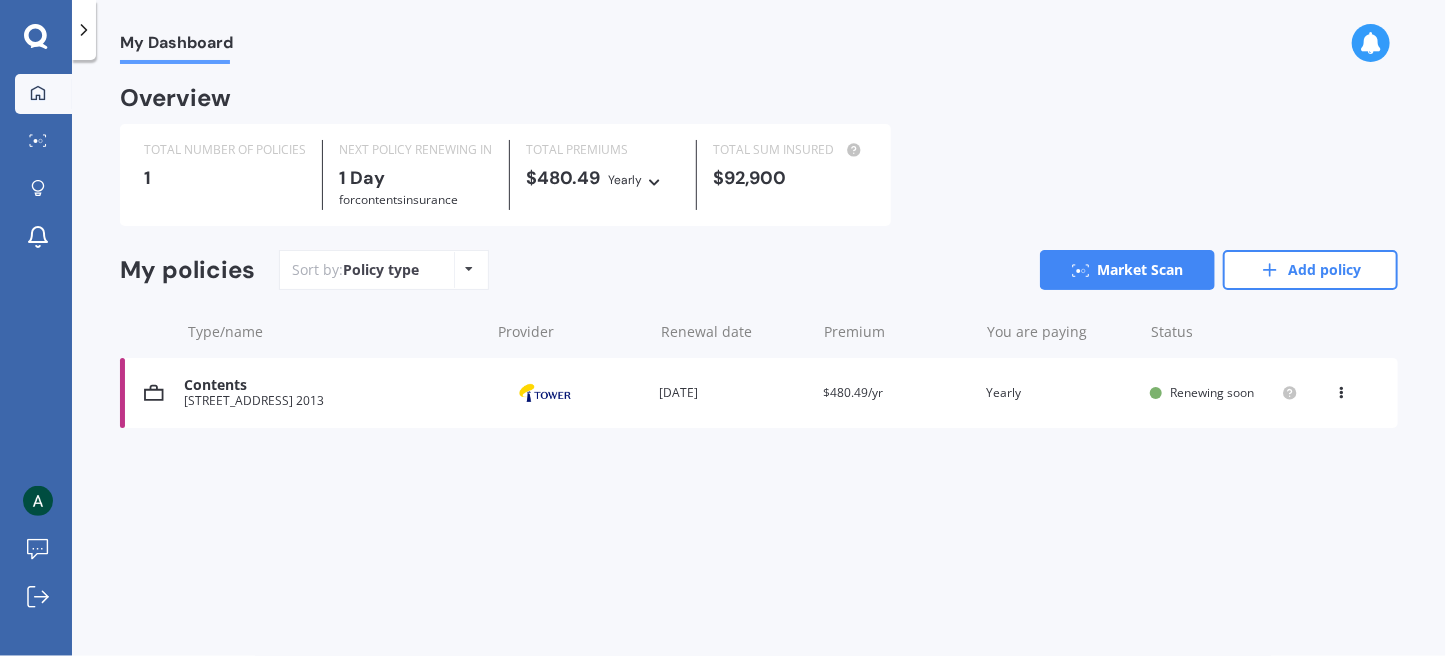 click at bounding box center [1342, 389] 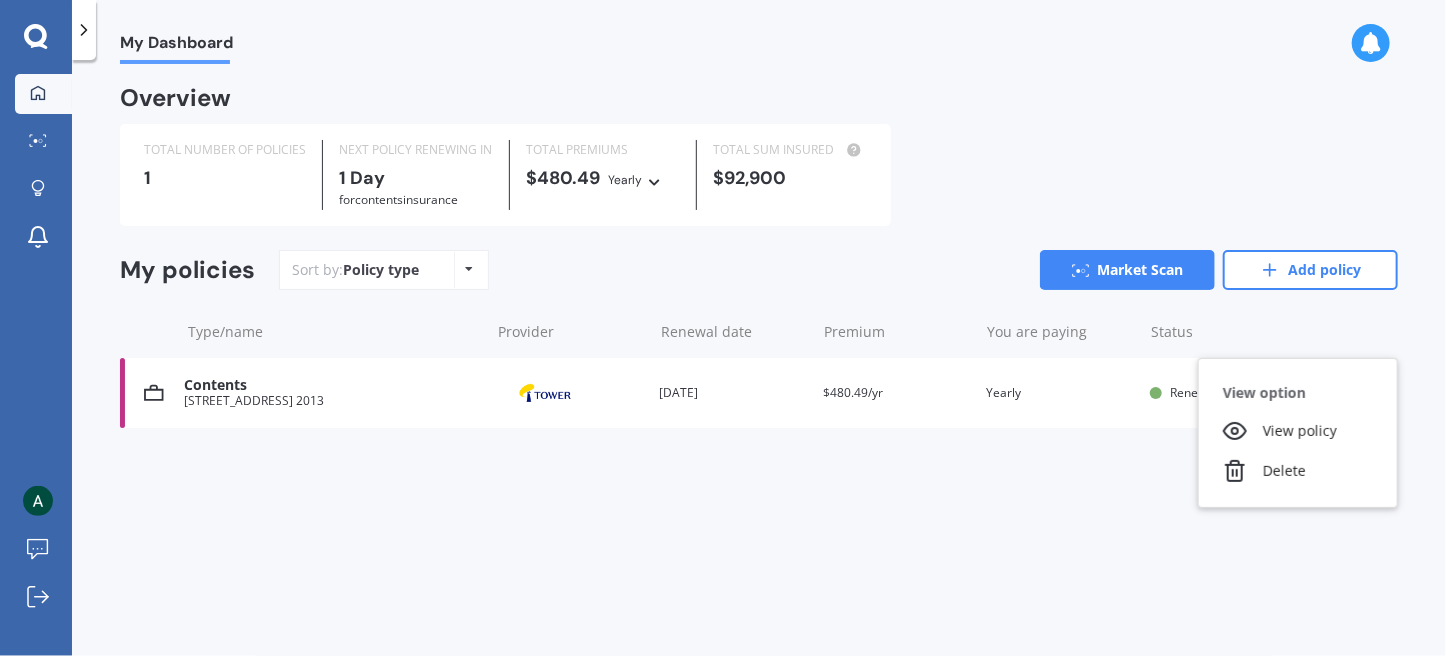 click on "My Dashboard Overview TOTAL NUMBER OF POLICIES 1 NEXT POLICY RENEWING [DATE]   for  Contents  insurance TOTAL PREMIUMS $480.49 Yearly Yearly Six-Monthly Quarterly Monthly Fortnightly Weekly TOTAL SUM INSURED $92,900 My policies Sort by:  Policy type Policy type Alphabetical Date added Renewing next Market Scan Add policy Type/name Provider Renewal date Premium You are paying Status Contents [STREET_ADDRESS] 2013 Provider Renewal date [DATE] Premium $480.49/yr You are paying Yearly Status Renewing soon View option View policy Delete Contents [STREET_ADDRESS] Provider Renewal date [DATE] Premium $480.49/yr You are paying Yearly Status Renewing soon View option View policy Delete" at bounding box center (759, 362) 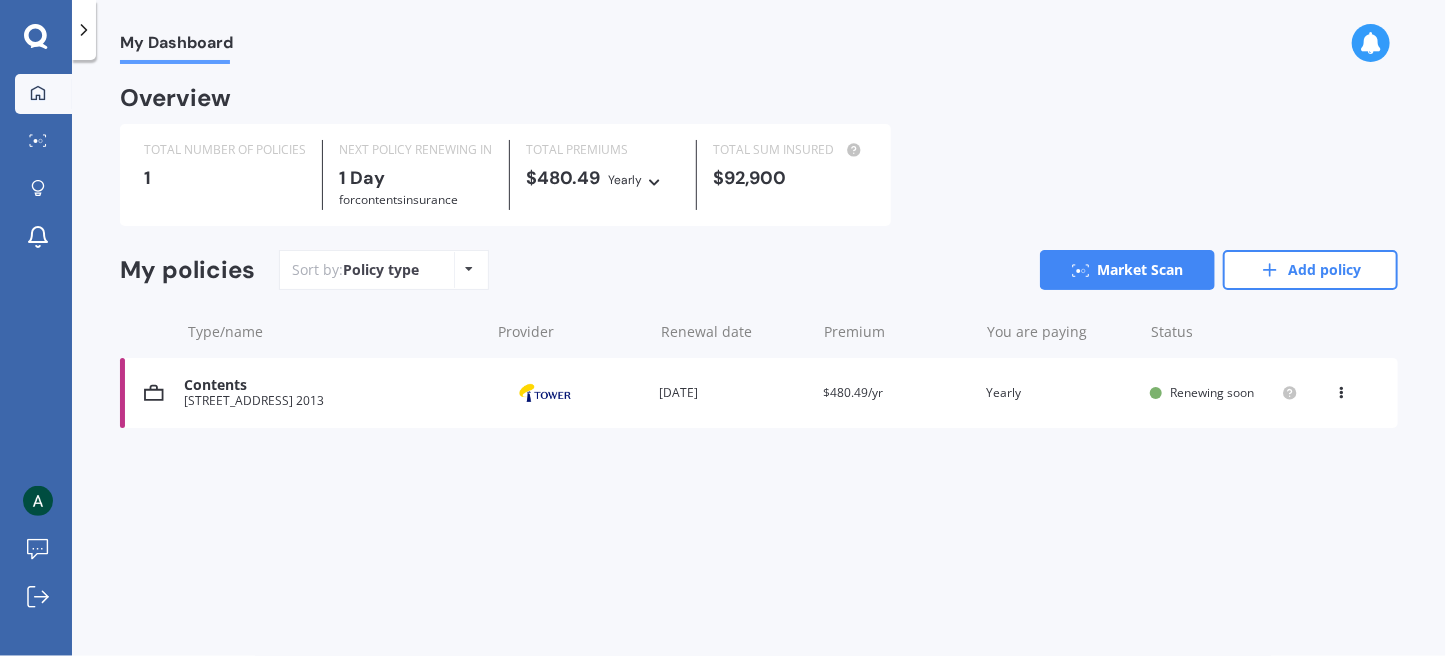 click on "Contents [STREET_ADDRESS] 2013 Provider Renewal date [DATE] Premium $480.49/yr You are paying Yearly Status Renewing soon View option View policy Delete" at bounding box center [759, 393] 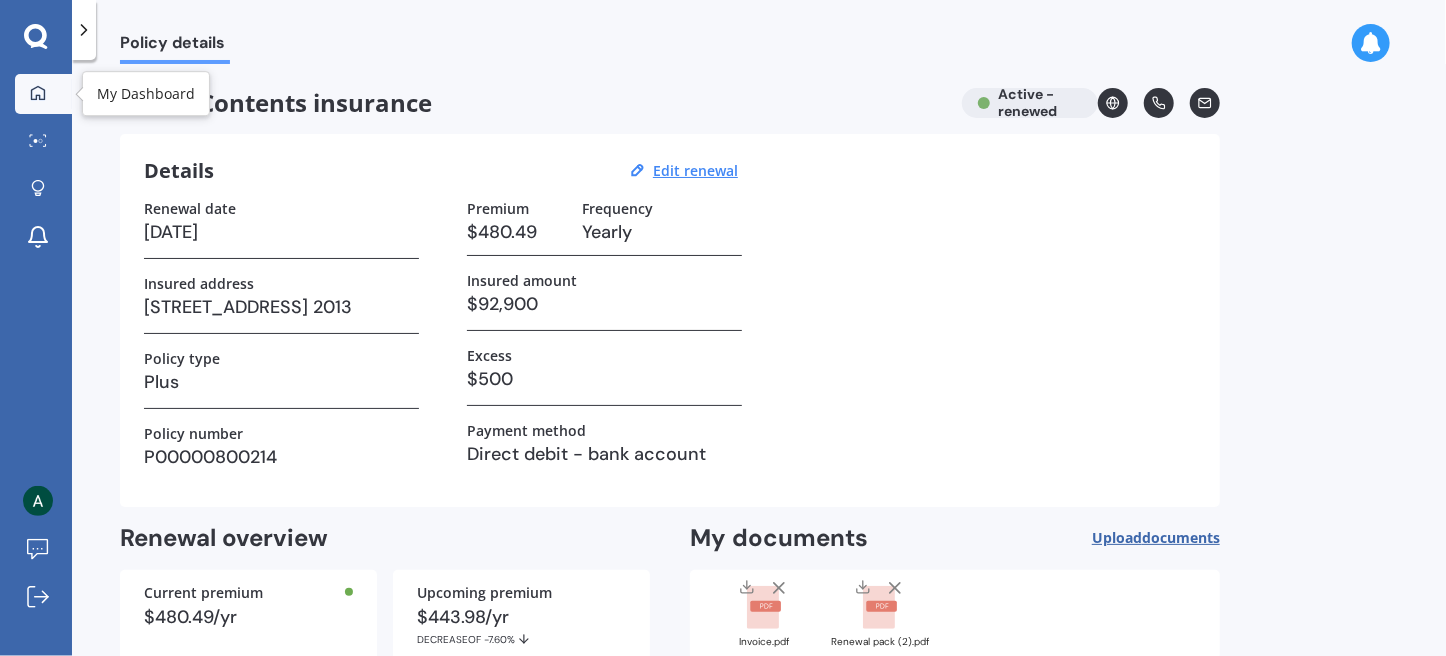 click at bounding box center [38, 94] 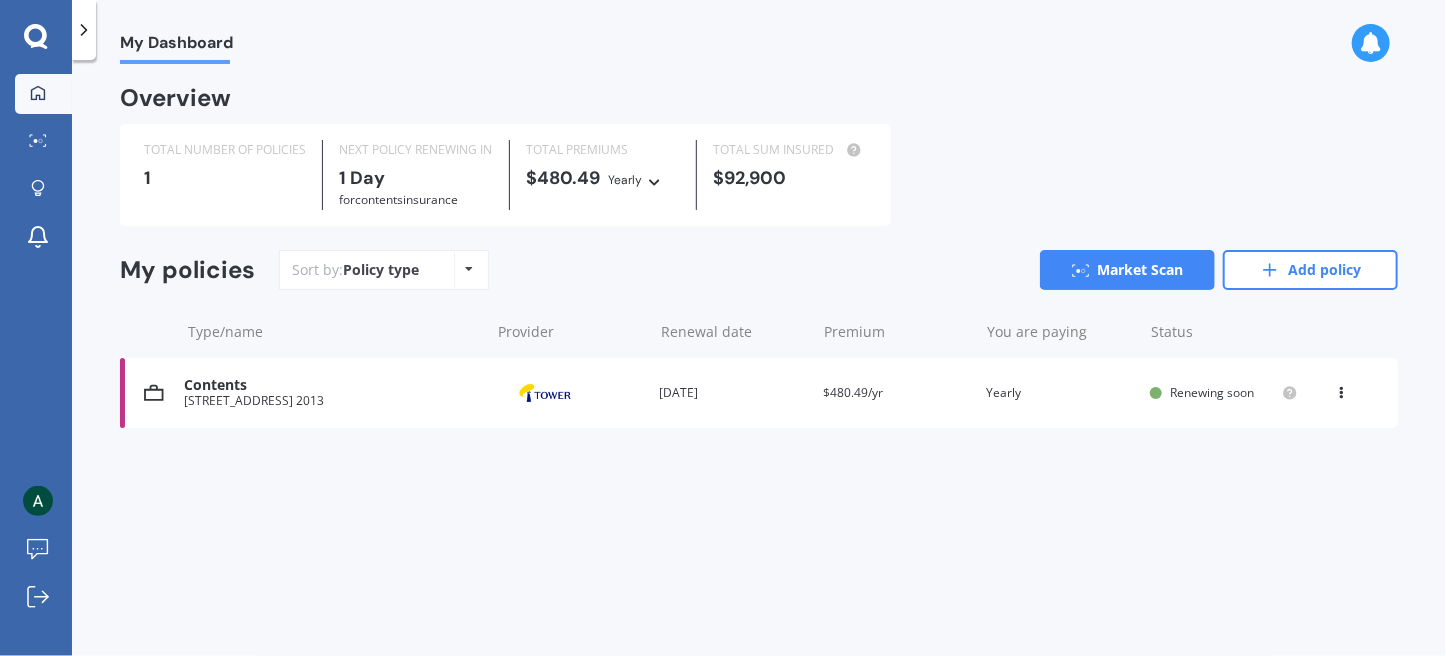 click at bounding box center (1342, 389) 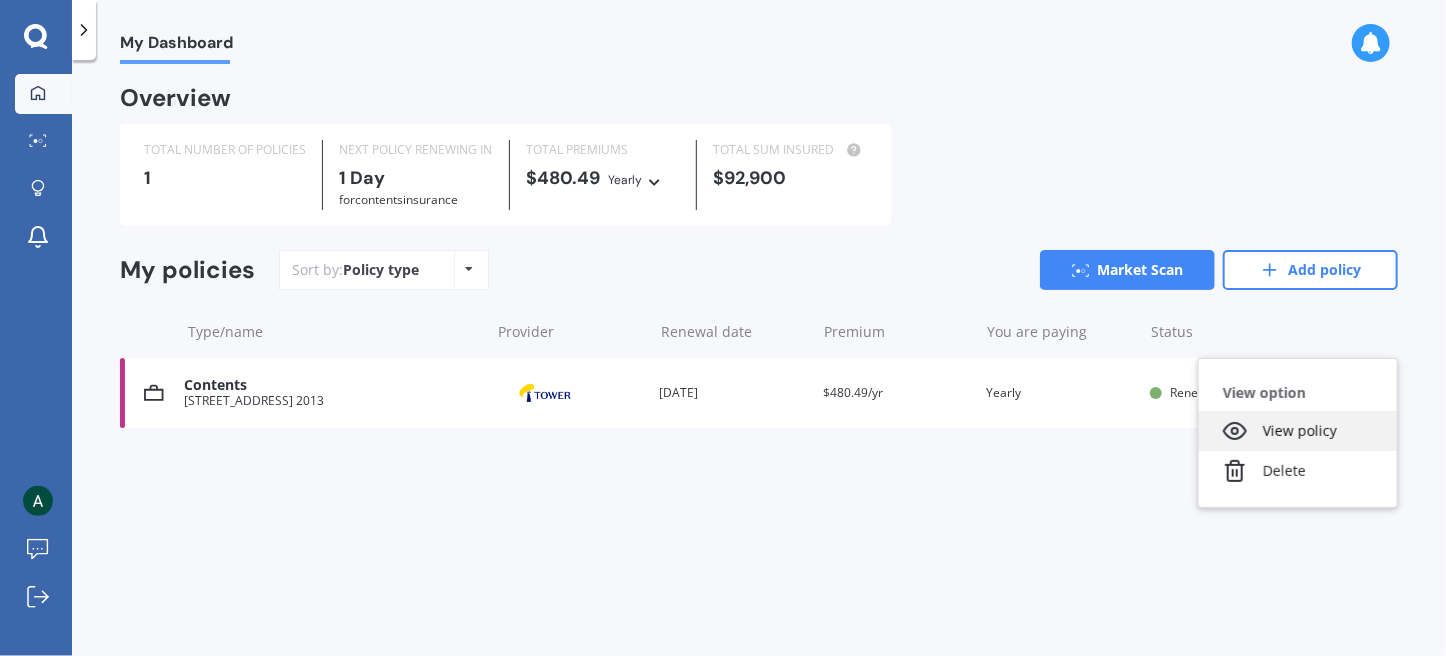 click on "View policy" at bounding box center (1298, 431) 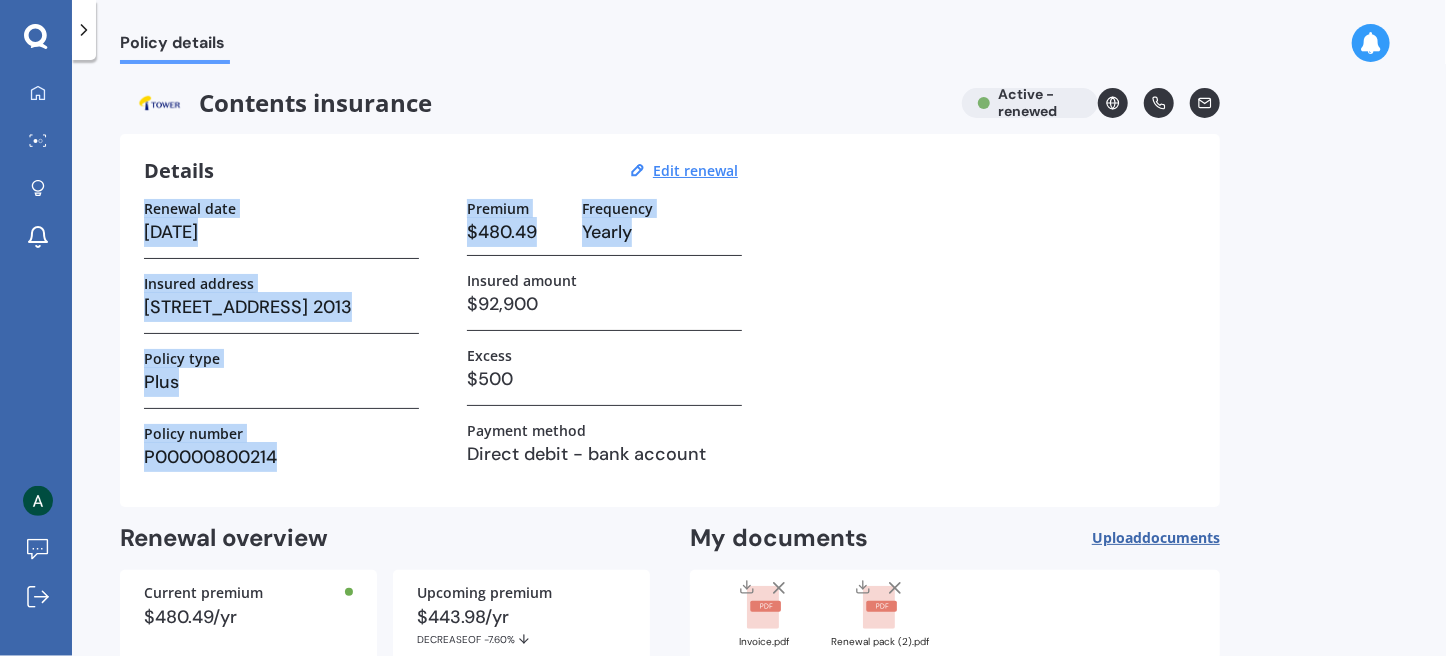 drag, startPoint x: 1435, startPoint y: 135, endPoint x: 1420, endPoint y: 216, distance: 82.37718 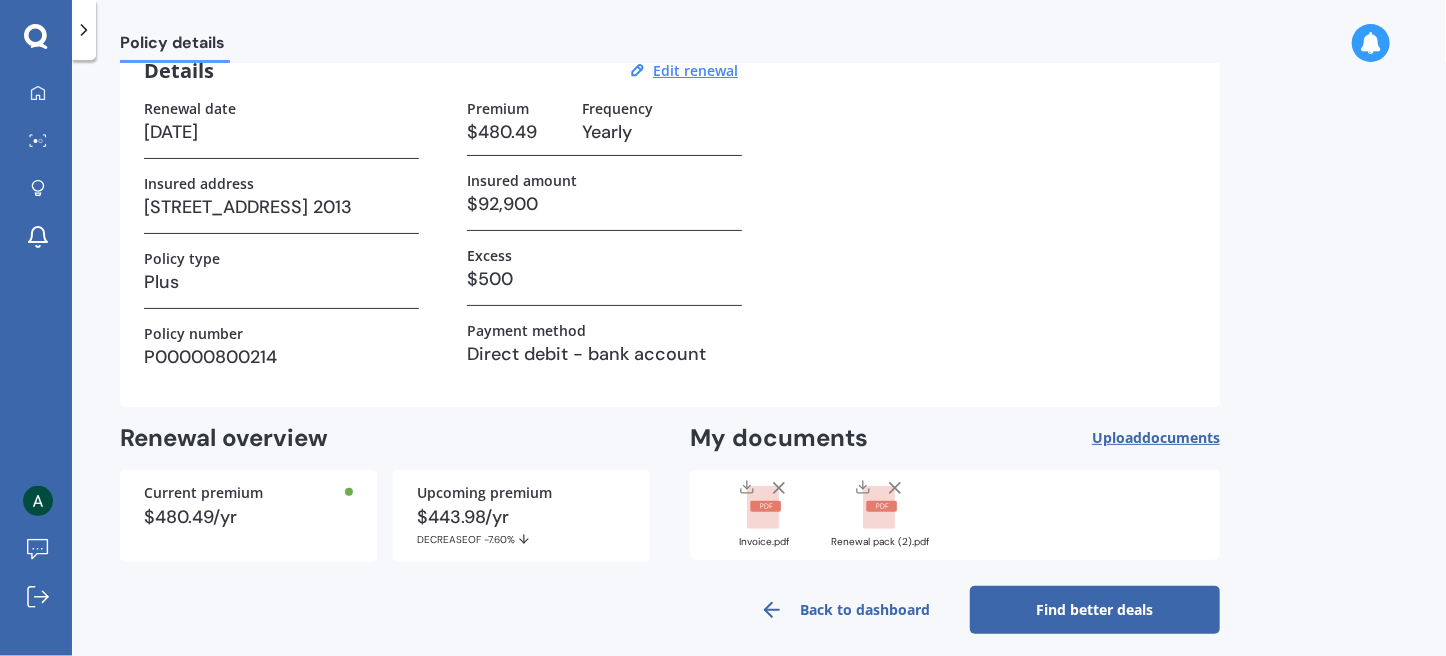 scroll, scrollTop: 112, scrollLeft: 0, axis: vertical 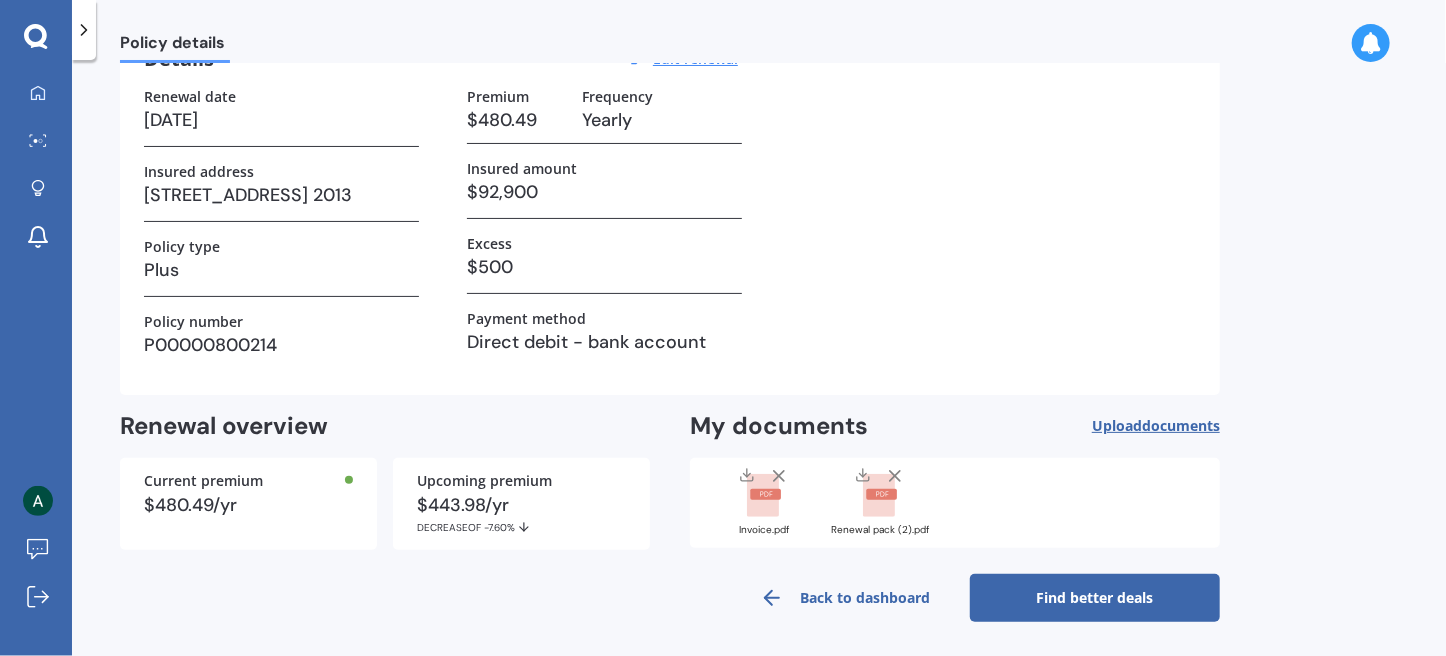 click on "Find better deals" at bounding box center [1095, 598] 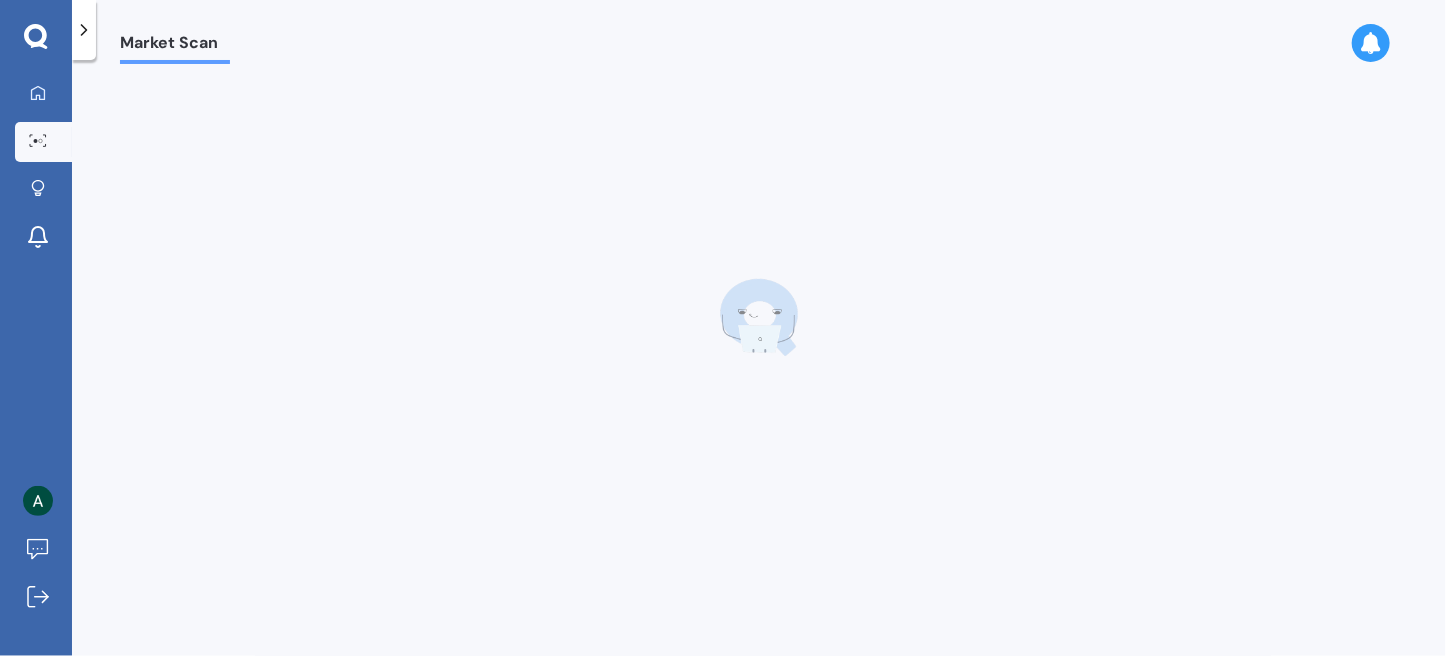 scroll, scrollTop: 0, scrollLeft: 0, axis: both 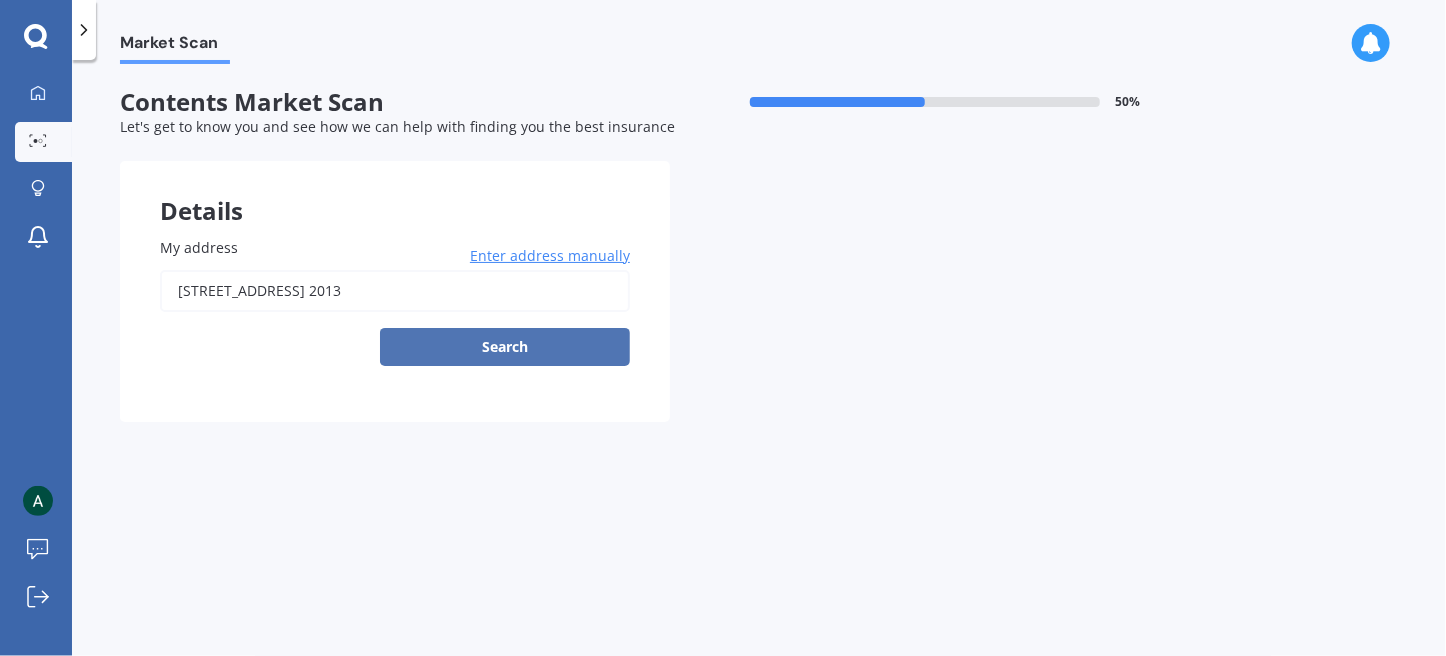 click on "Search" at bounding box center (505, 347) 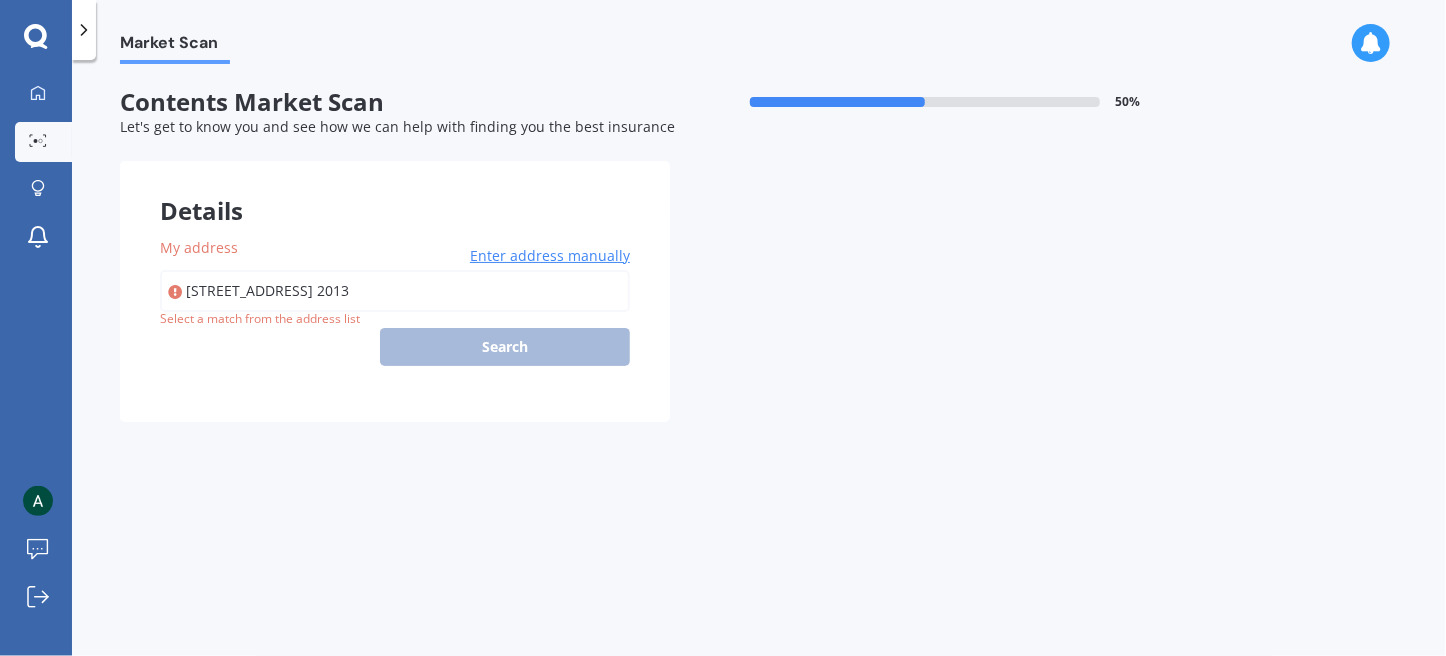 click on "[STREET_ADDRESS] 2013" at bounding box center (395, 291) 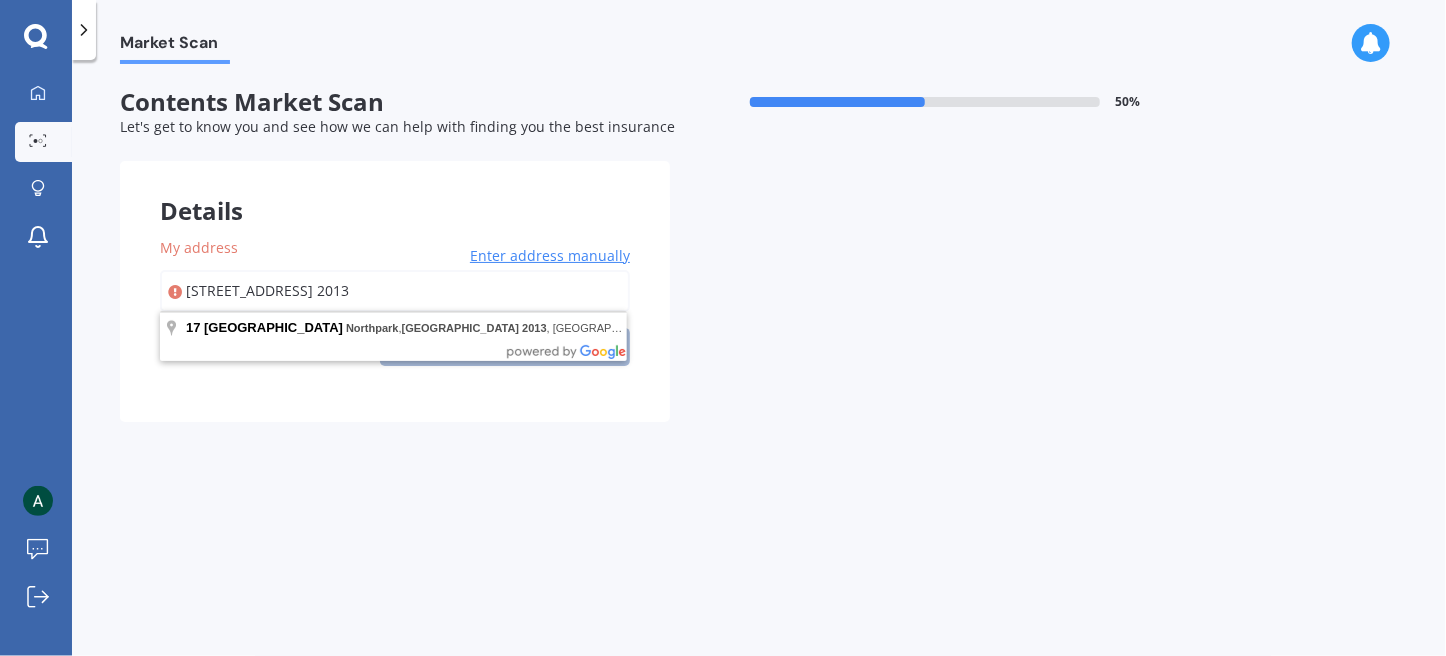 click on "[STREET_ADDRESS] 2013" at bounding box center (395, 291) 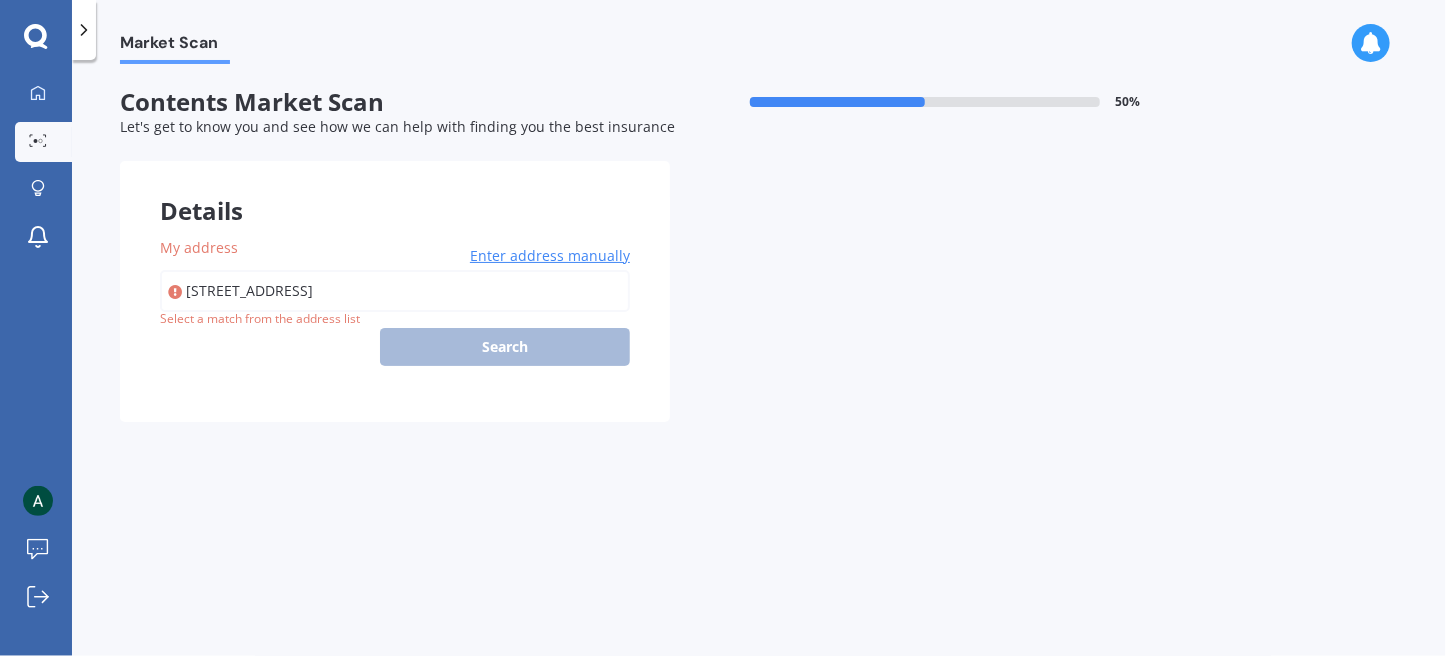 type on "[STREET_ADDRESS] 2013" 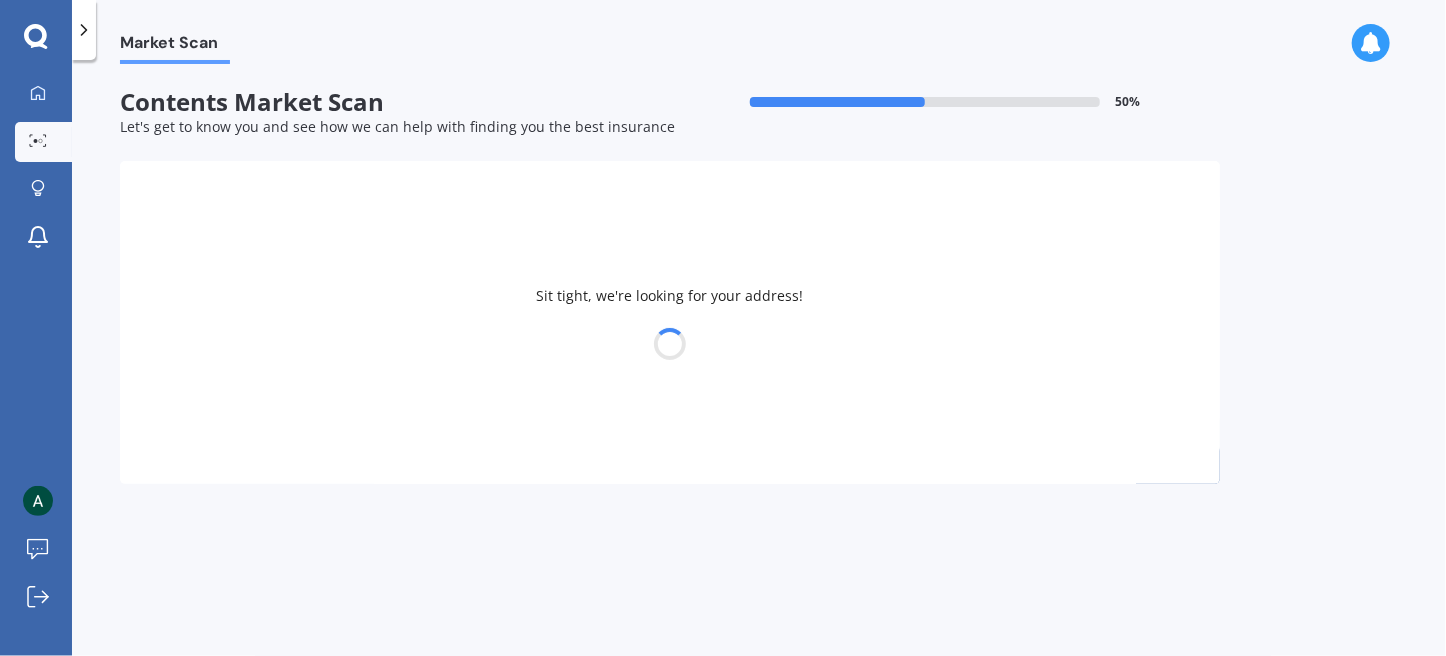 select on "11" 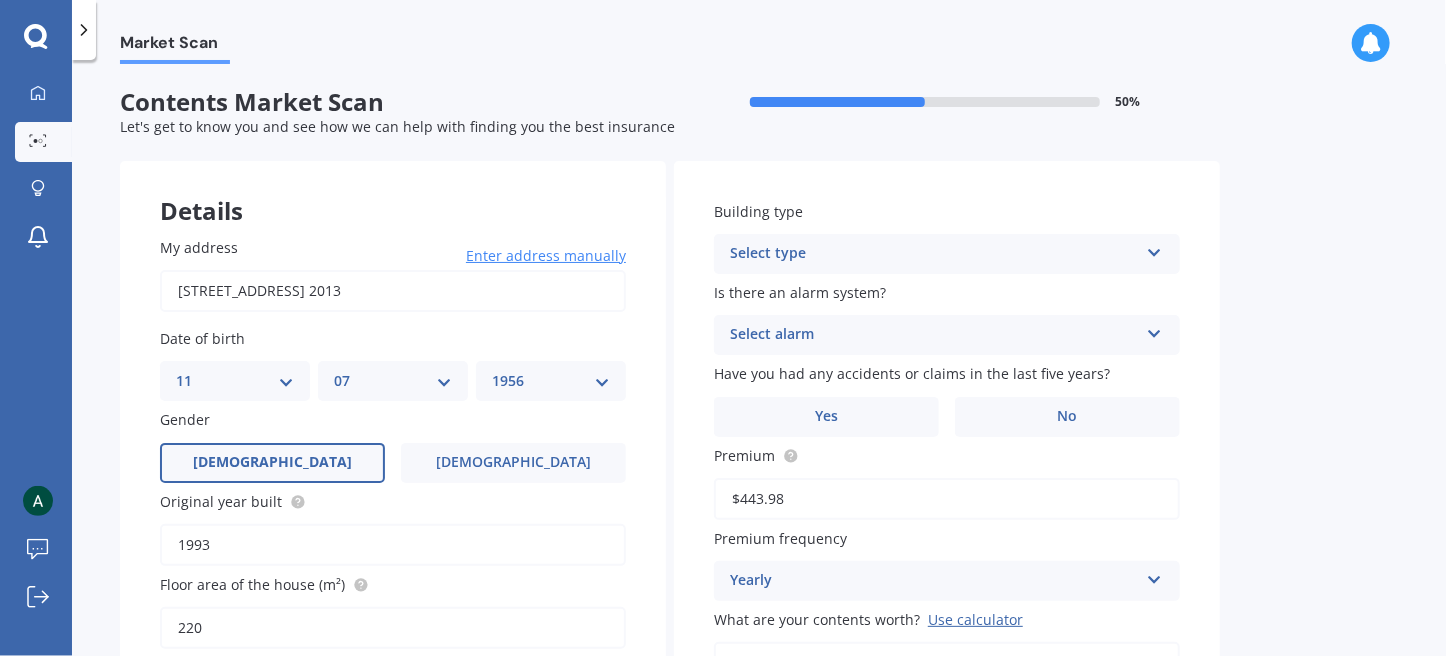 click on "Select type" at bounding box center (934, 254) 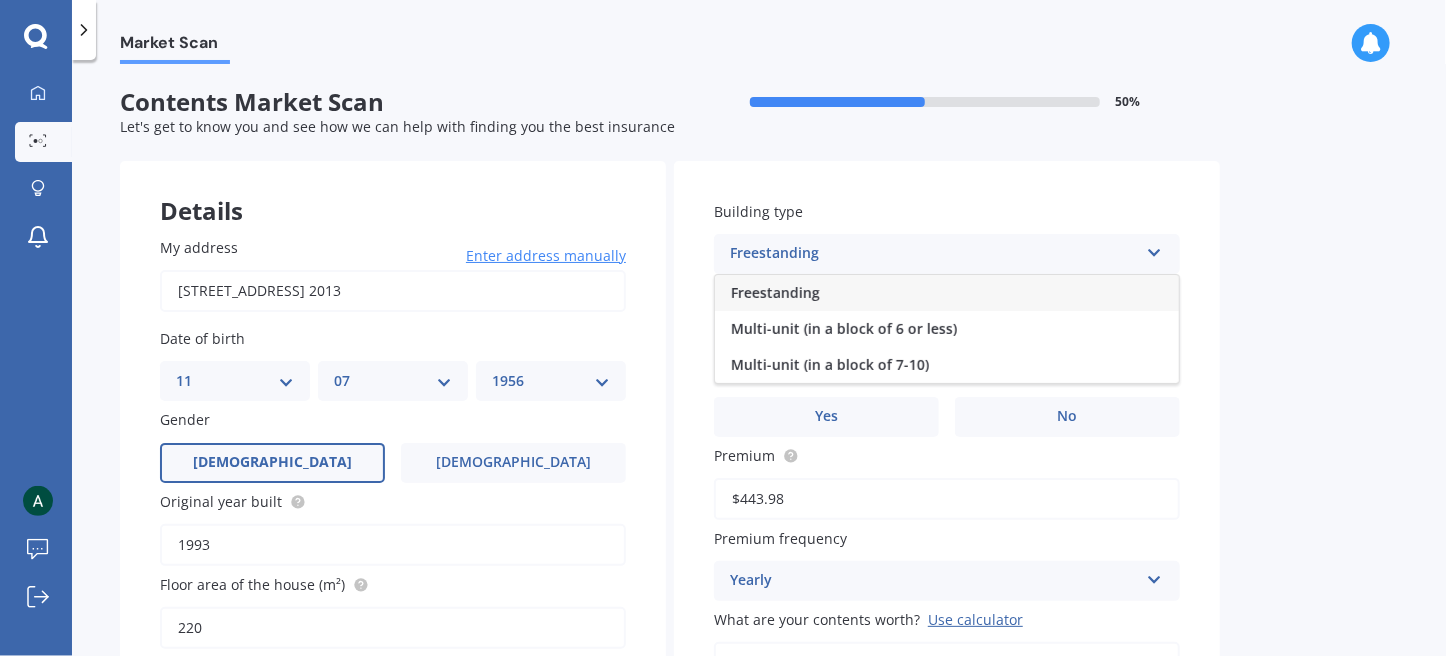 click on "Freestanding" at bounding box center [947, 293] 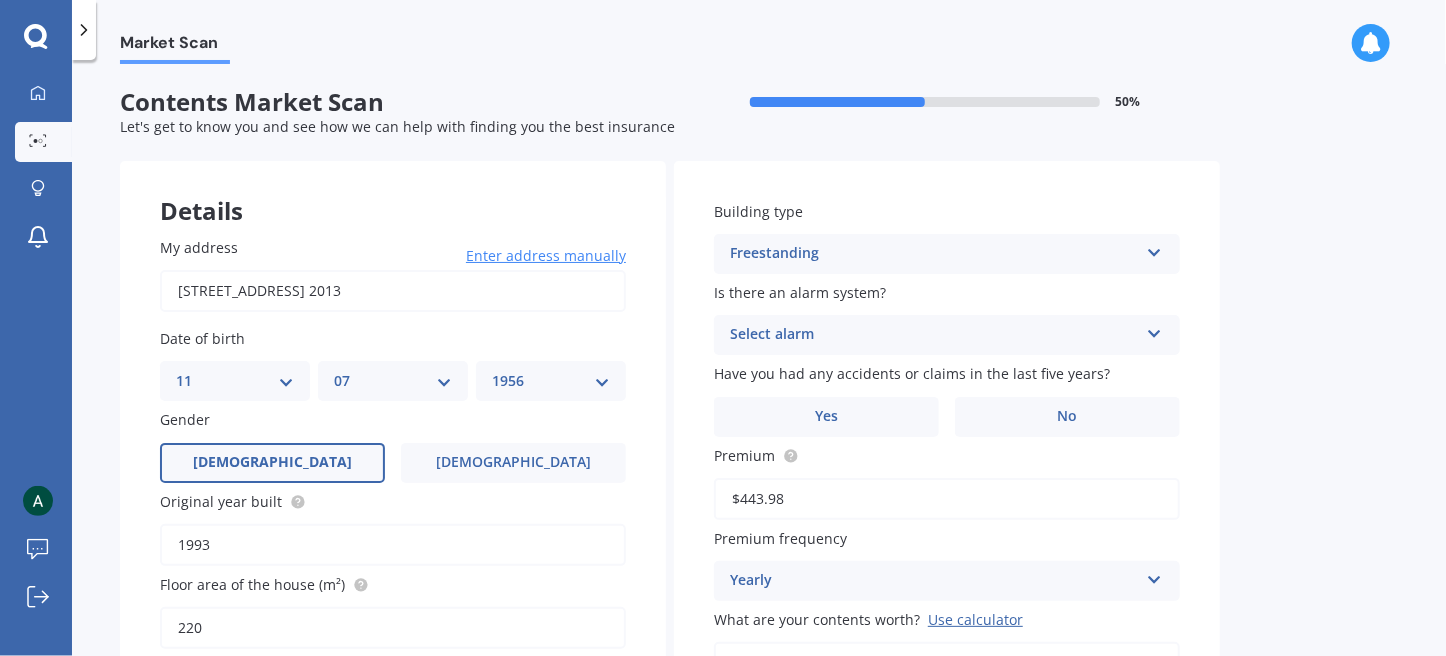 click on "Select alarm" at bounding box center (934, 335) 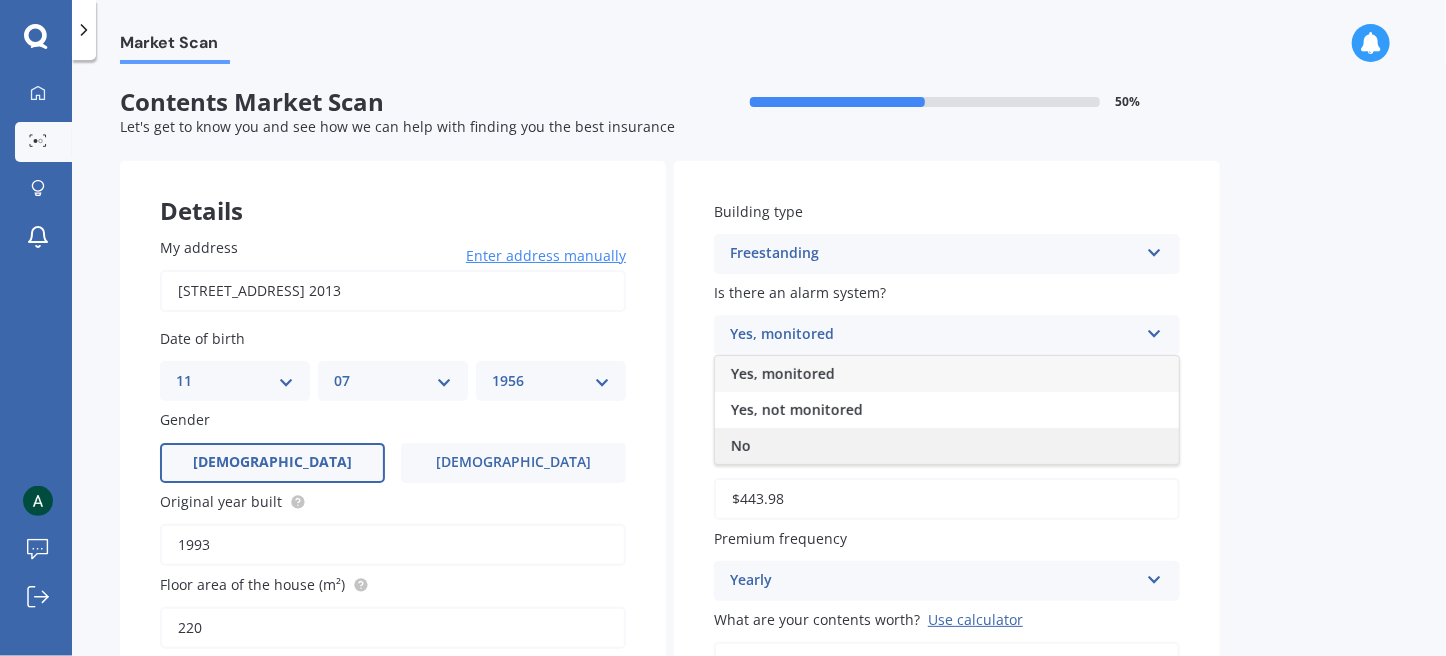 click on "No" at bounding box center (947, 446) 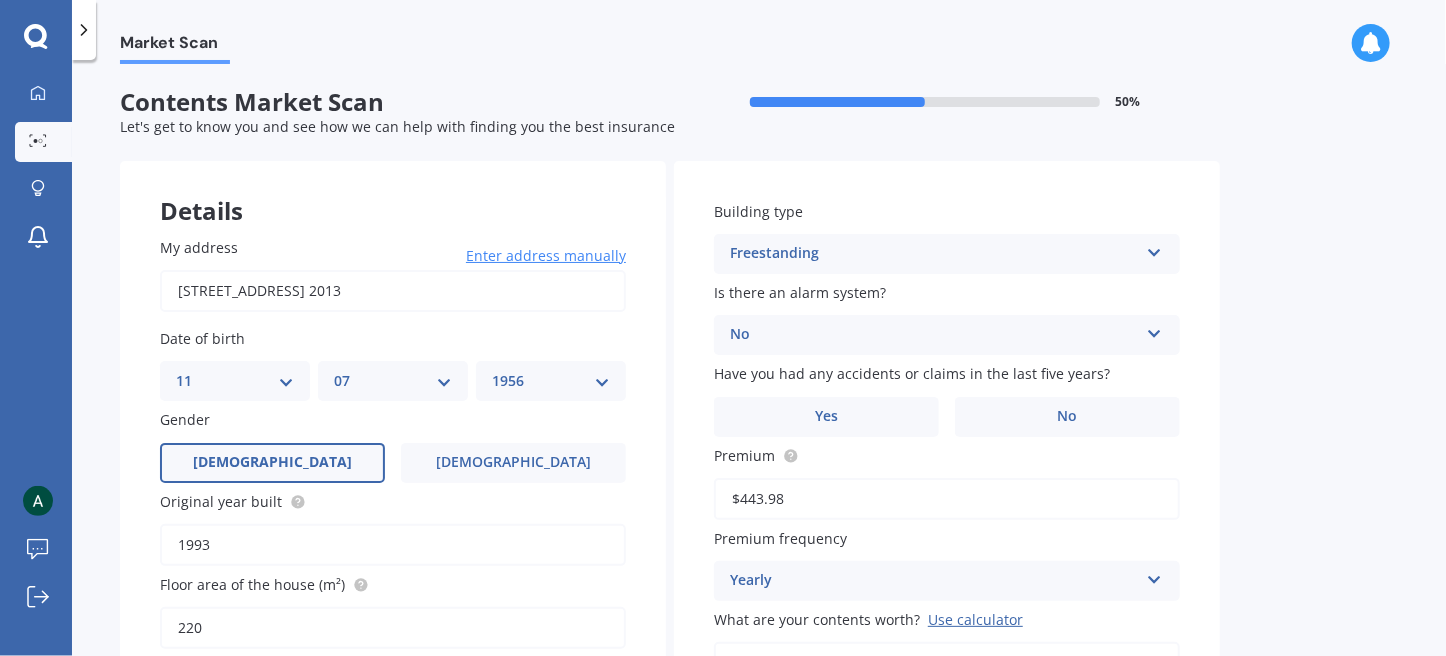 click on "No" at bounding box center [934, 335] 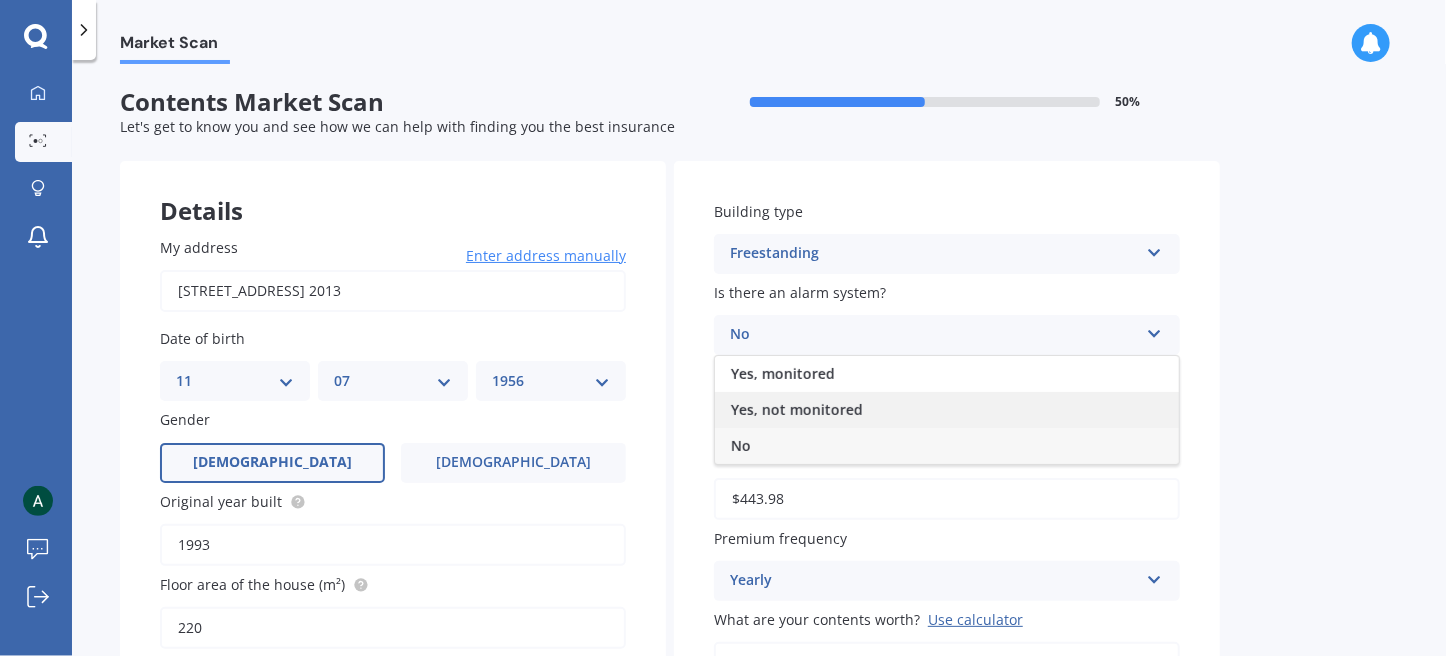 click on "Yes, not monitored" at bounding box center (797, 409) 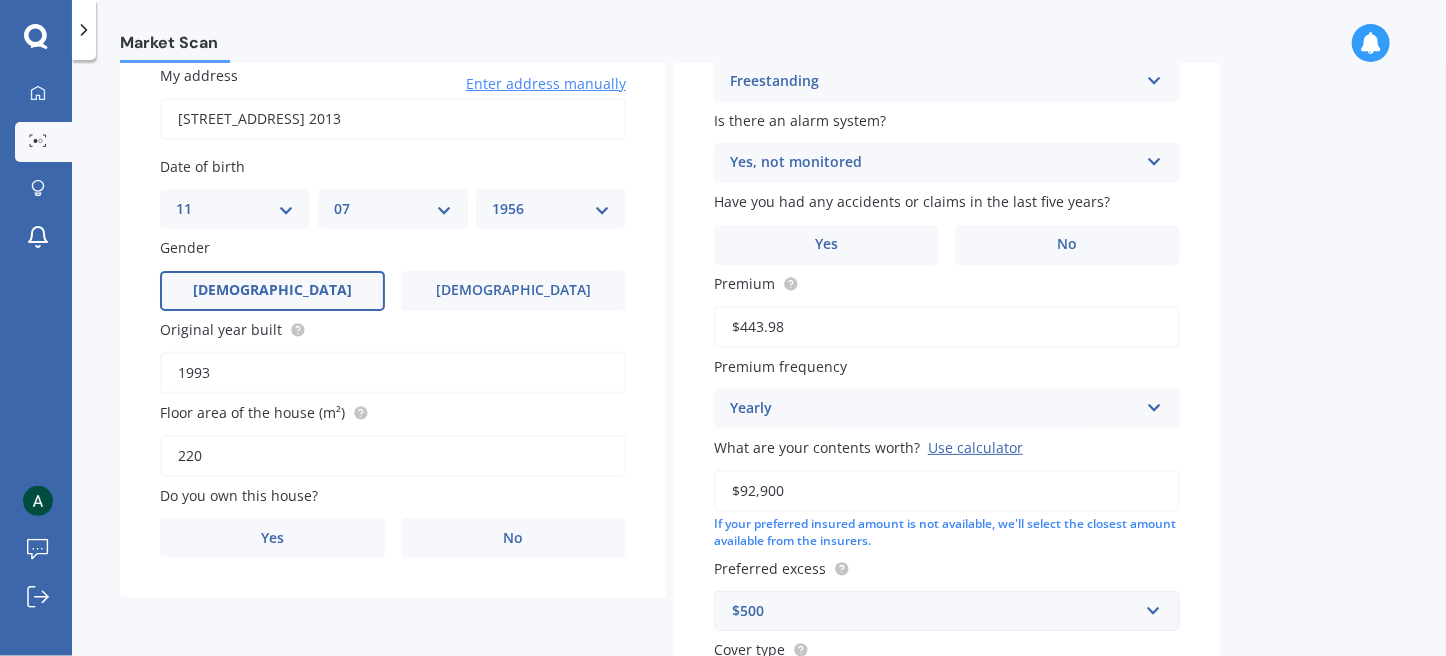 scroll, scrollTop: 175, scrollLeft: 0, axis: vertical 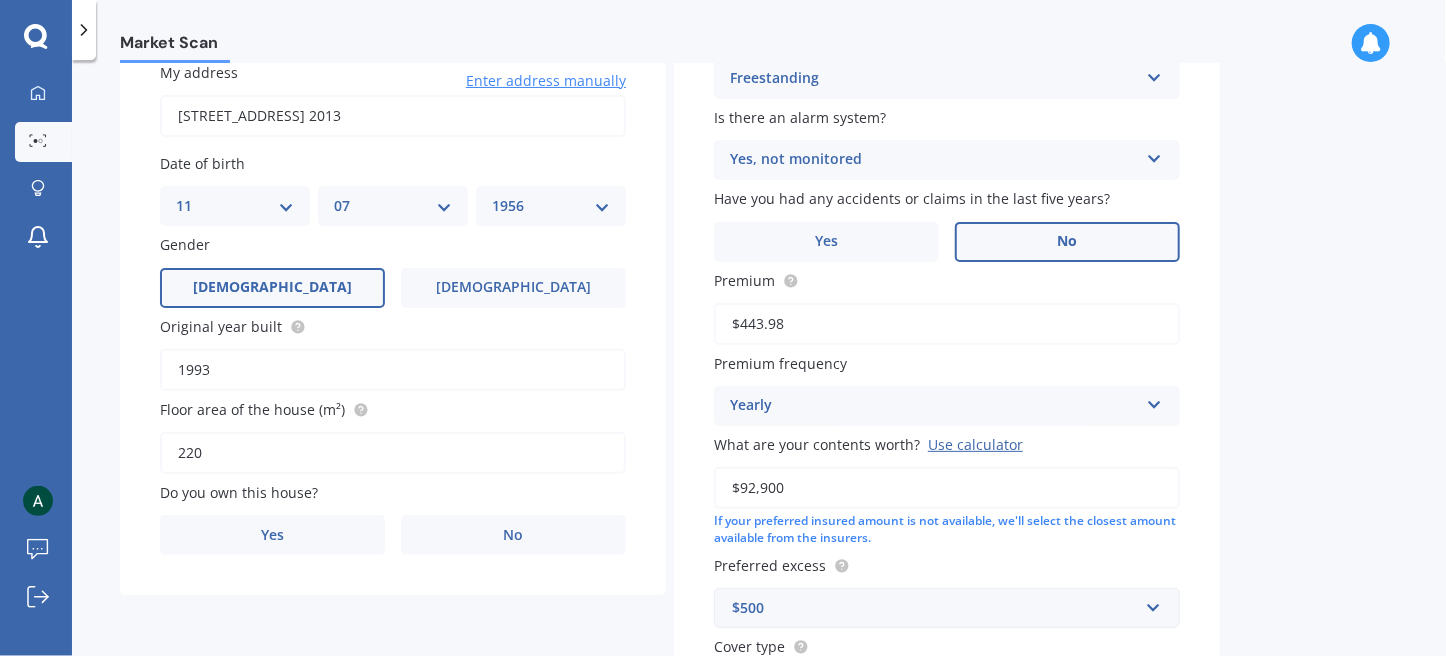 click on "No" at bounding box center [1067, 242] 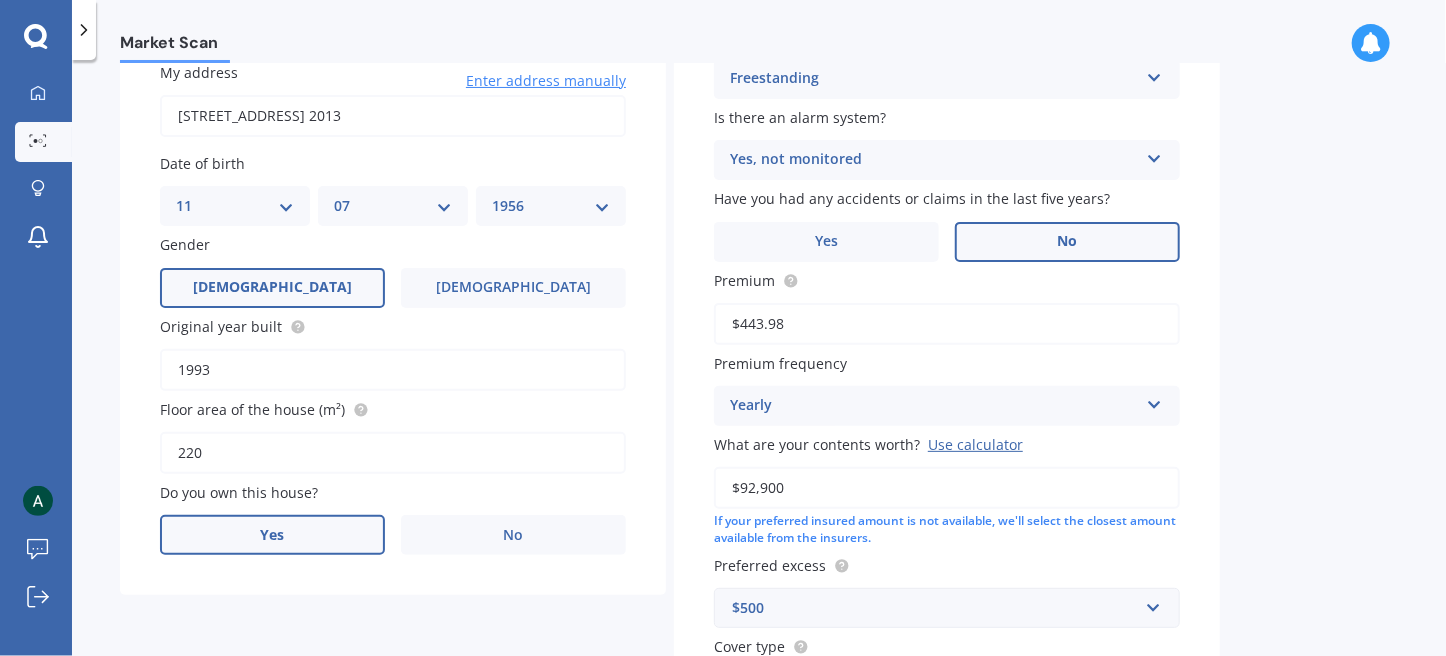 click on "Yes" at bounding box center (272, 535) 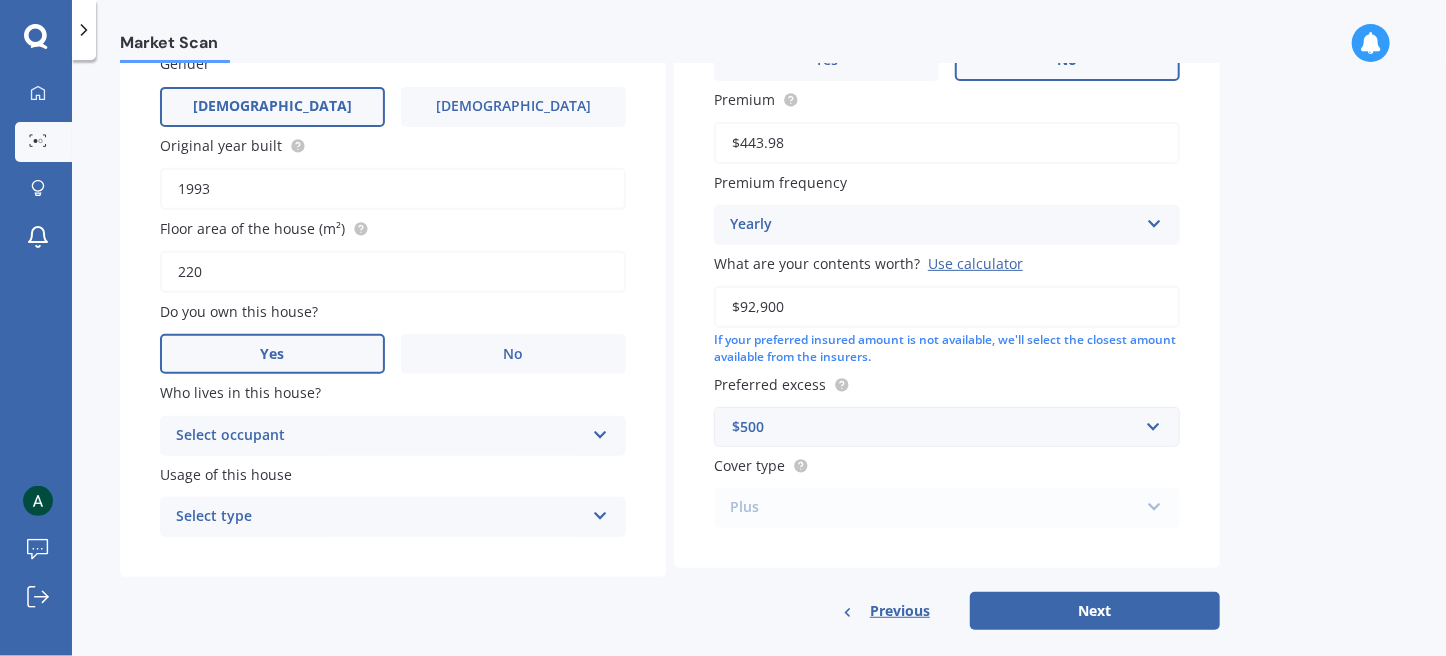 scroll, scrollTop: 382, scrollLeft: 0, axis: vertical 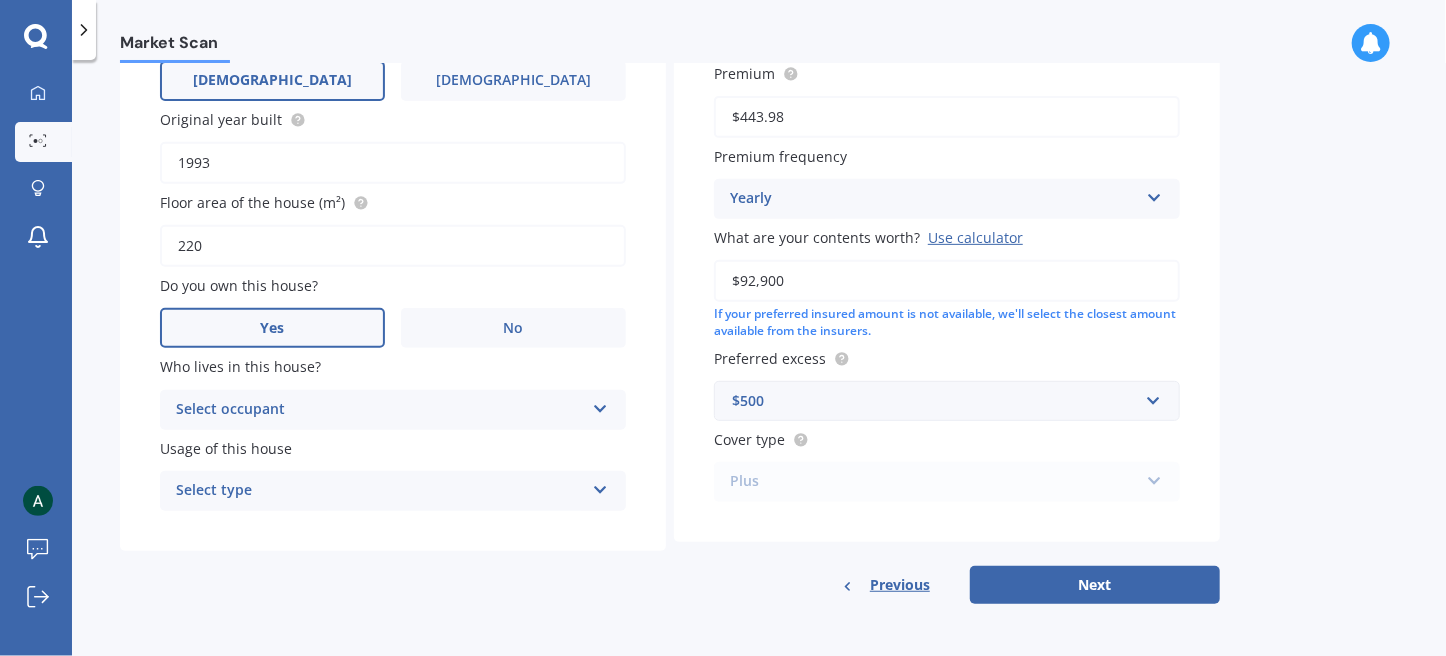 click on "Select occupant" at bounding box center [380, 410] 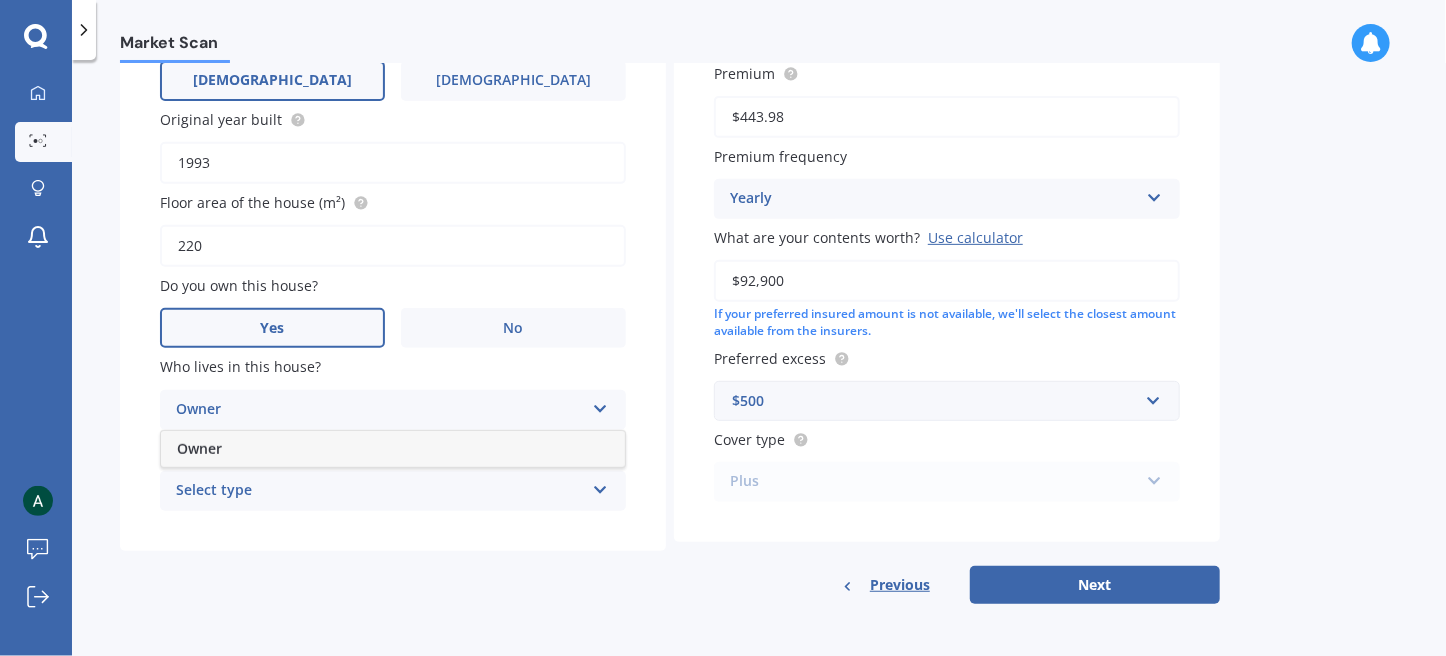 click on "Owner" at bounding box center (393, 449) 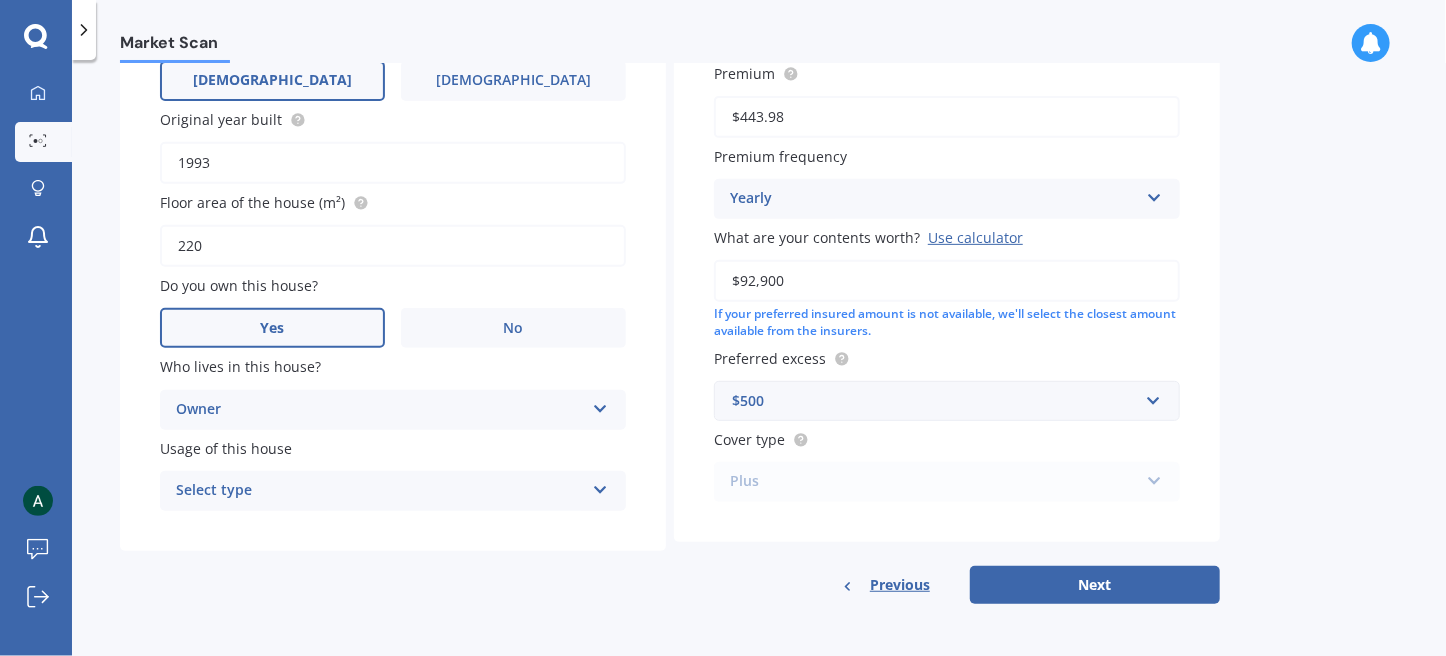click on "Select type" at bounding box center [380, 491] 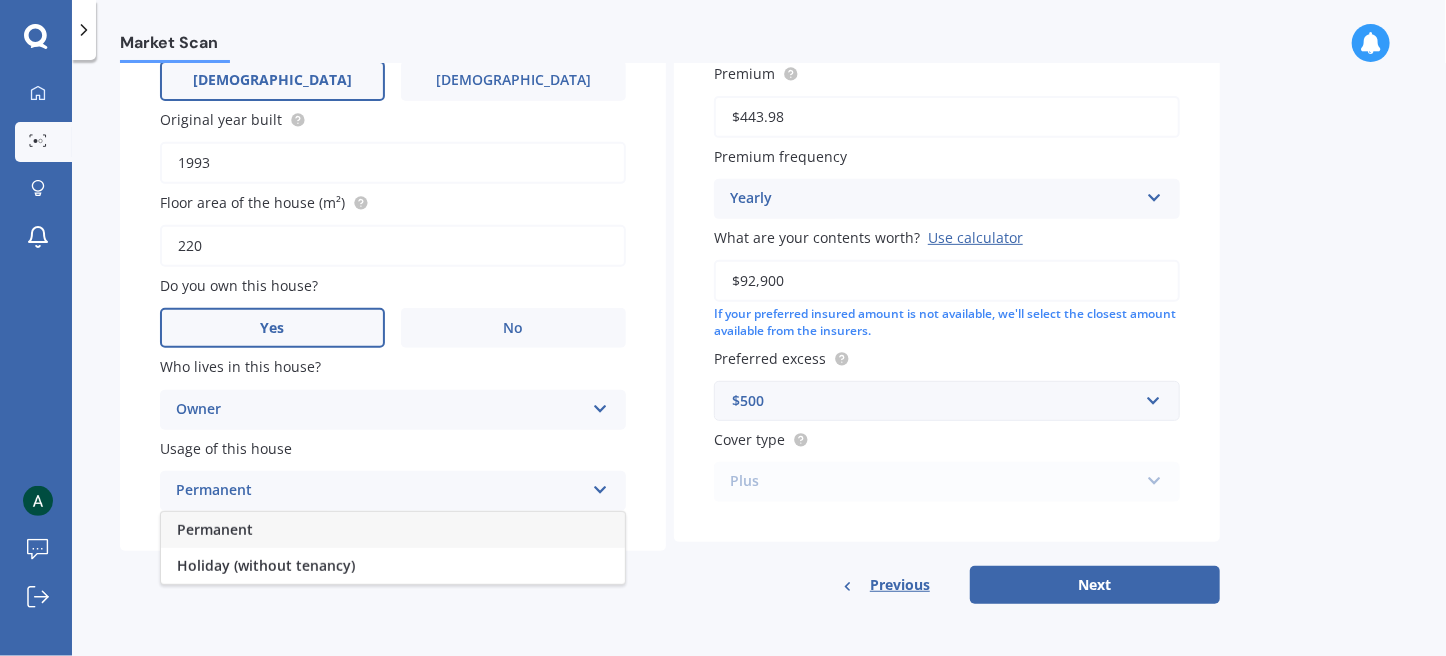 click on "Permanent" at bounding box center (393, 530) 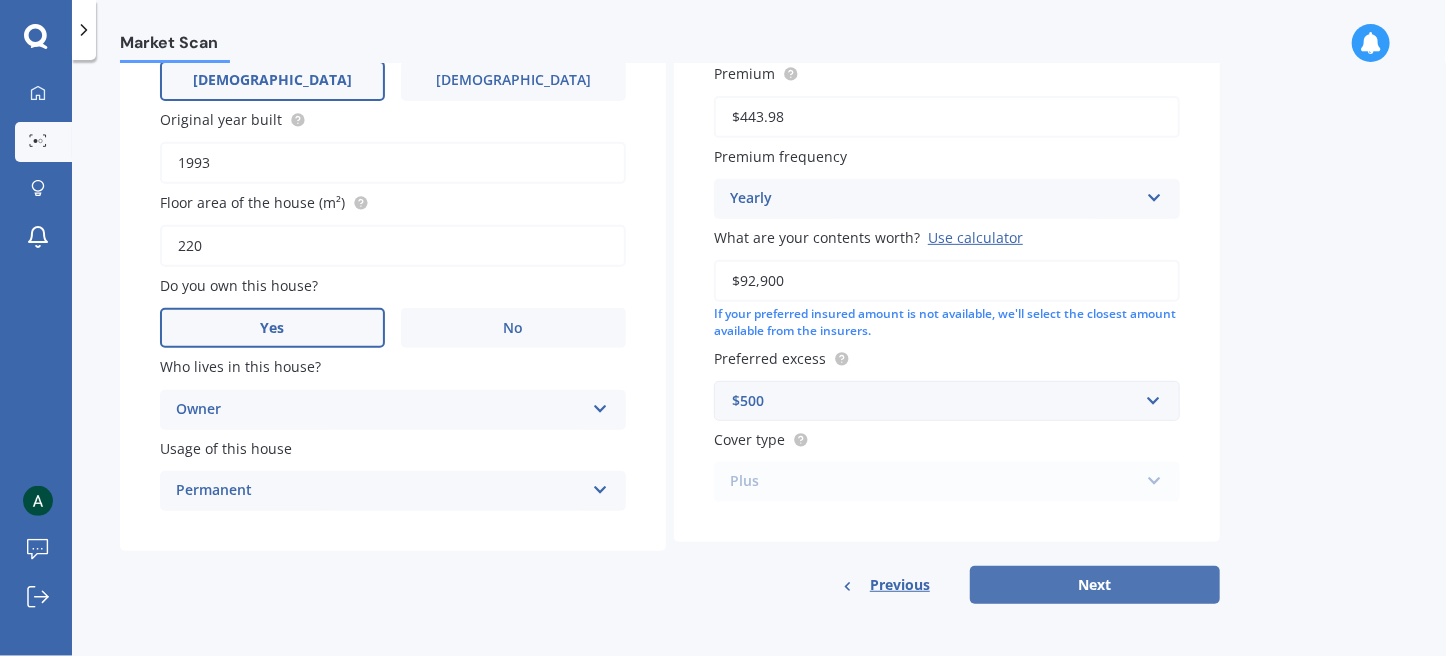 click on "Next" at bounding box center (1095, 585) 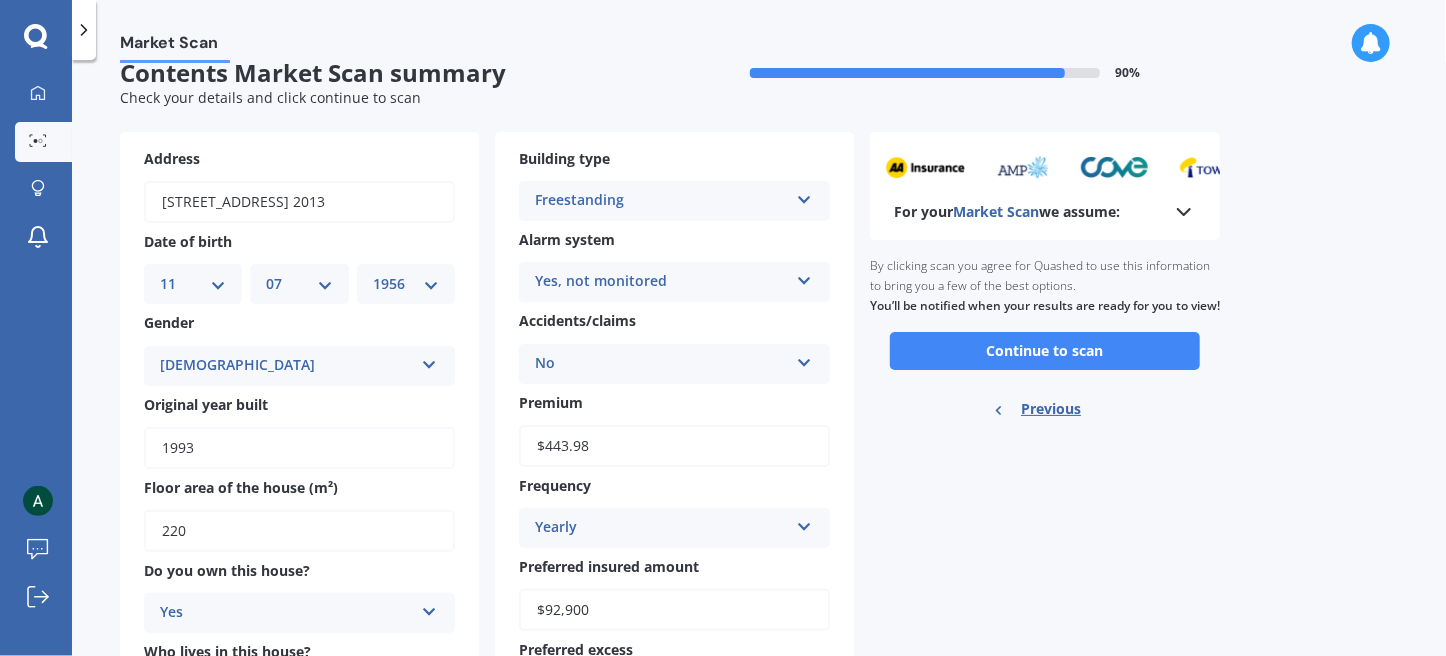 scroll, scrollTop: 0, scrollLeft: 0, axis: both 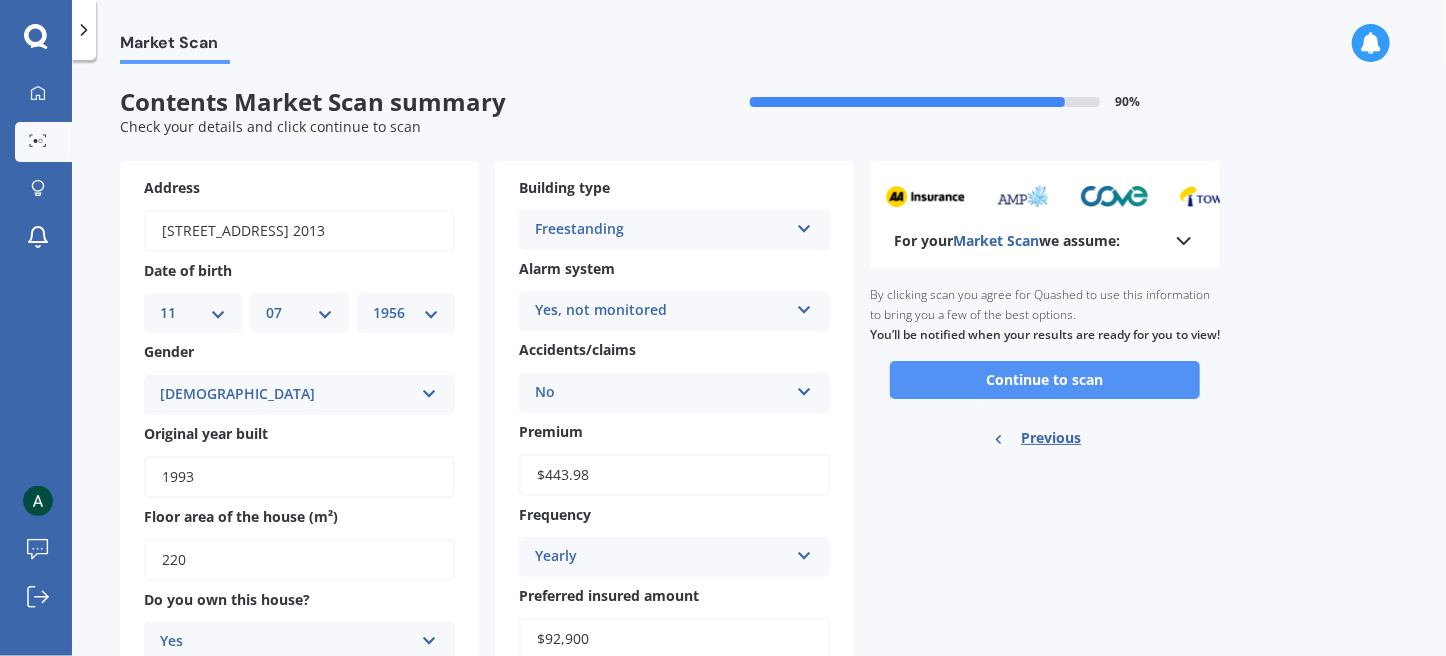 click on "Continue to scan" at bounding box center [1045, 380] 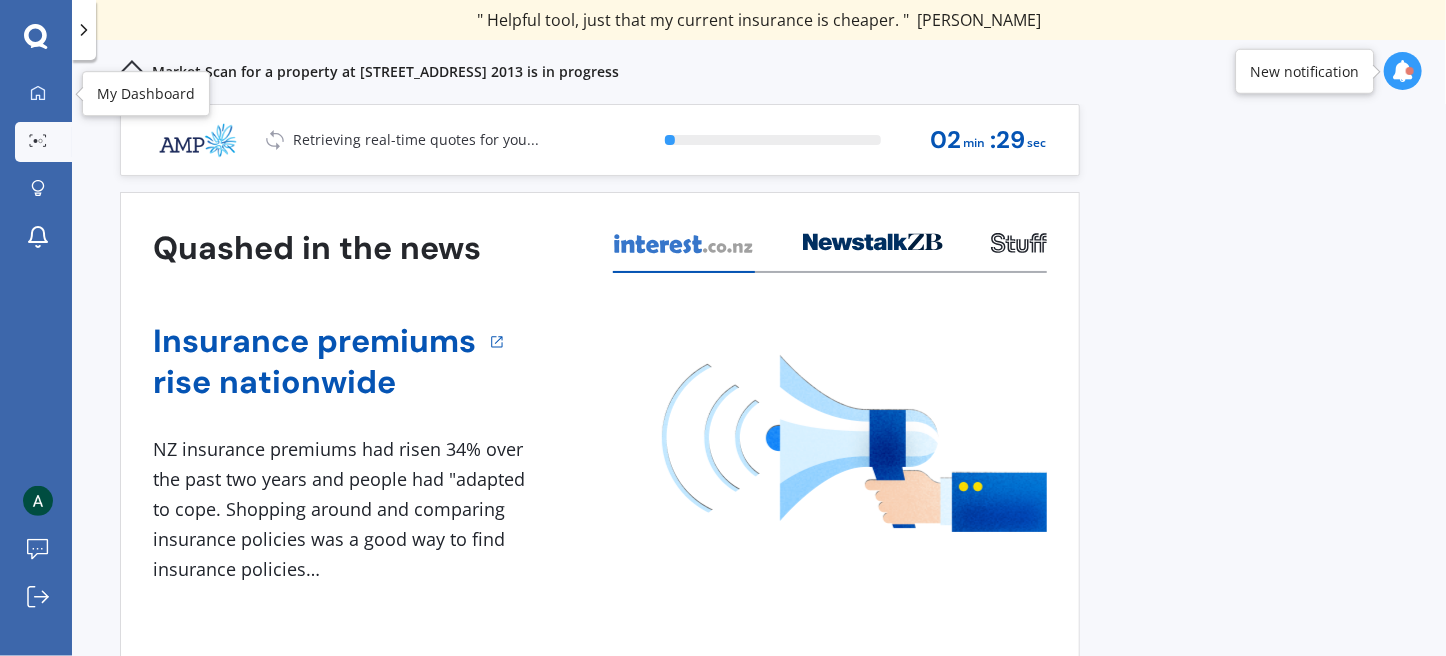click on "My Dashboard" at bounding box center (43, 94) 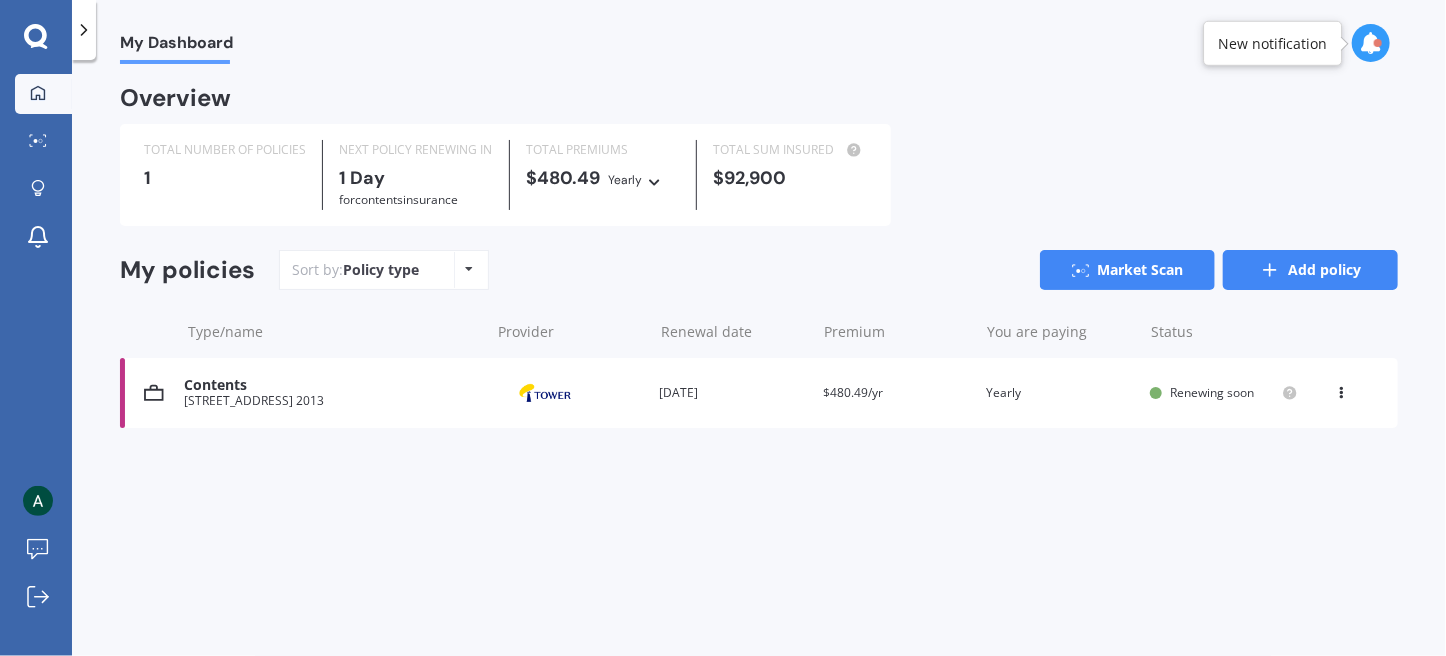 click on "Add policy" at bounding box center [1310, 270] 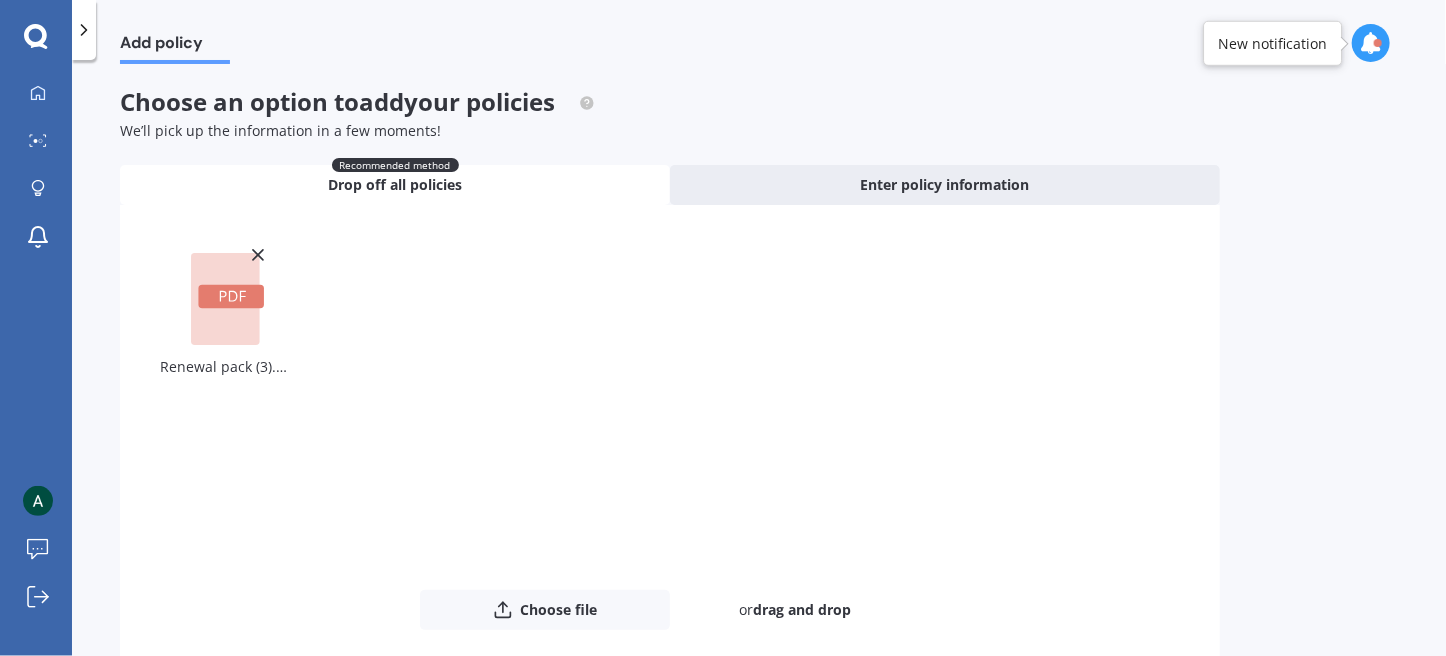 click on "Add policy Choose an option   to  add  your policies We’ll pick up the information in a few moments! Recommended method Drop off all policies Enter policy information Uploading Renewal pack (3).pdf Choose file or  drag and drop The file name   already exists, would you like to replace it? Confirm Cancel Upload" at bounding box center (759, 362) 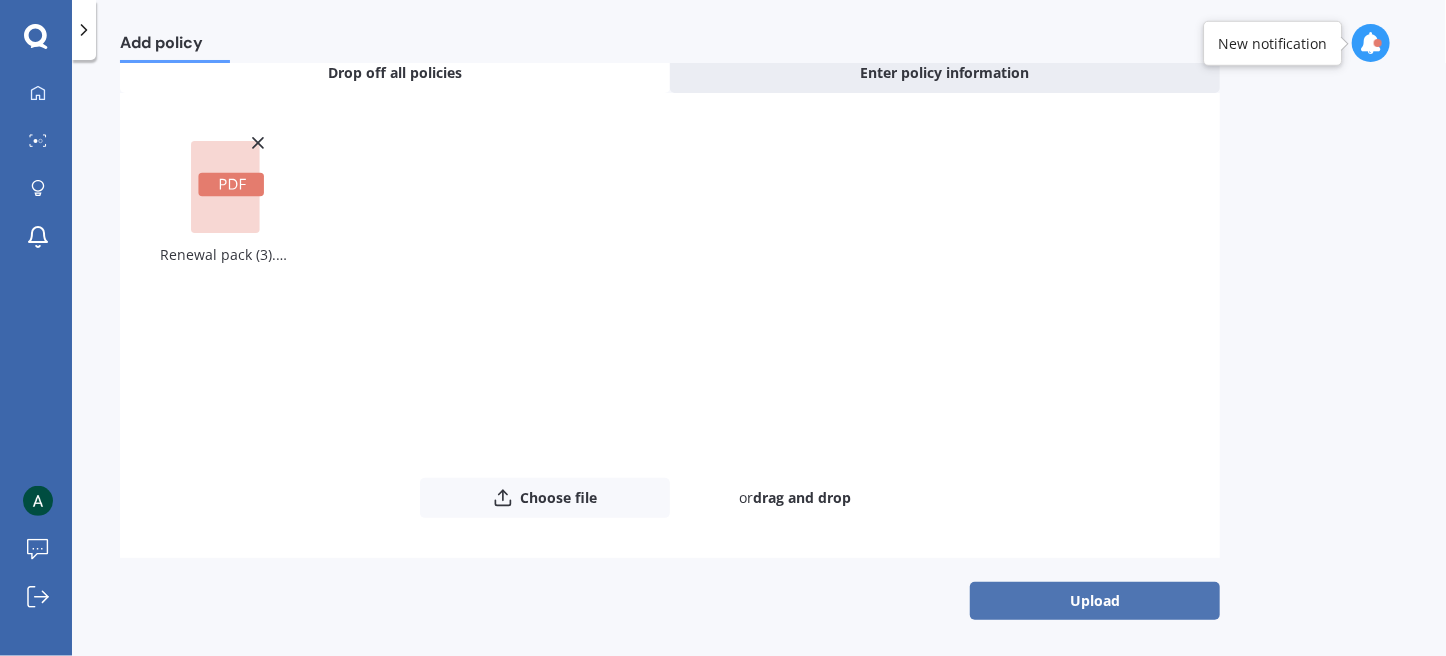 click on "Upload" at bounding box center (1095, 601) 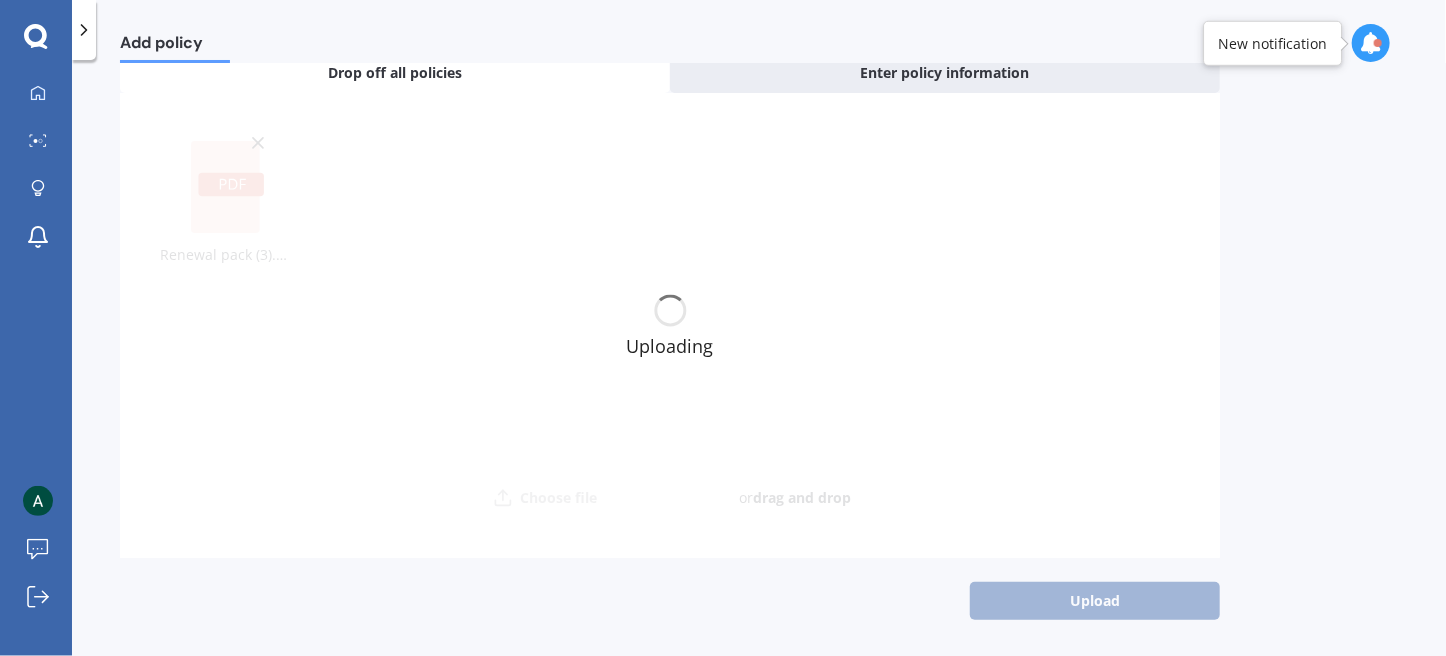 scroll, scrollTop: 0, scrollLeft: 0, axis: both 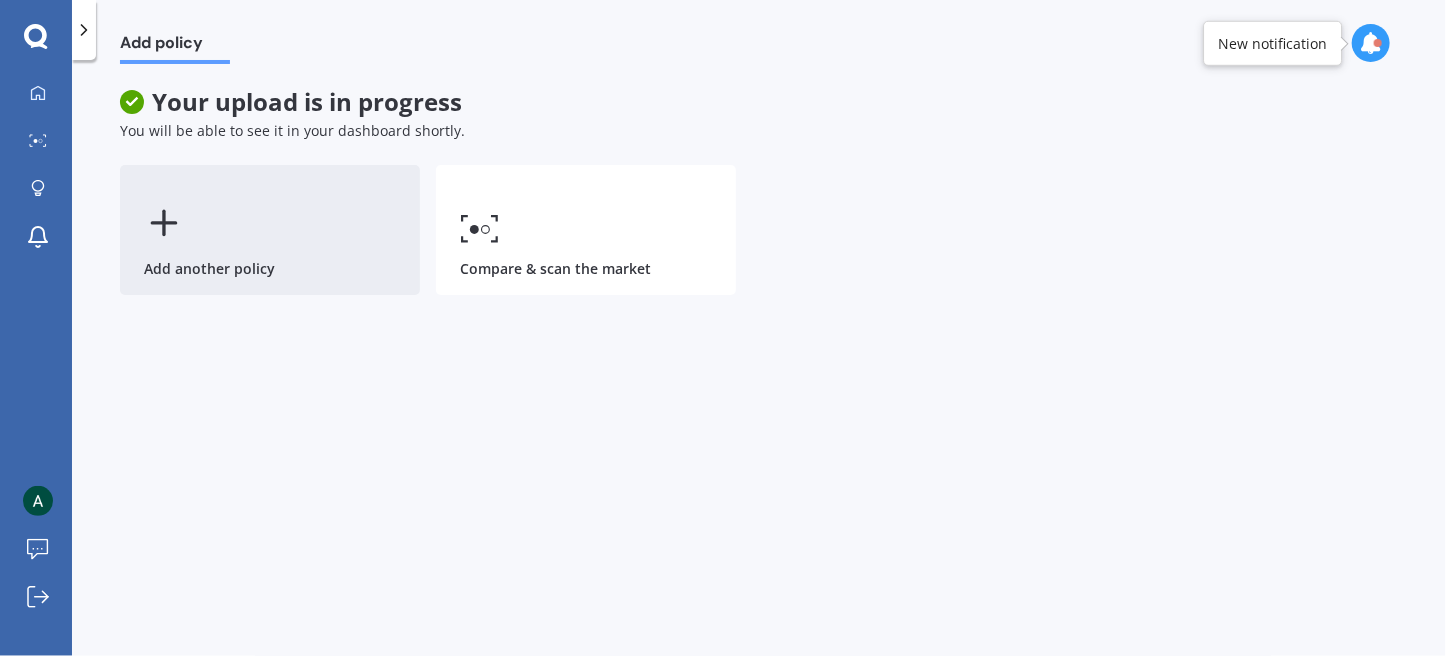 click on "Add another policy" at bounding box center [270, 230] 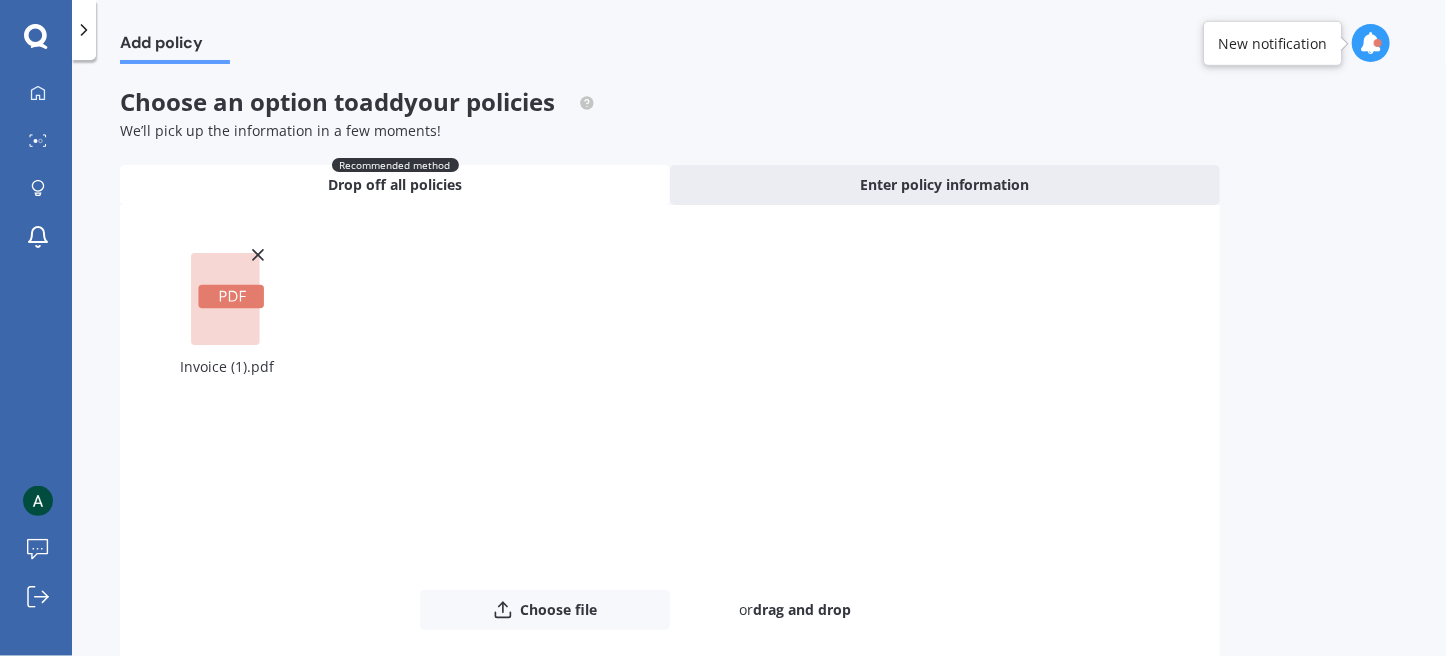 drag, startPoint x: 737, startPoint y: 31, endPoint x: 783, endPoint y: 115, distance: 95.77056 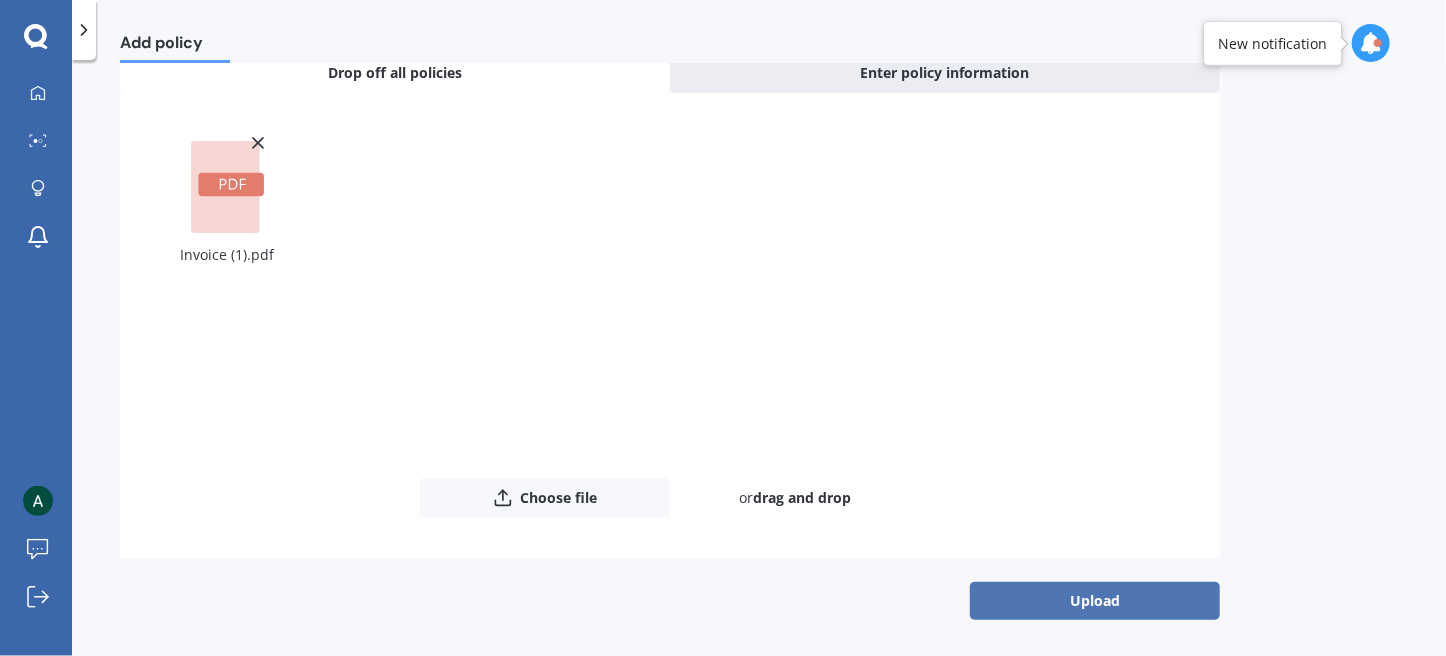 click on "Upload" at bounding box center [1095, 601] 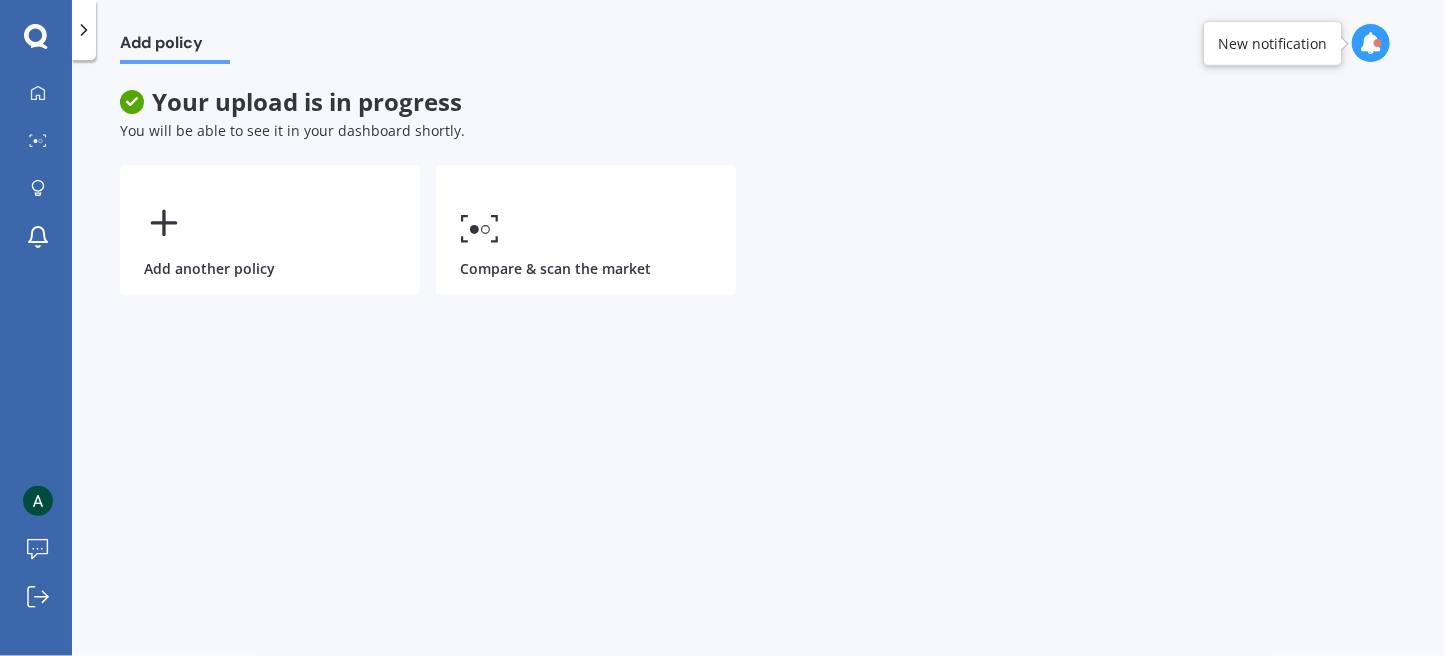 scroll, scrollTop: 0, scrollLeft: 0, axis: both 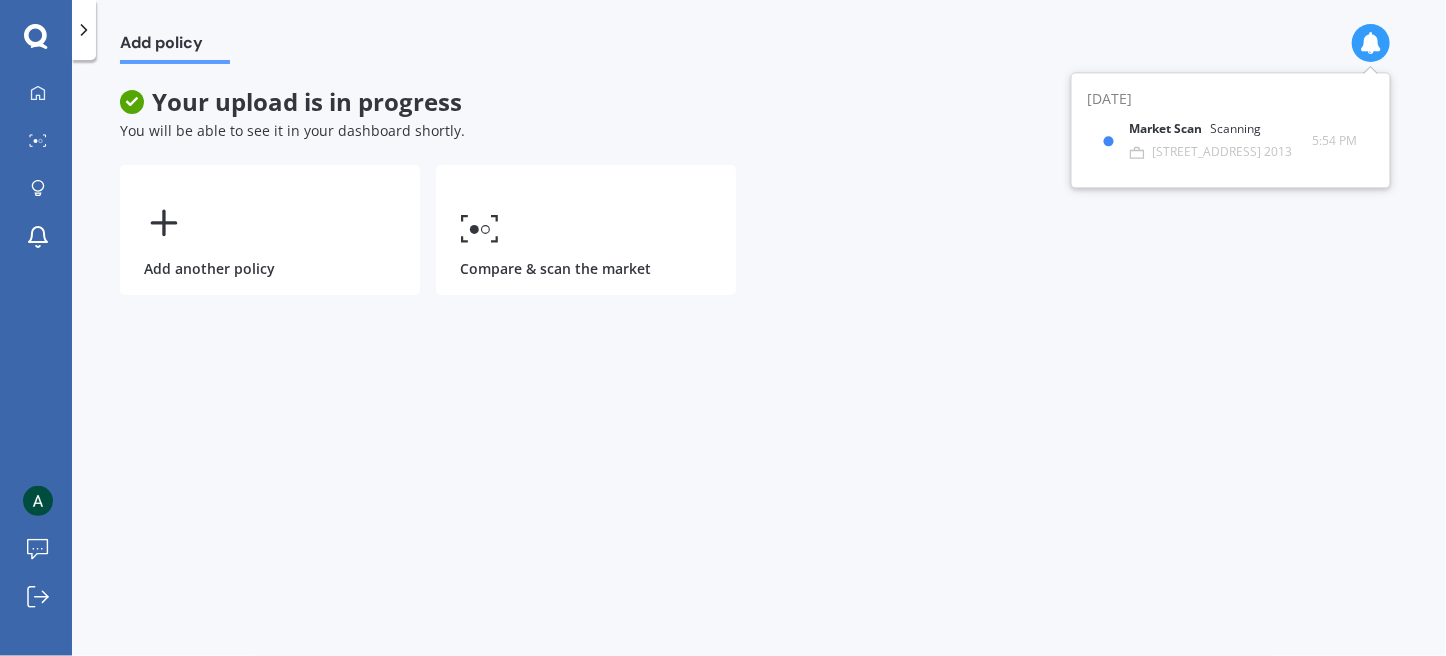 click on "Add policy Your upload is in progress You will be able to see it in your dashboard shortly. Add another policy Compare & scan the market" at bounding box center [759, 362] 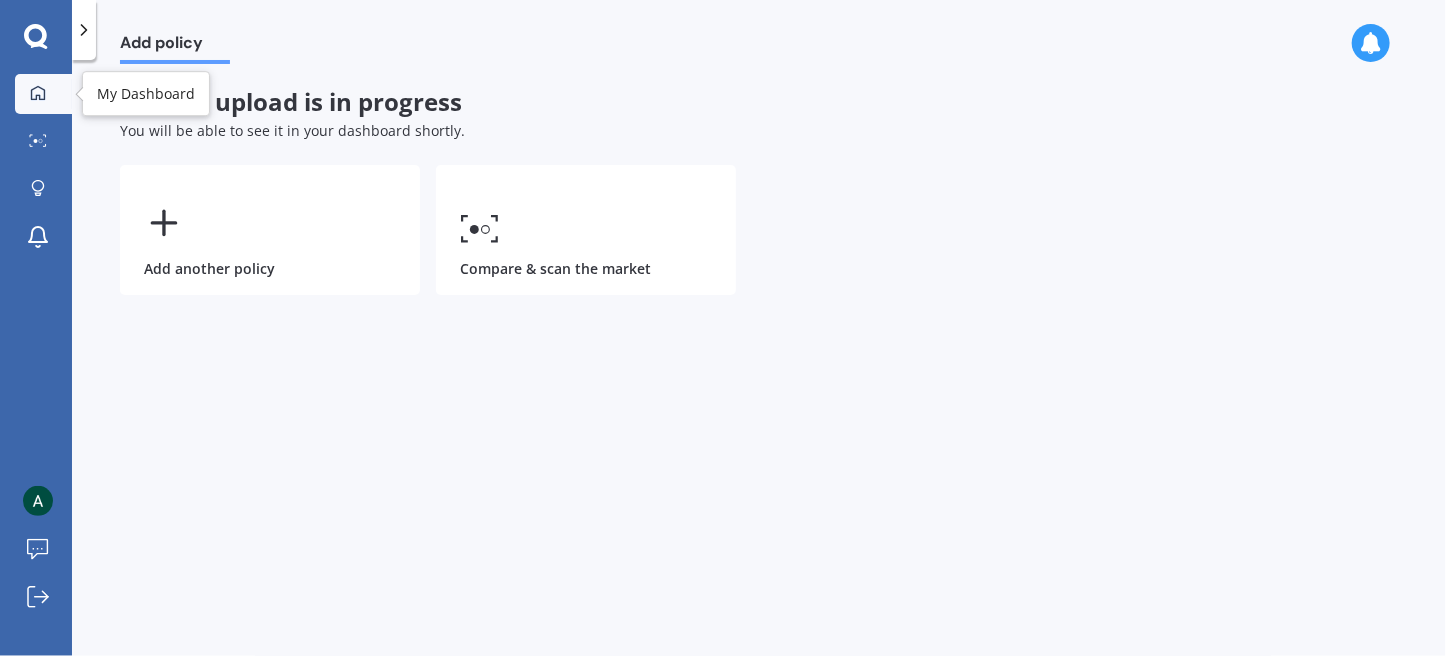 click on "My Dashboard" at bounding box center [43, 94] 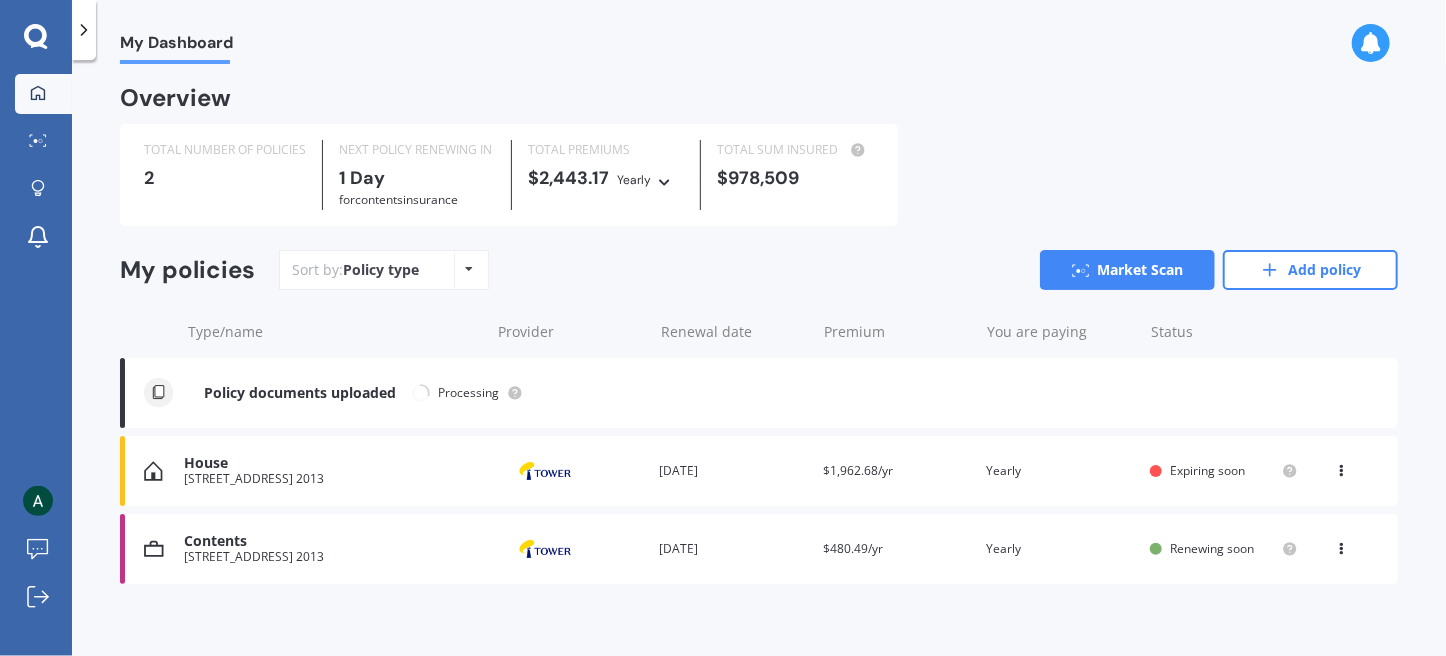 click at bounding box center (1342, 545) 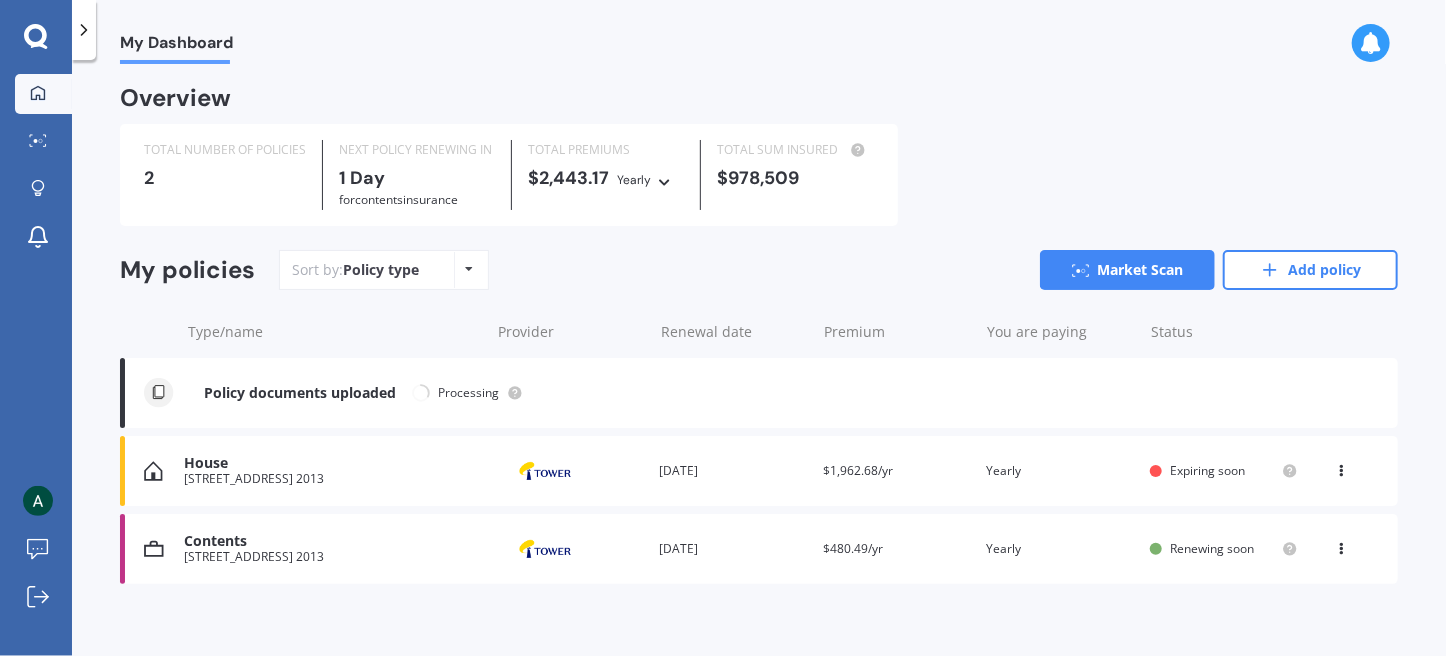 click on "Overview TOTAL NUMBER OF POLICIES 2 NEXT POLICY RENEWING [DATE]   for  Contents  insurance TOTAL PREMIUMS $2,443.17 Yearly Yearly Six-Monthly Quarterly Monthly Fortnightly Weekly TOTAL SUM INSURED $978,509 My policies Sort by:  Policy type Policy type Alphabetical Date added Renewing next Market Scan Add policy Type/name Provider Renewal date Premium You are paying Status Policy documents uploaded Renewal date You are paying Status Processing House [STREET_ADDRESS] 2013 Provider Renewal date [DATE] Premium $1,962.68/yr You are paying Yearly Status Expiring soon View option View policy [GEOGRAPHIC_DATA] [STREET_ADDRESS] 2013 Provider Renewal date [DATE] Premium $1,962.68/yr You are paying Yearly Status Expiring soon View option View policy Delete Contents [STREET_ADDRESS] 2013 Provider Renewal date [DATE] Premium $480.49/yr You are paying Yearly Status Renewing soon View option View policy Delete Contents Provider Renewal date Premium" at bounding box center [759, 360] 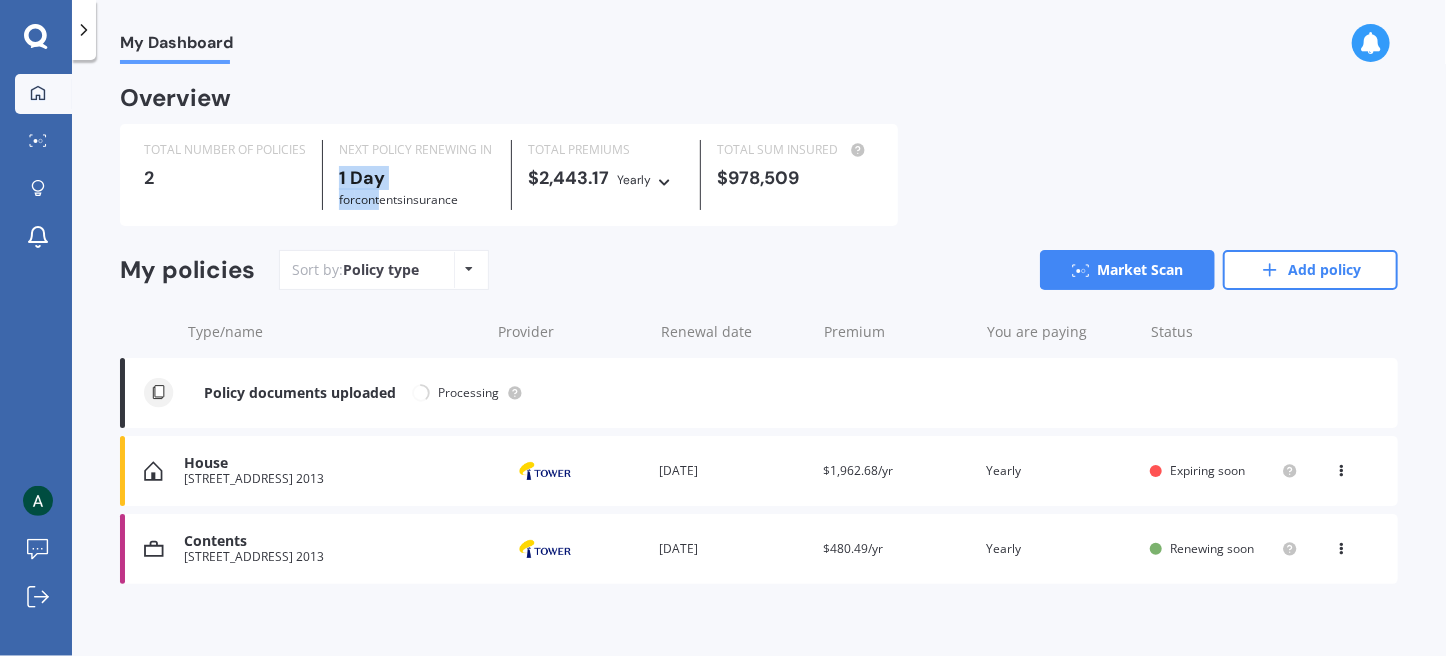 drag, startPoint x: 340, startPoint y: 174, endPoint x: 431, endPoint y: 184, distance: 91.5478 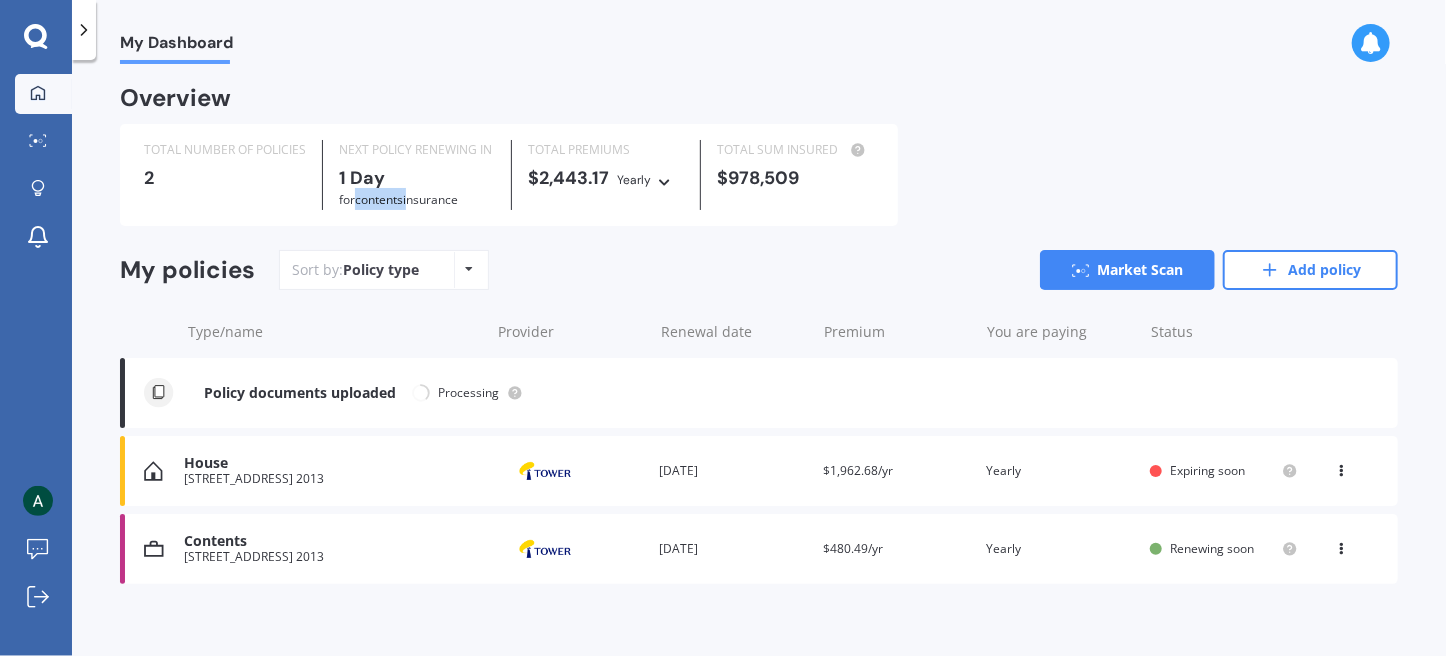 click on "for  Contents  insurance" at bounding box center (398, 199) 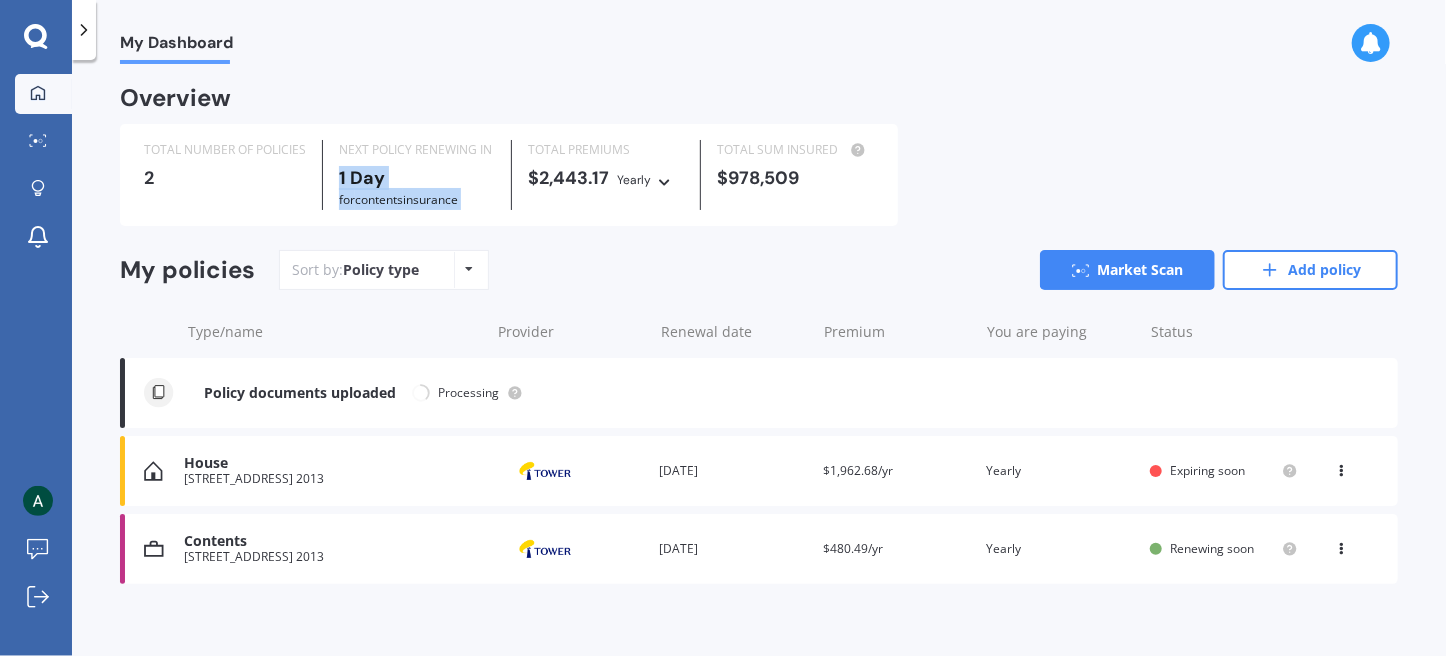 click on "for  Contents  insurance" at bounding box center [398, 199] 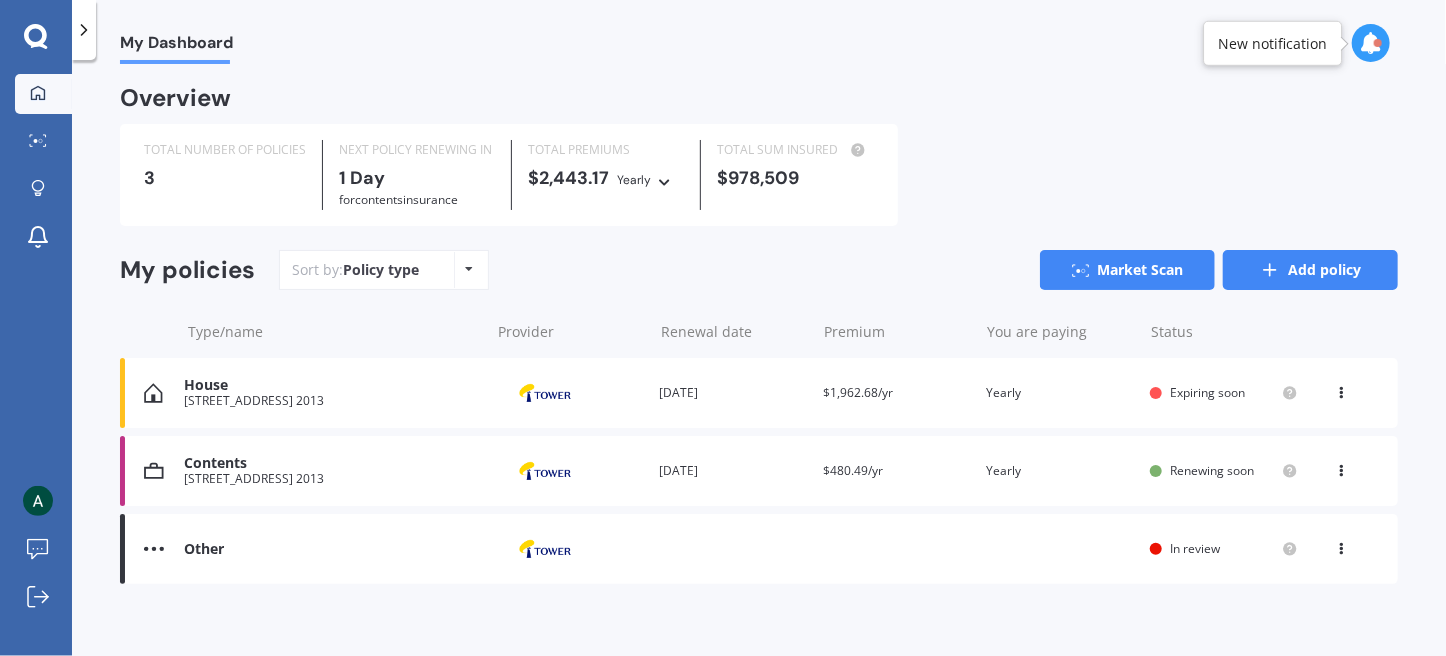 click 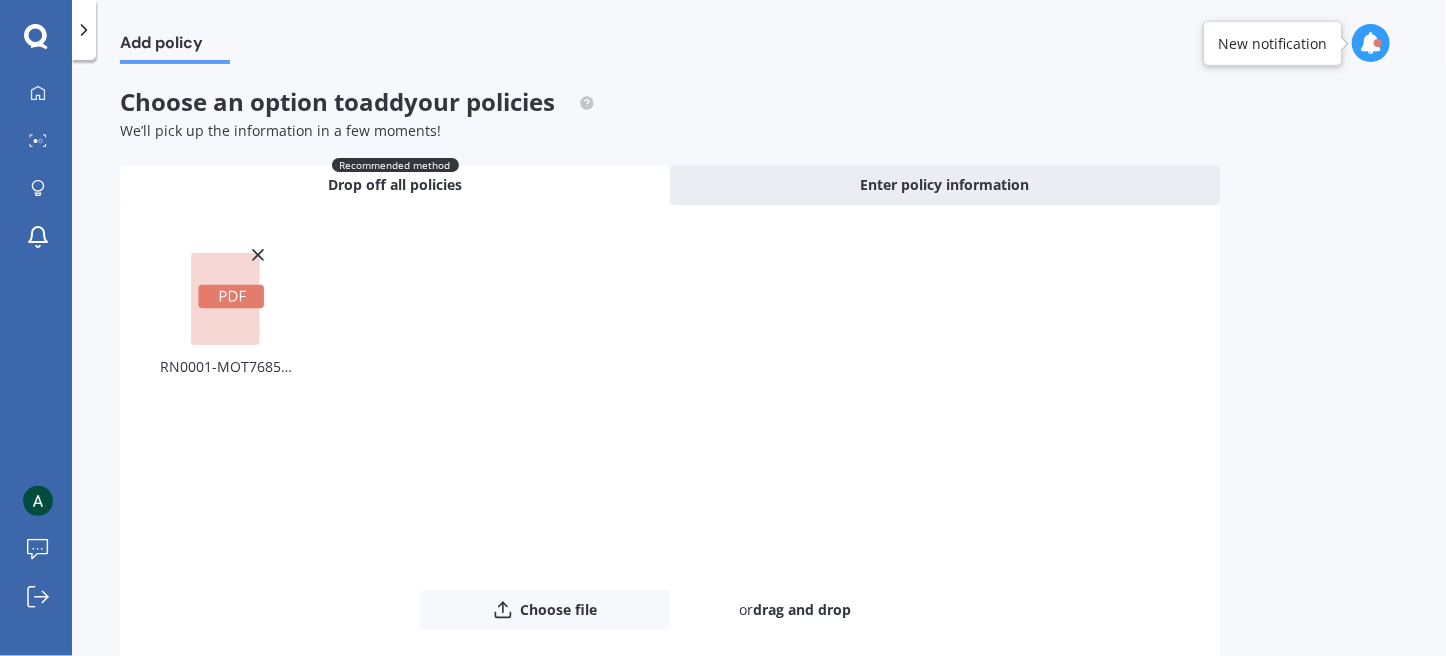 scroll, scrollTop: 112, scrollLeft: 0, axis: vertical 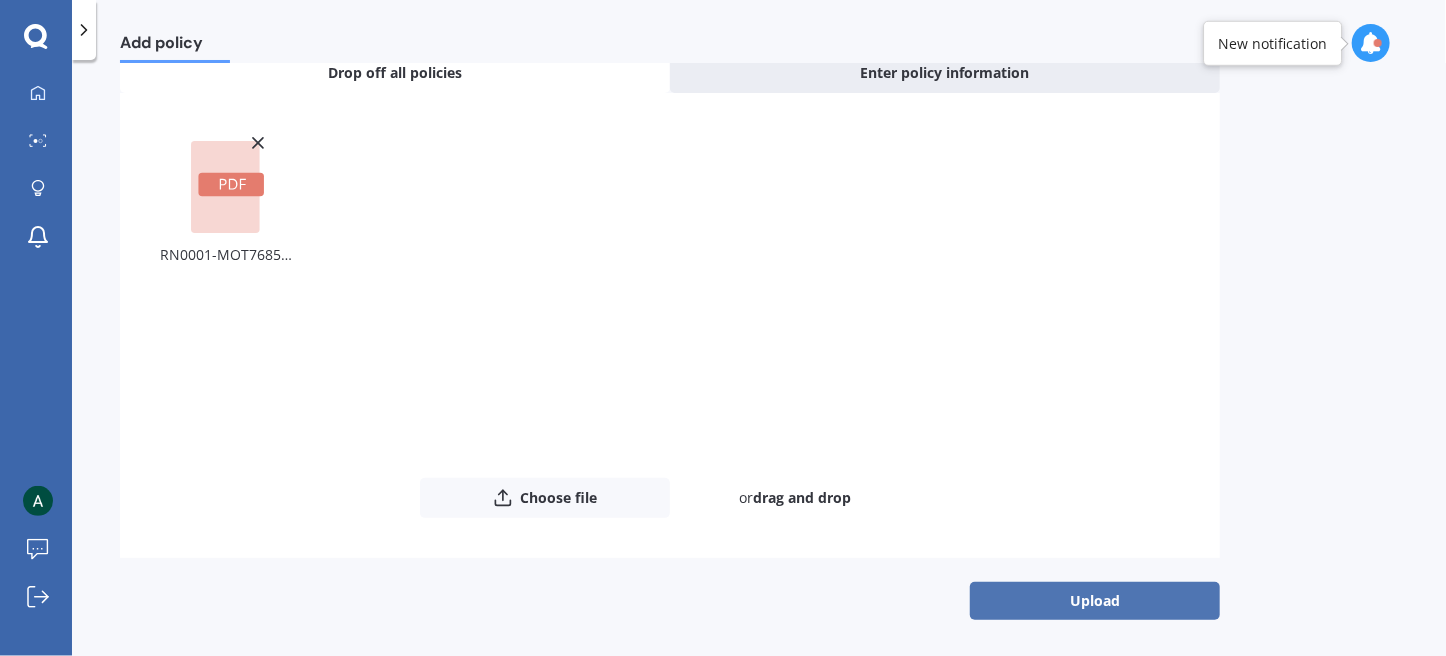 click on "Upload" at bounding box center (1095, 601) 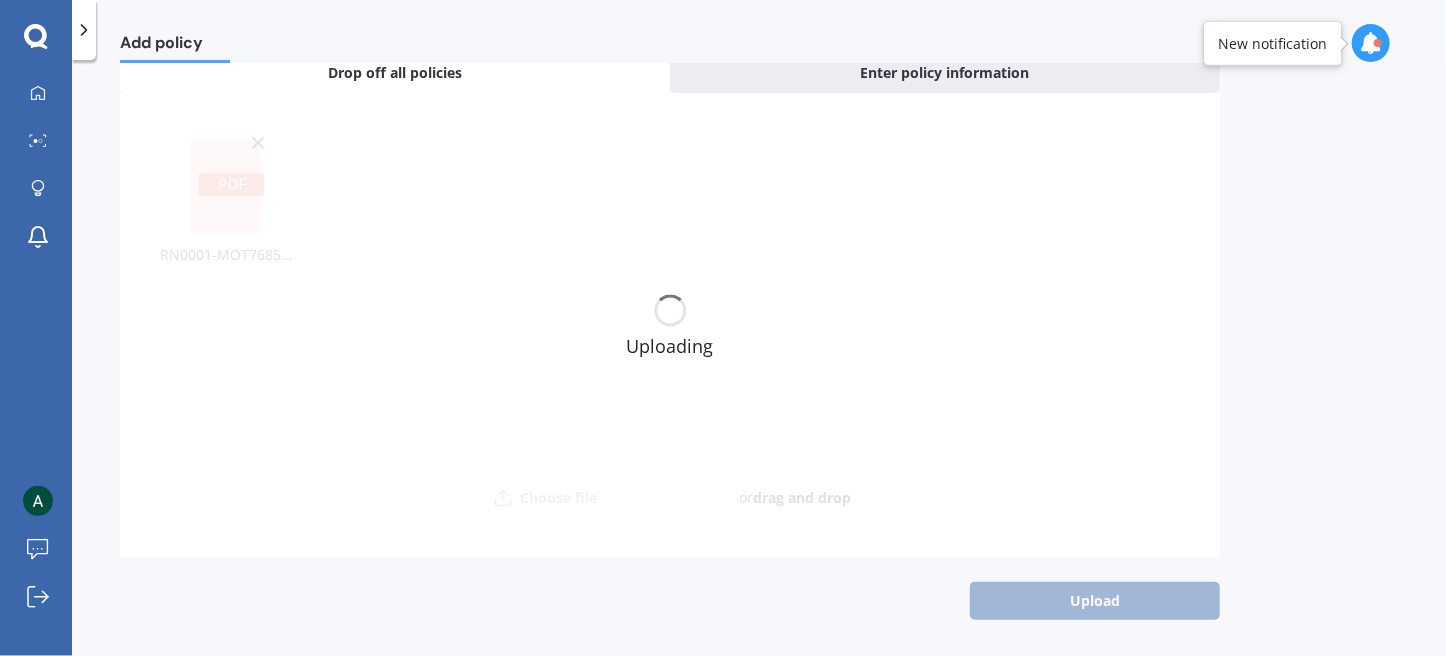 scroll, scrollTop: 0, scrollLeft: 0, axis: both 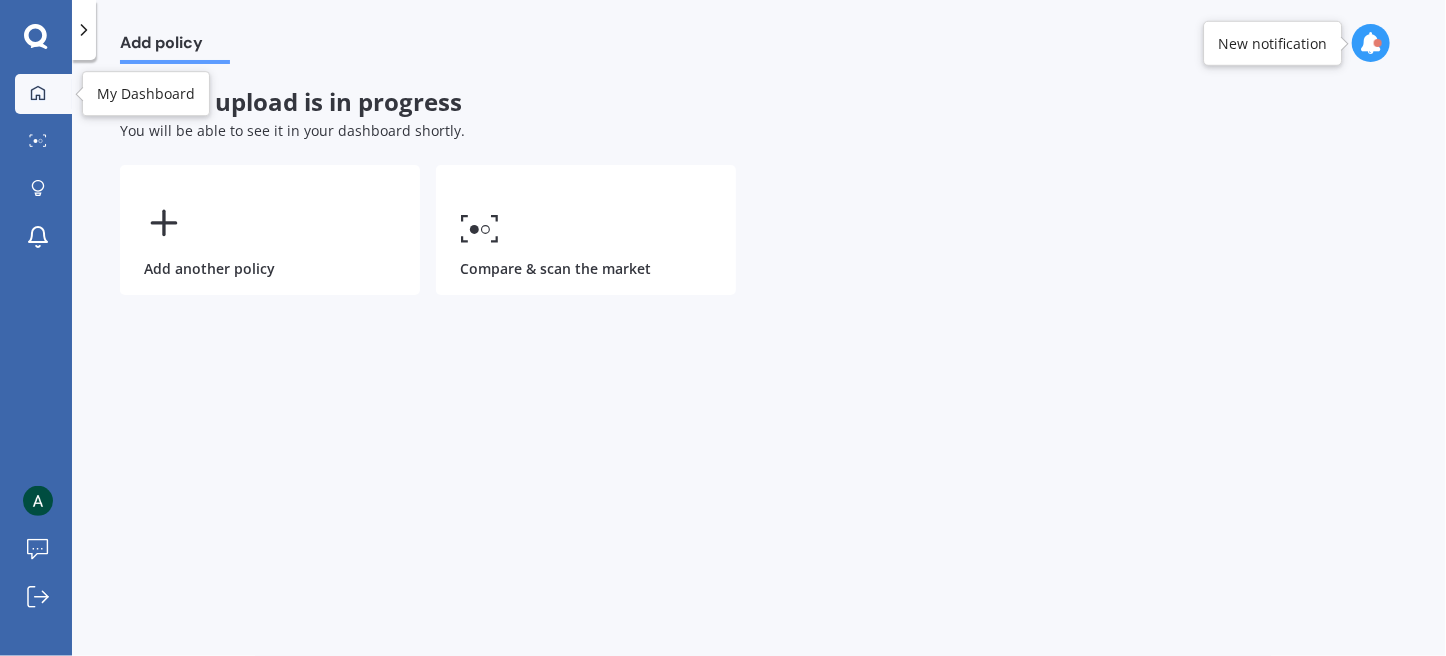 click at bounding box center [38, 94] 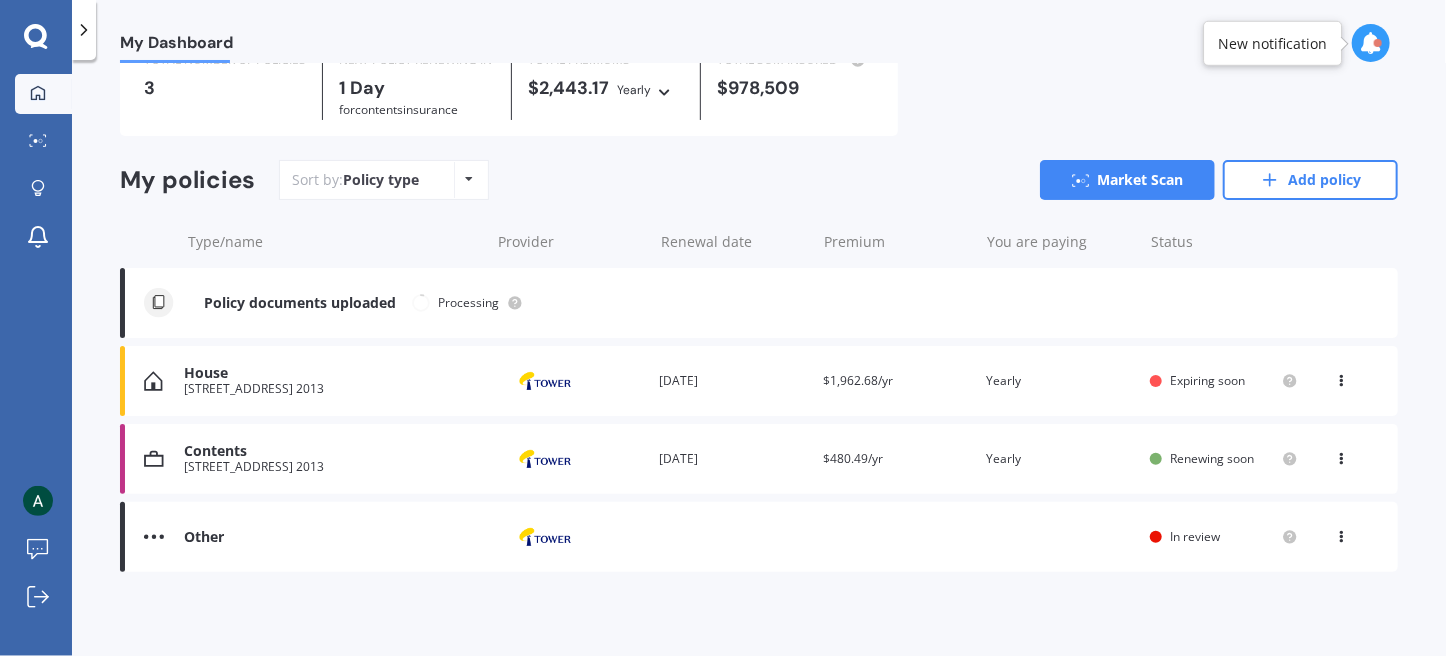 scroll, scrollTop: 0, scrollLeft: 0, axis: both 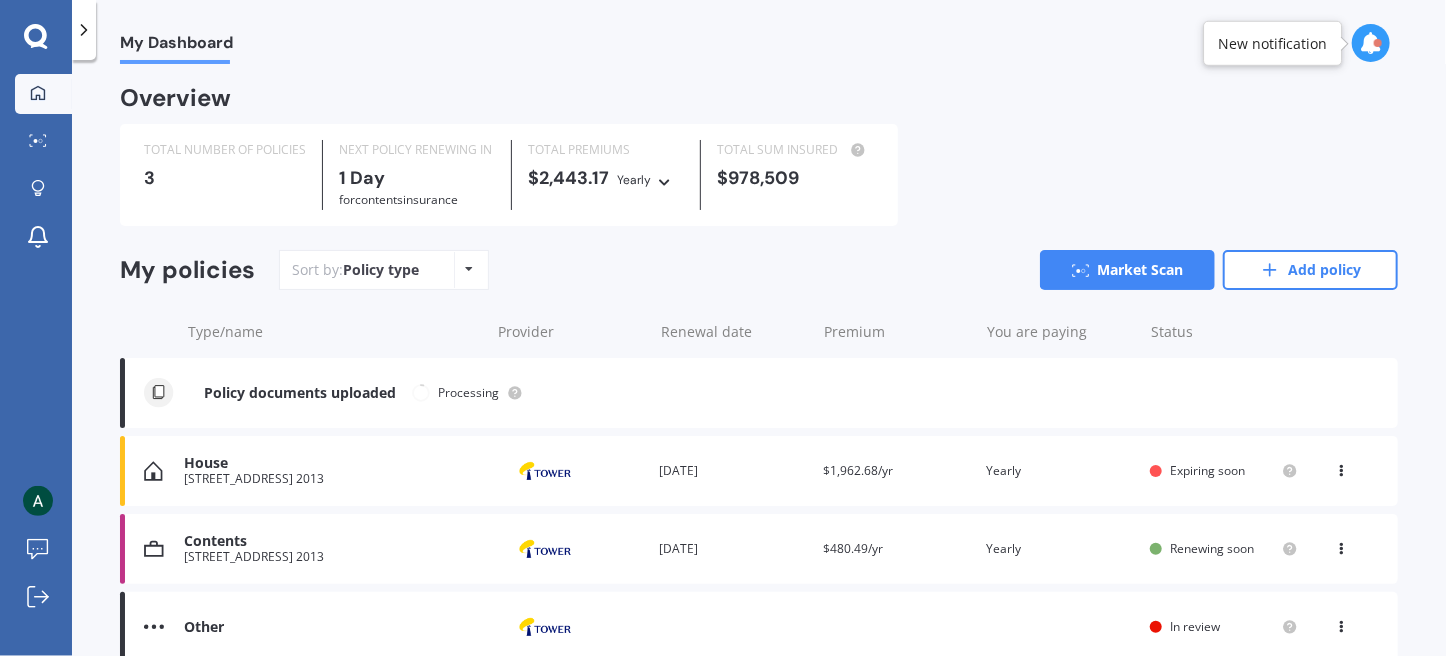 click at bounding box center [1383, 44] 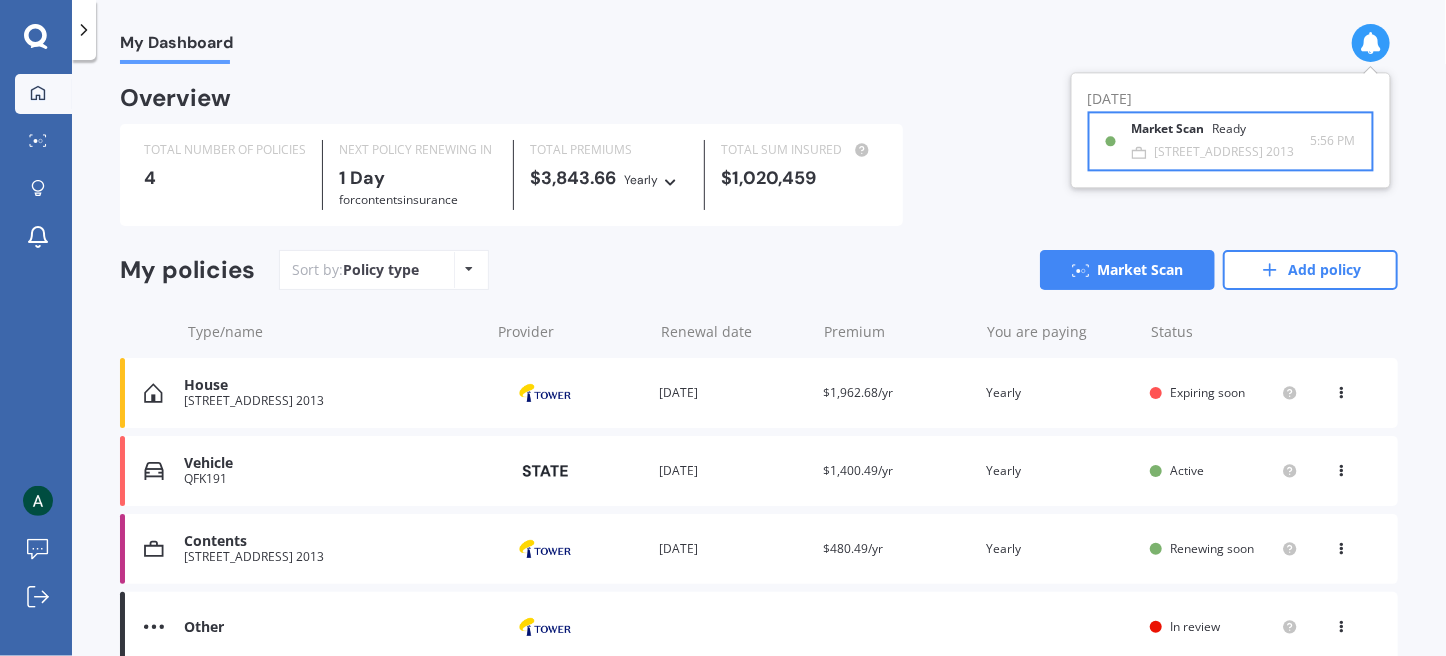 click on "Market Scan Ready [STREET_ADDRESS] 2013" at bounding box center [1221, 141] 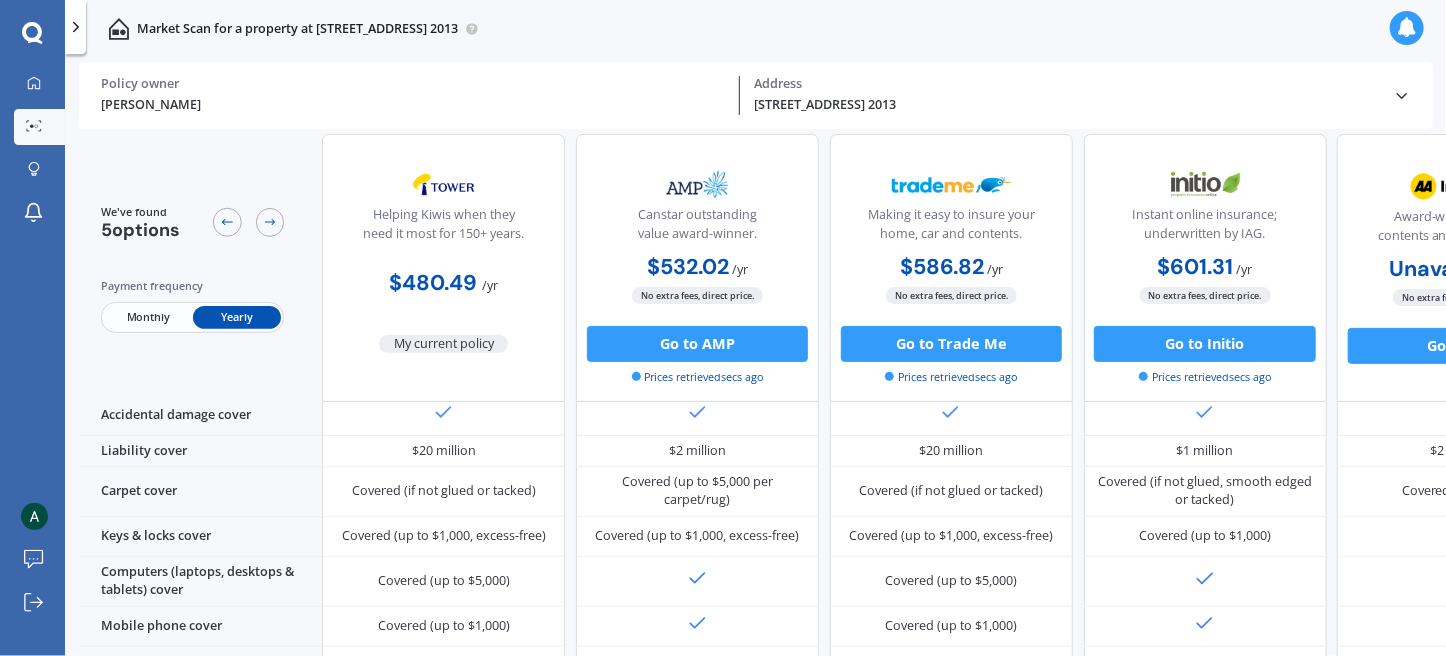 scroll, scrollTop: 0, scrollLeft: 0, axis: both 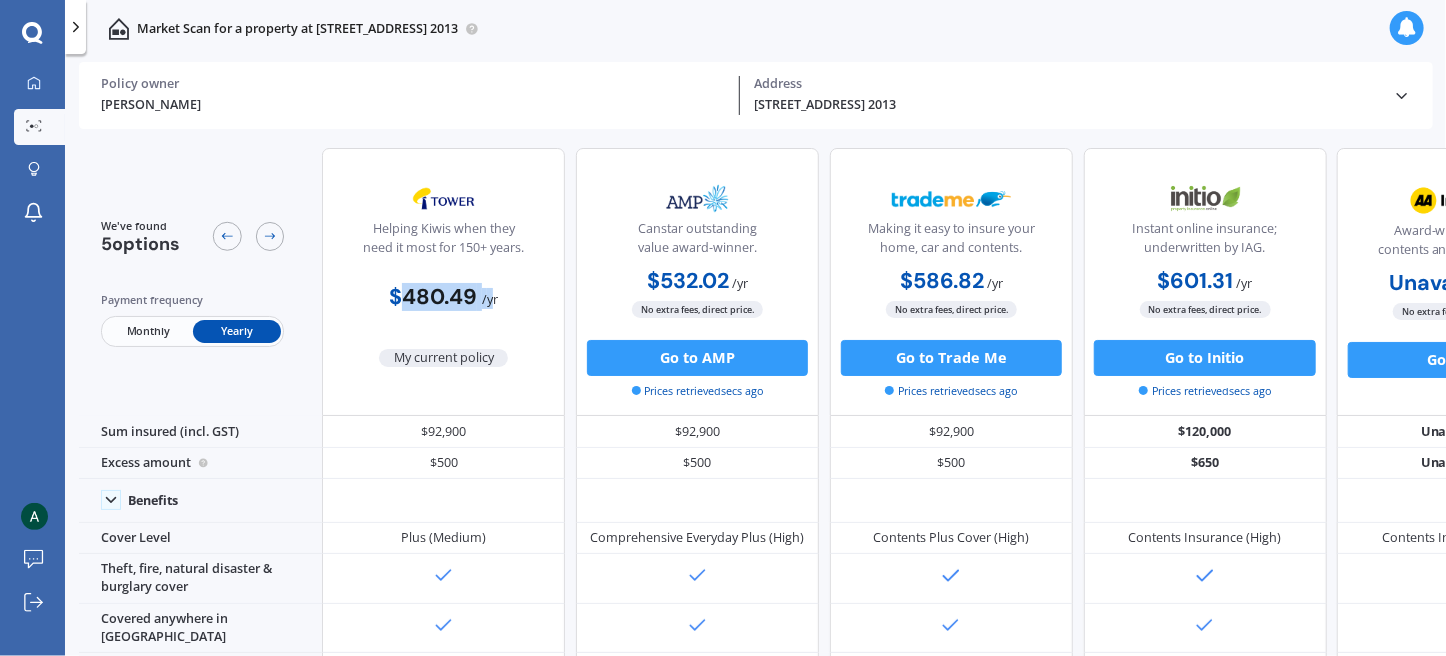 drag, startPoint x: 407, startPoint y: 290, endPoint x: 488, endPoint y: 290, distance: 81 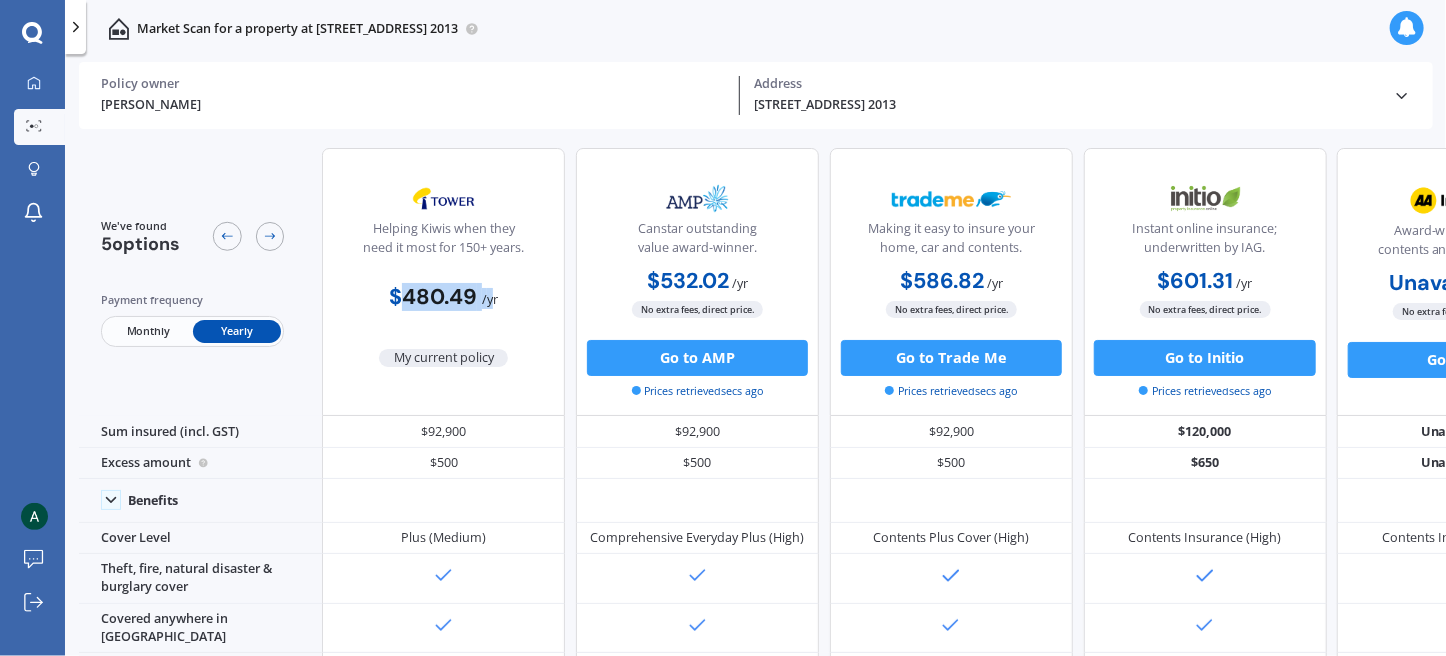 click on "$480.49" at bounding box center (433, 297) 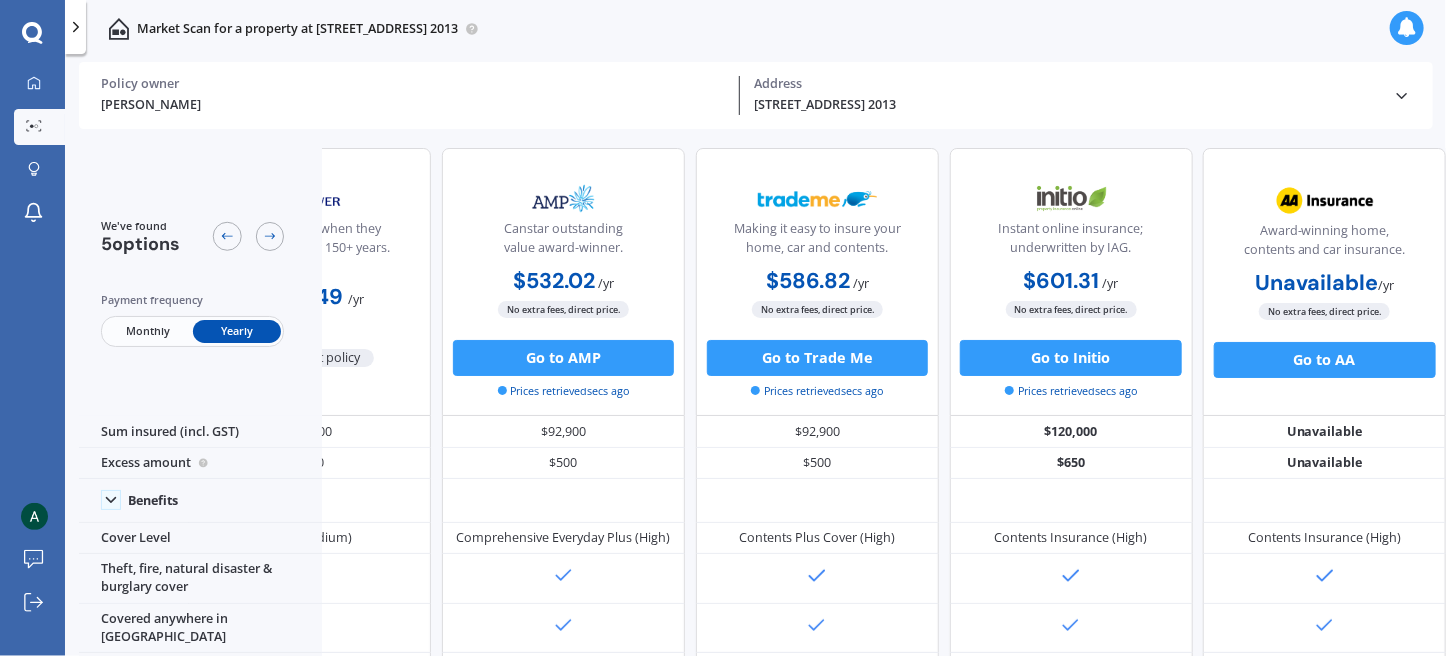 scroll, scrollTop: 0, scrollLeft: 0, axis: both 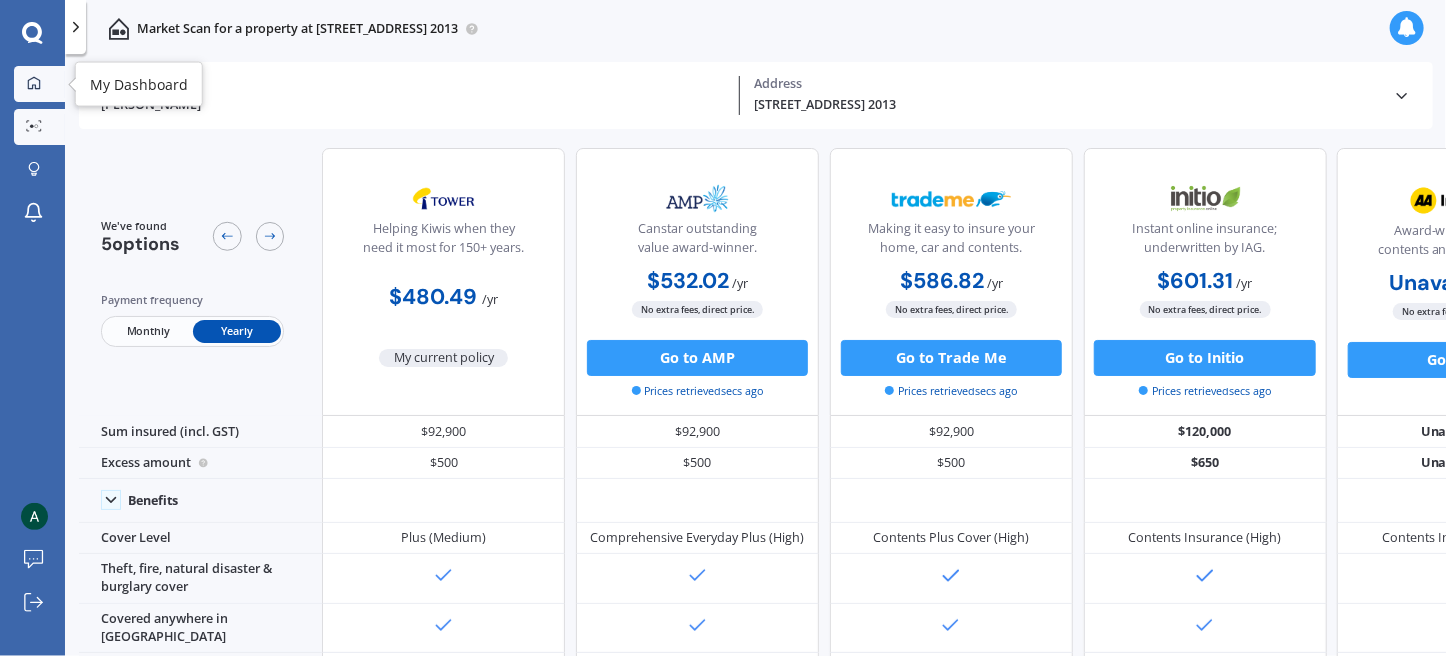 click on "My Dashboard" at bounding box center [39, 84] 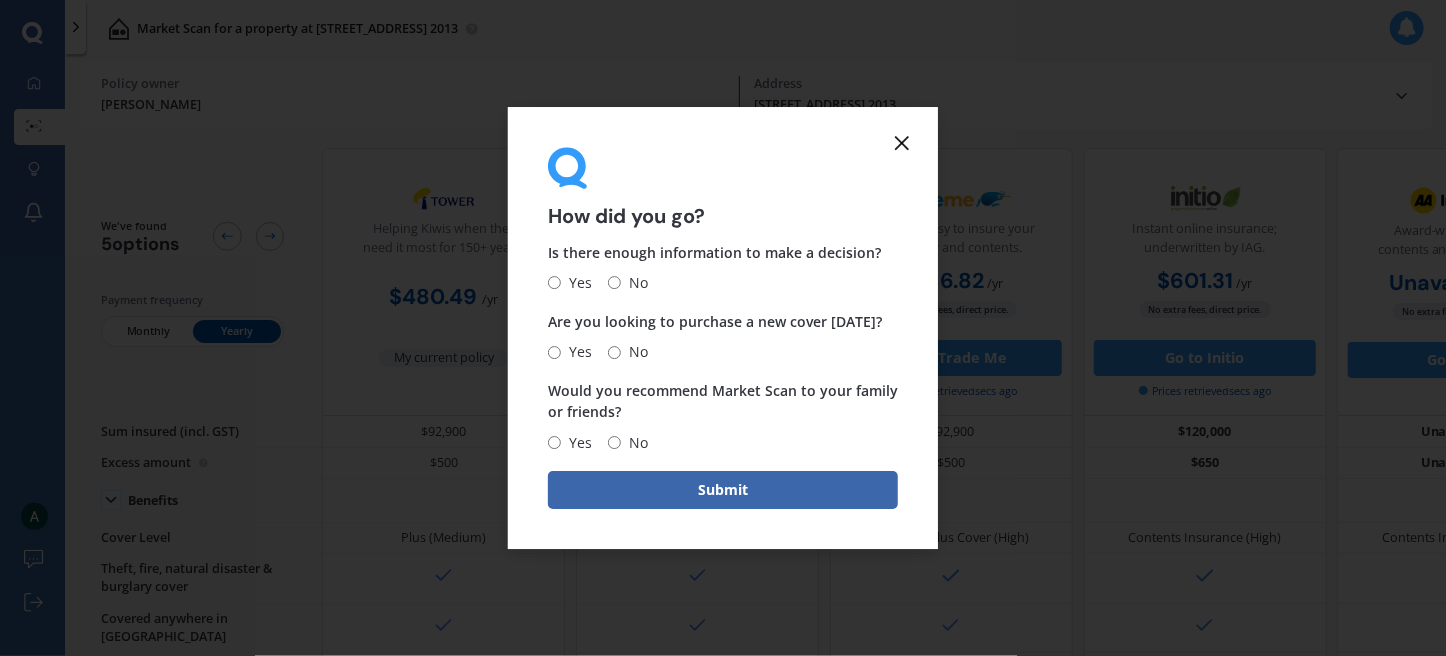 click 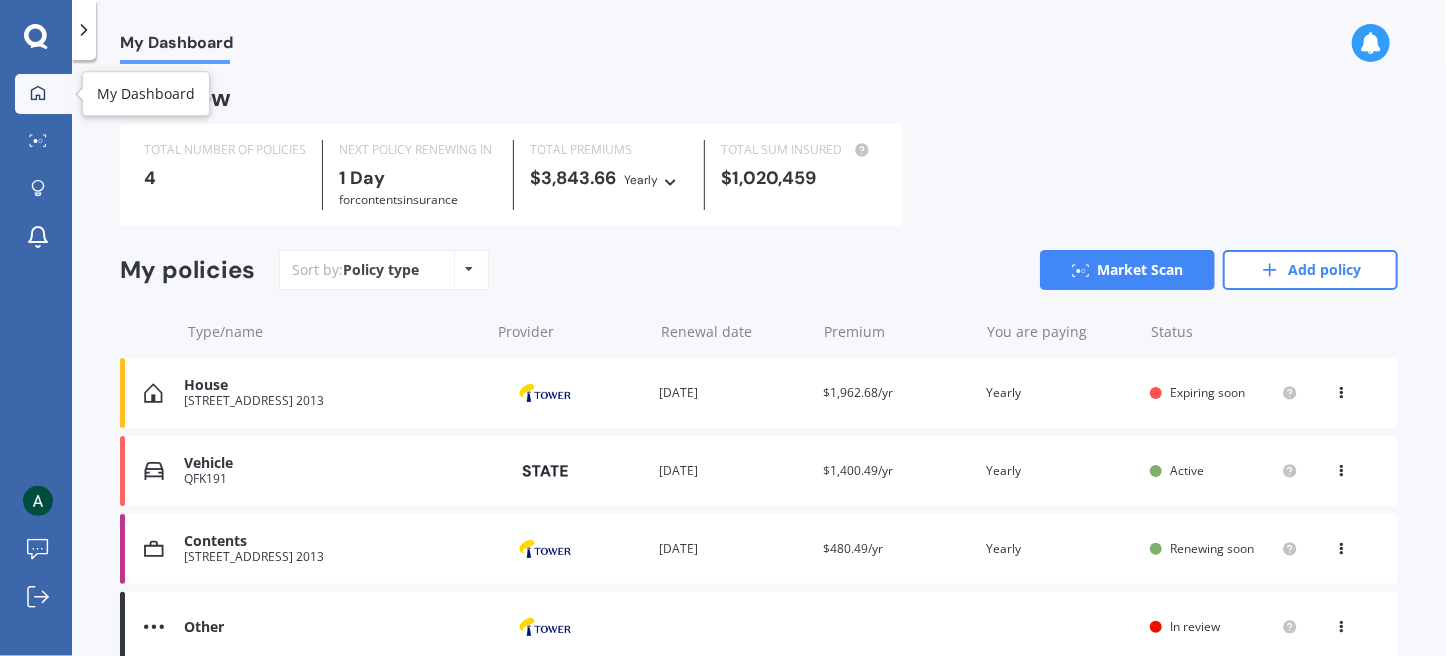 click 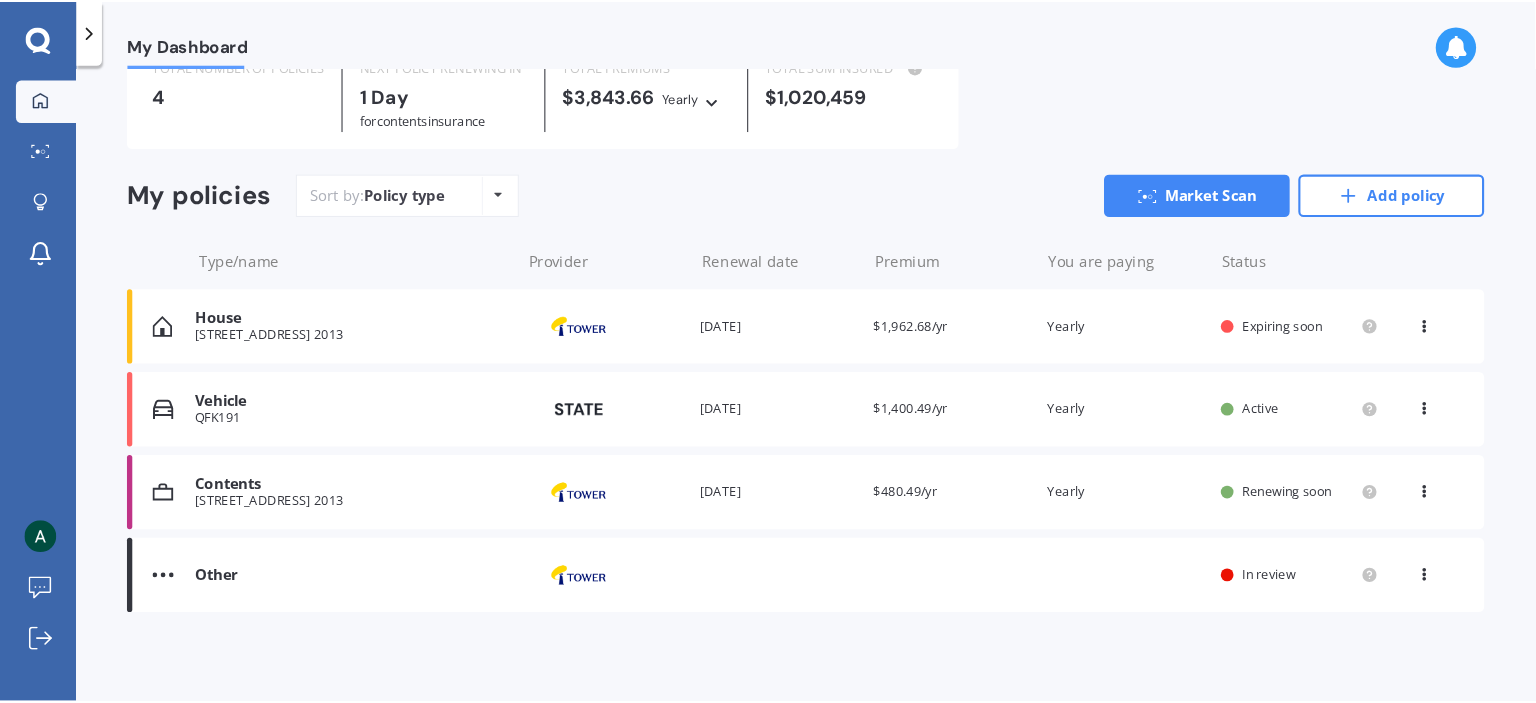 scroll, scrollTop: 88, scrollLeft: 0, axis: vertical 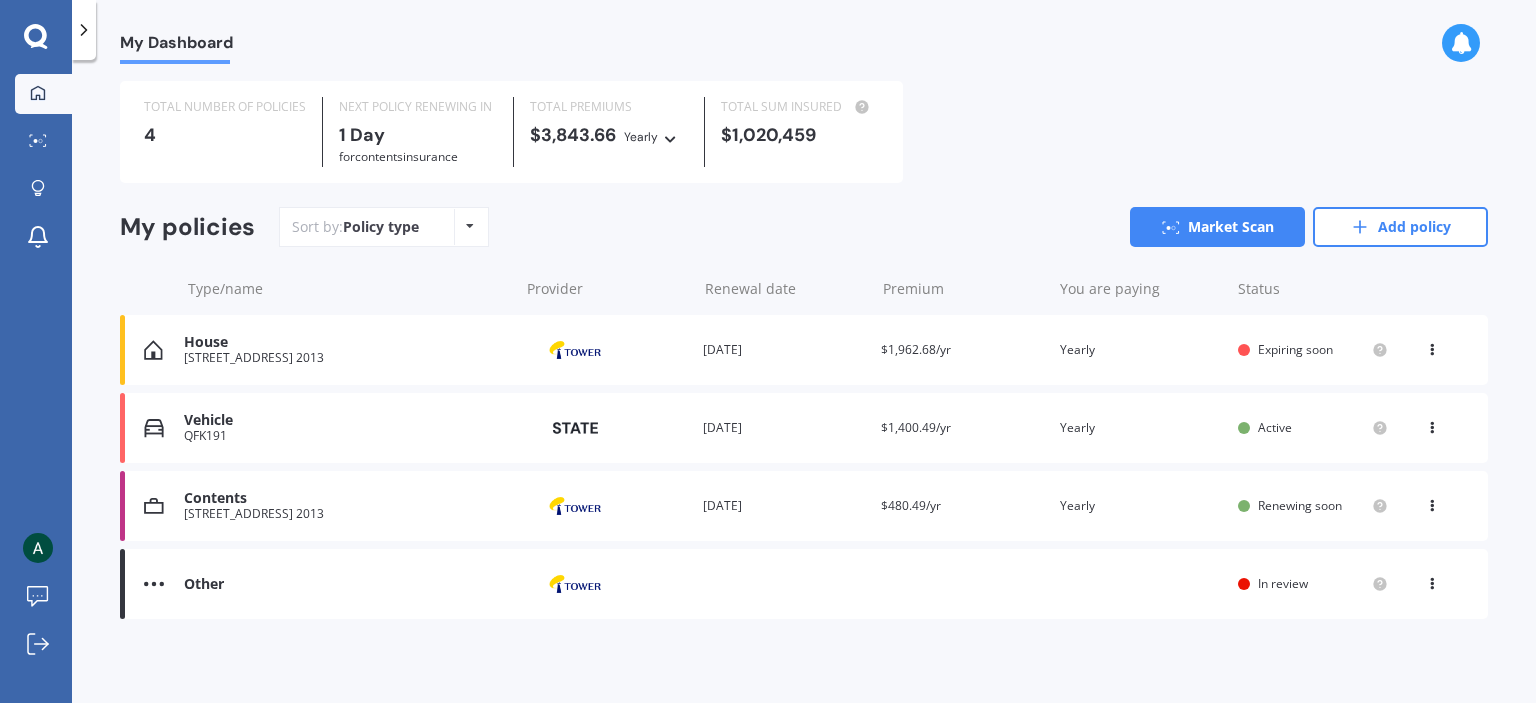 click on "Contents" at bounding box center [346, 498] 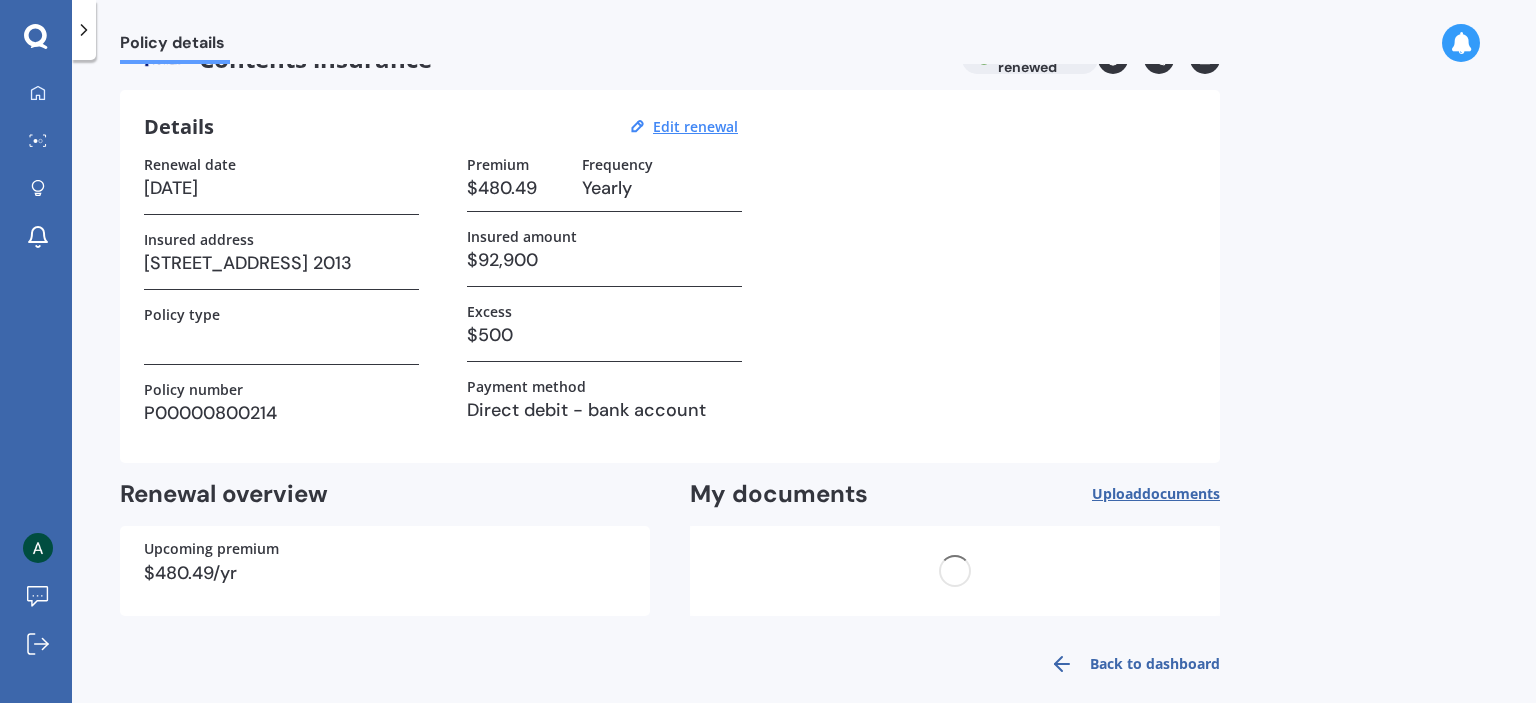 scroll, scrollTop: 0, scrollLeft: 0, axis: both 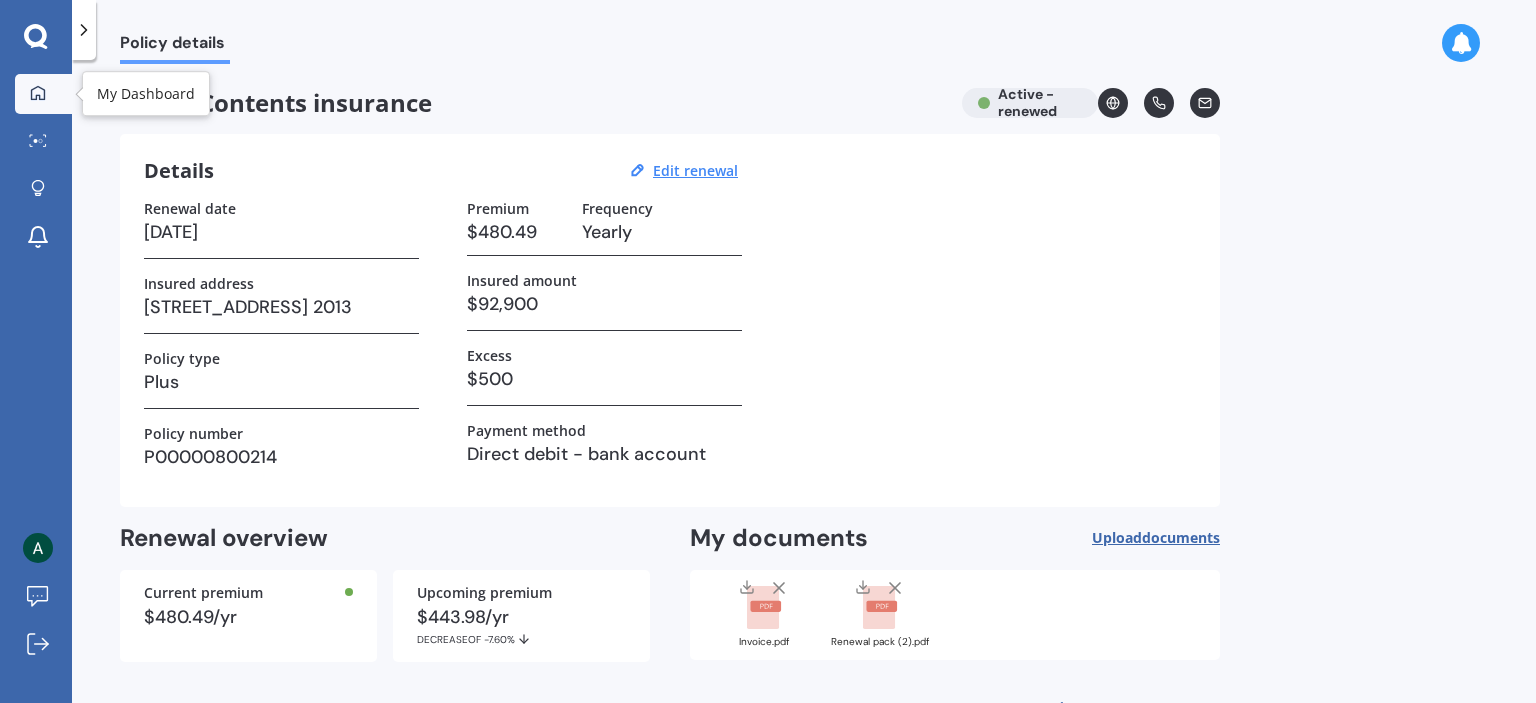 click on "My Dashboard" at bounding box center [43, 94] 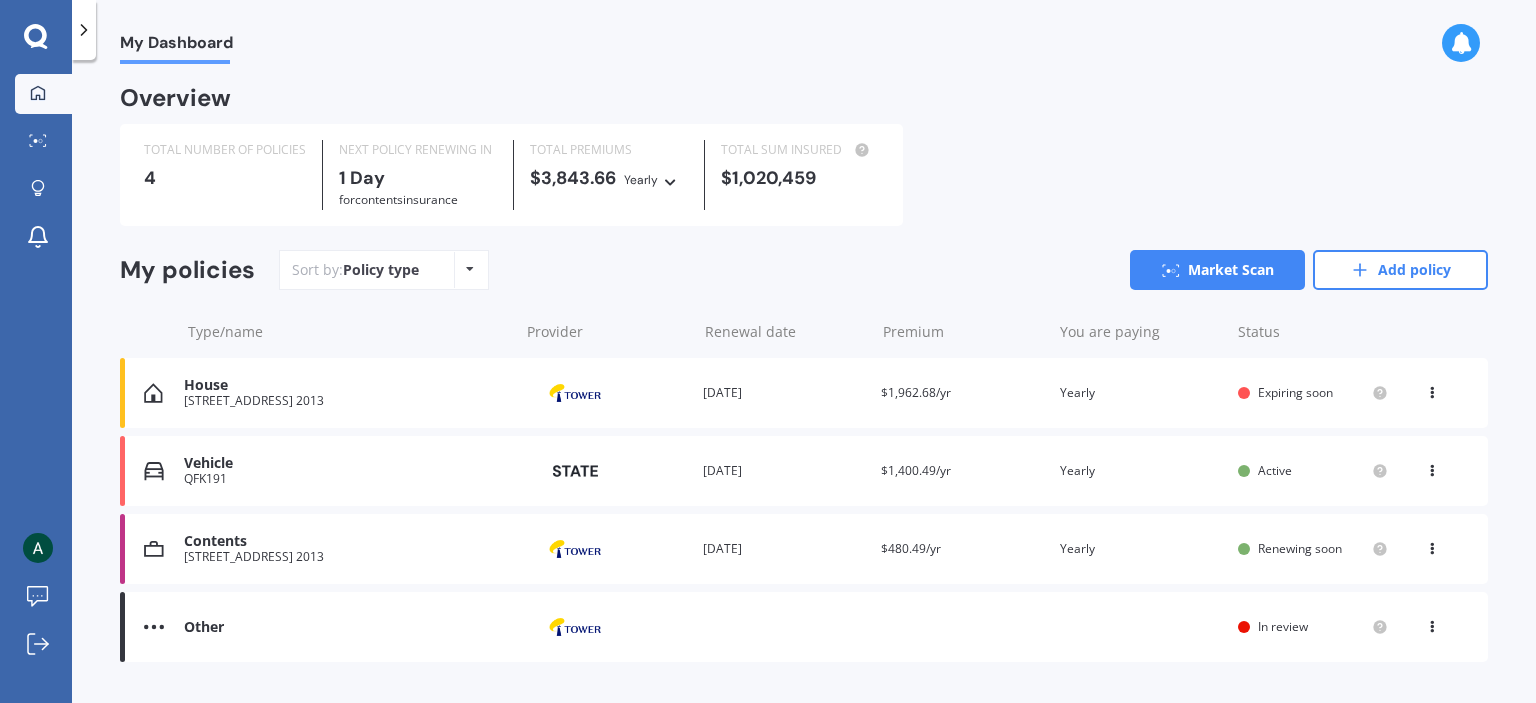 scroll, scrollTop: 44, scrollLeft: 0, axis: vertical 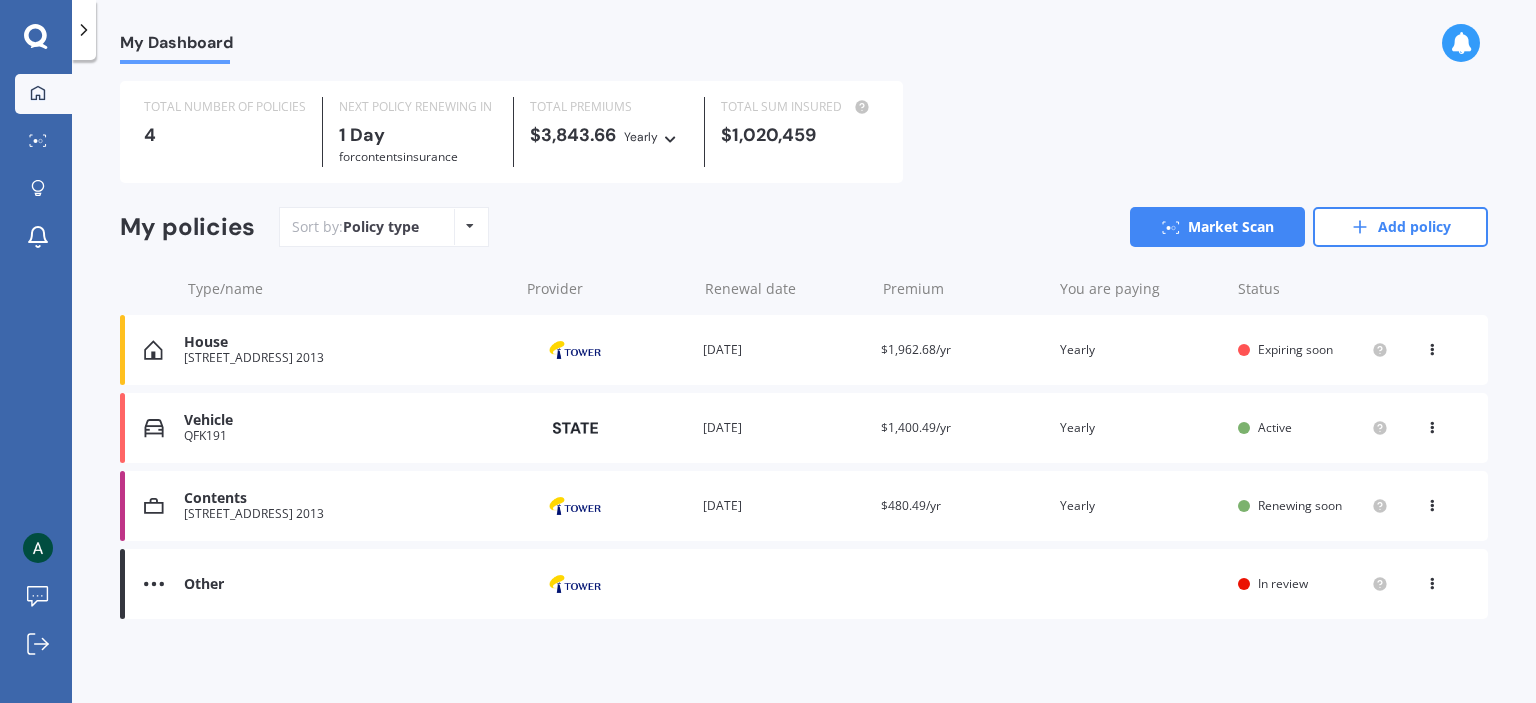 click on "You are paying Yearly" at bounding box center [1141, 350] 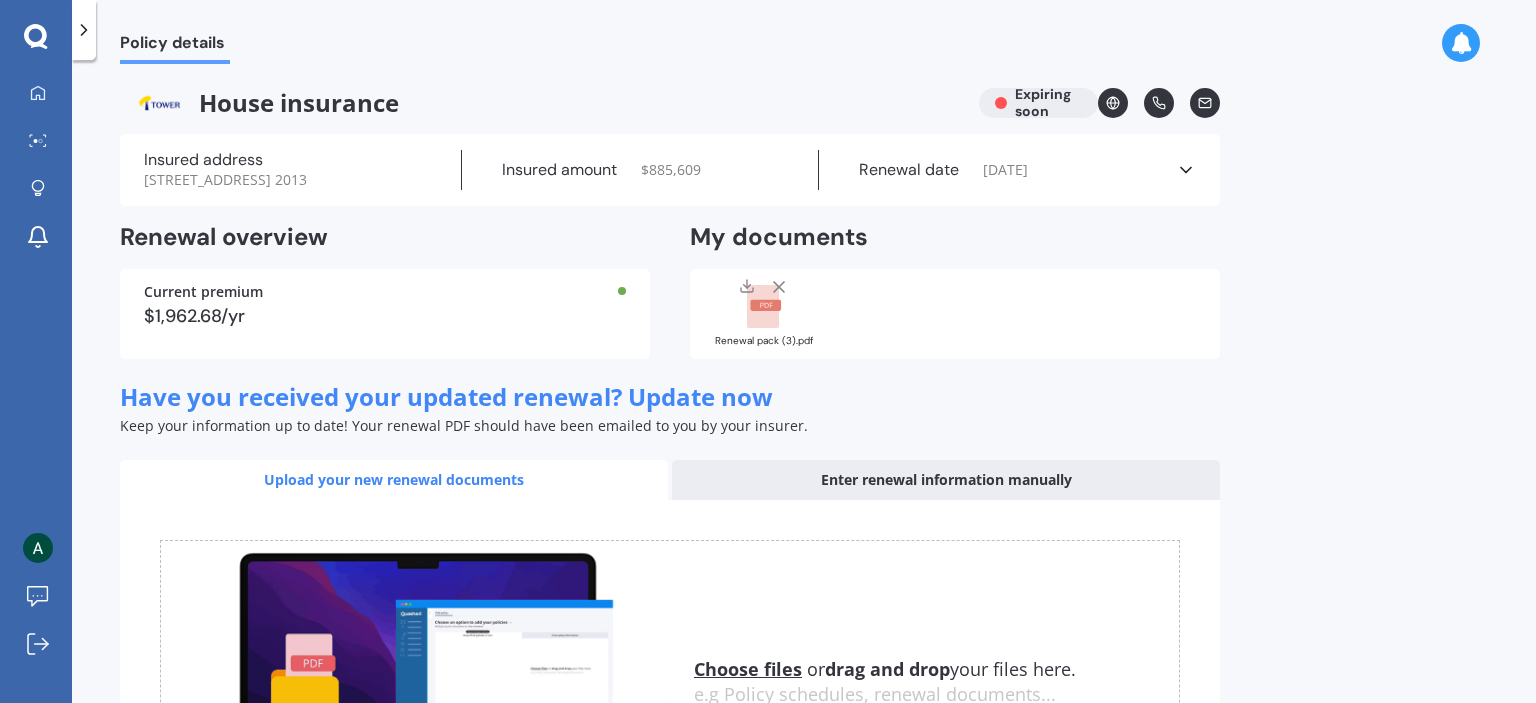scroll, scrollTop: 279, scrollLeft: 0, axis: vertical 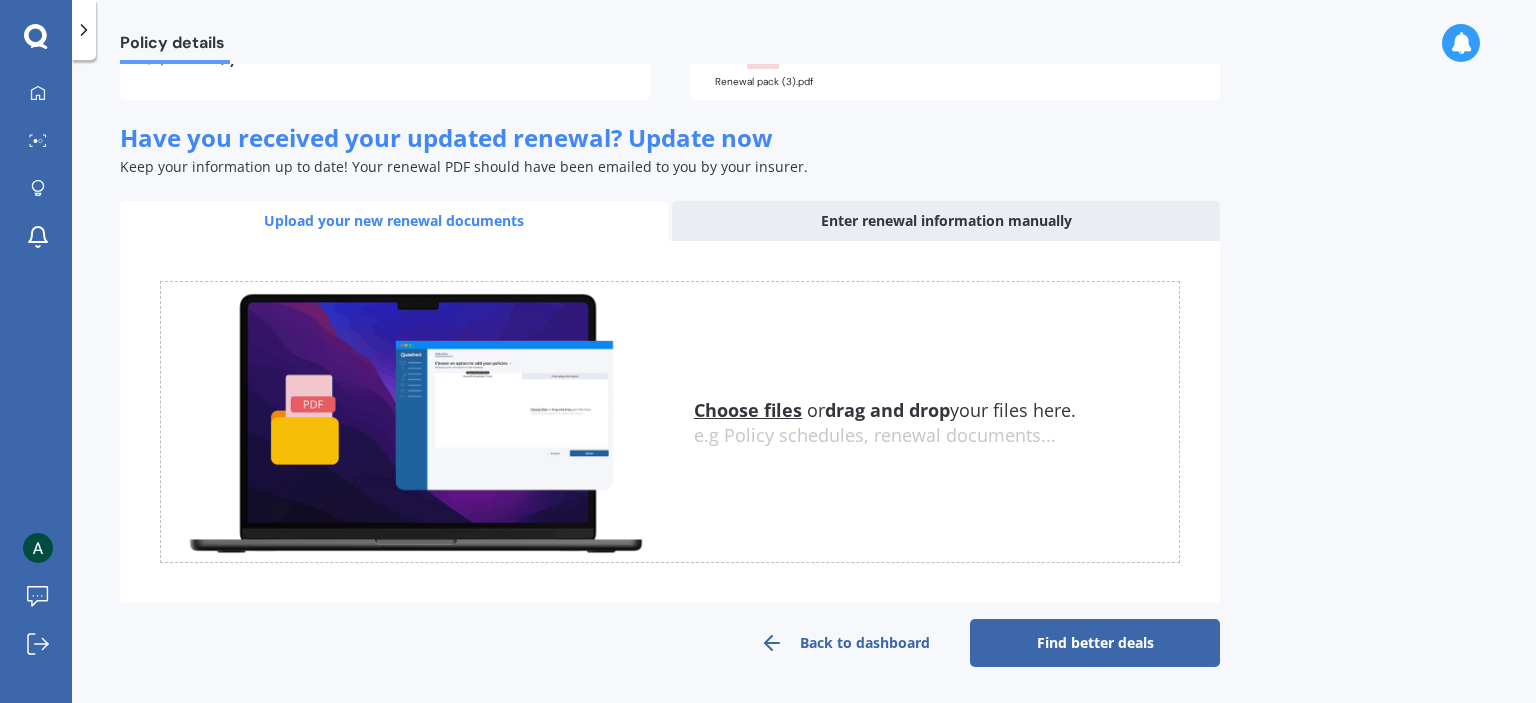 click on "Find better deals" at bounding box center (1095, 643) 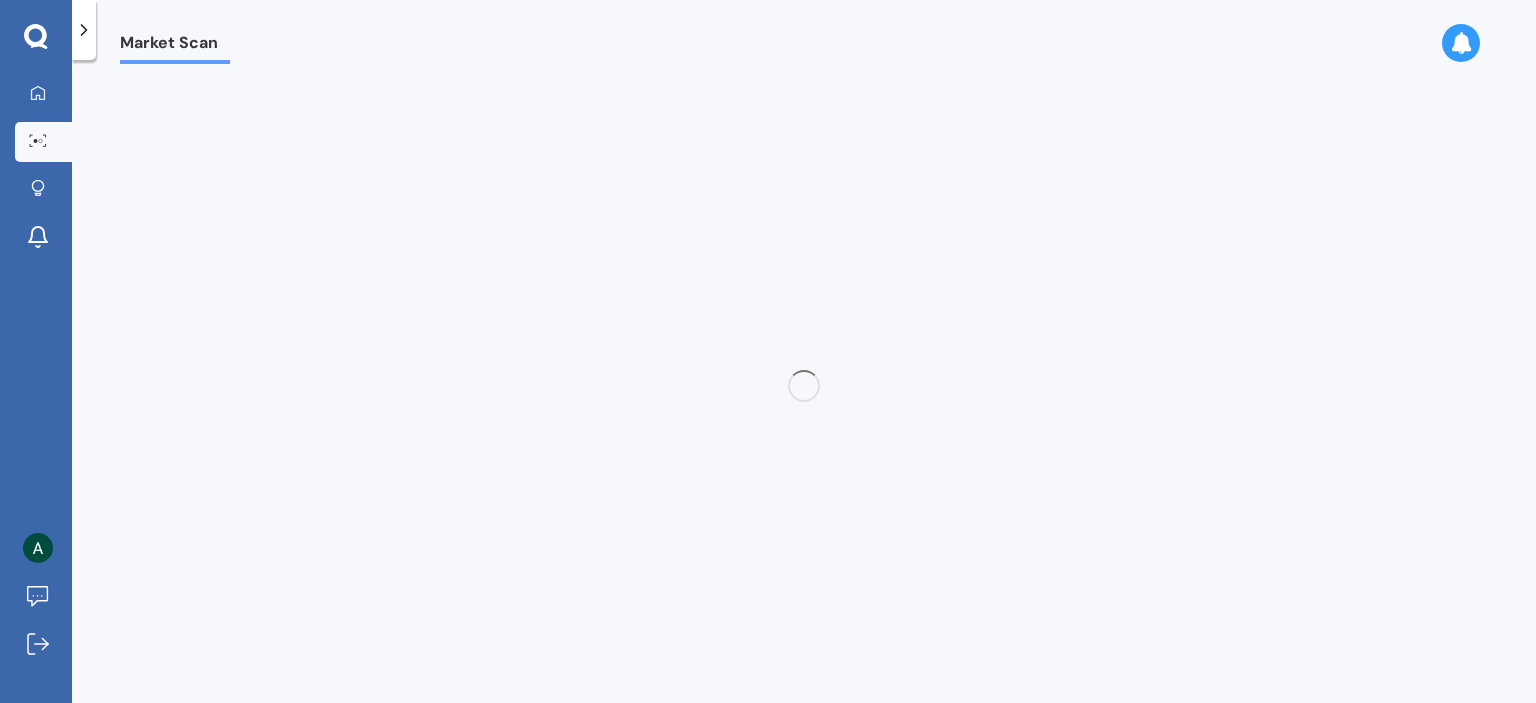 scroll, scrollTop: 0, scrollLeft: 0, axis: both 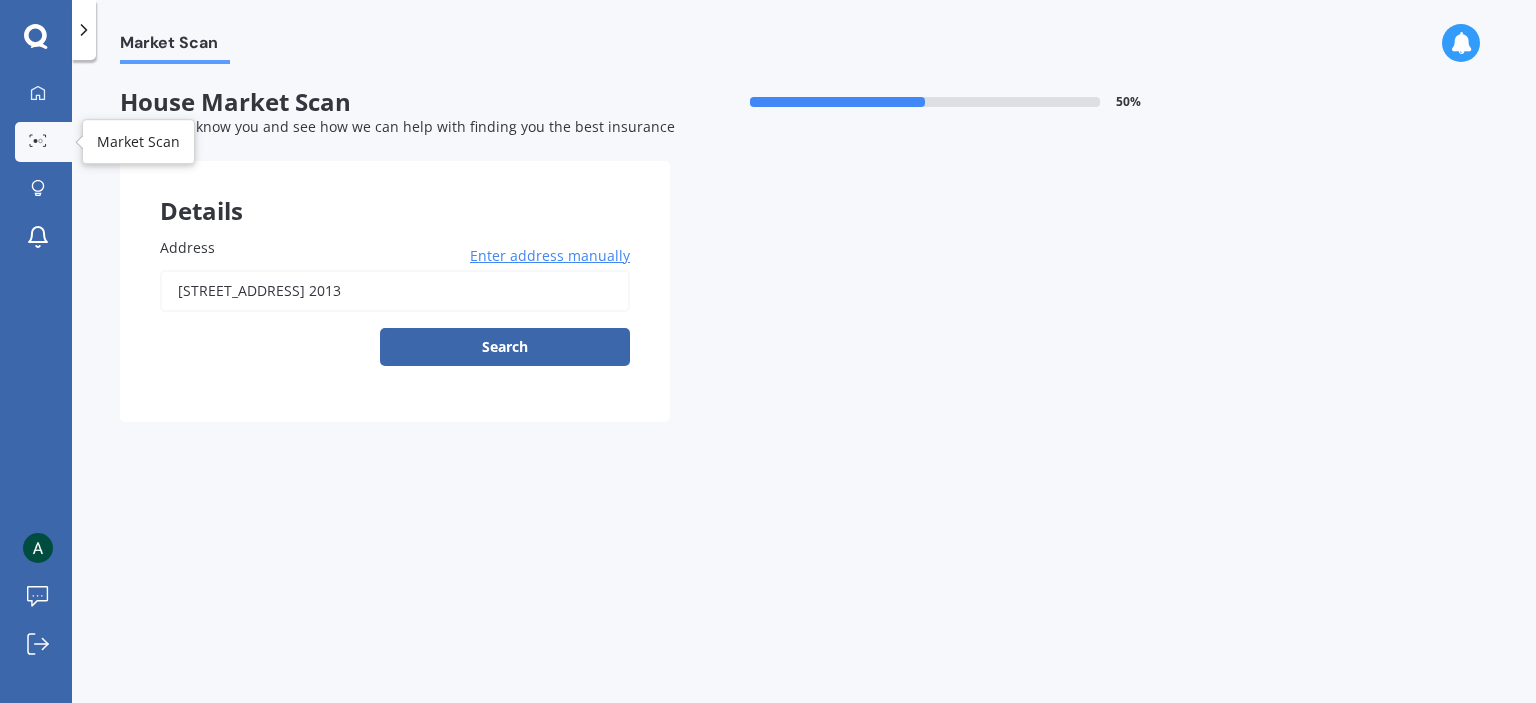 click on "Market Scan" at bounding box center [43, 142] 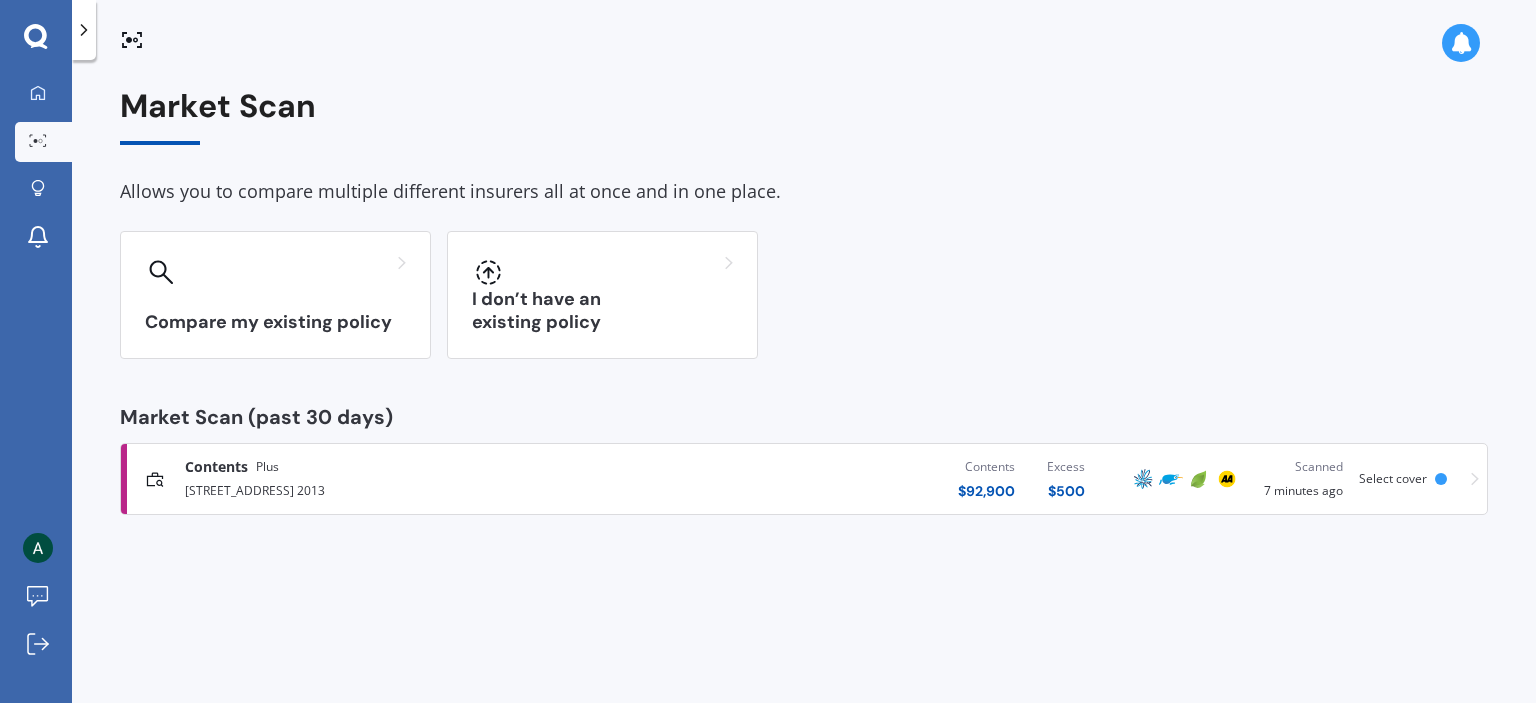 click on "My Dashboard Market Scan Explore insurance Notifications [PERSON_NAME] Submit feedback Log out" at bounding box center (36, 351) 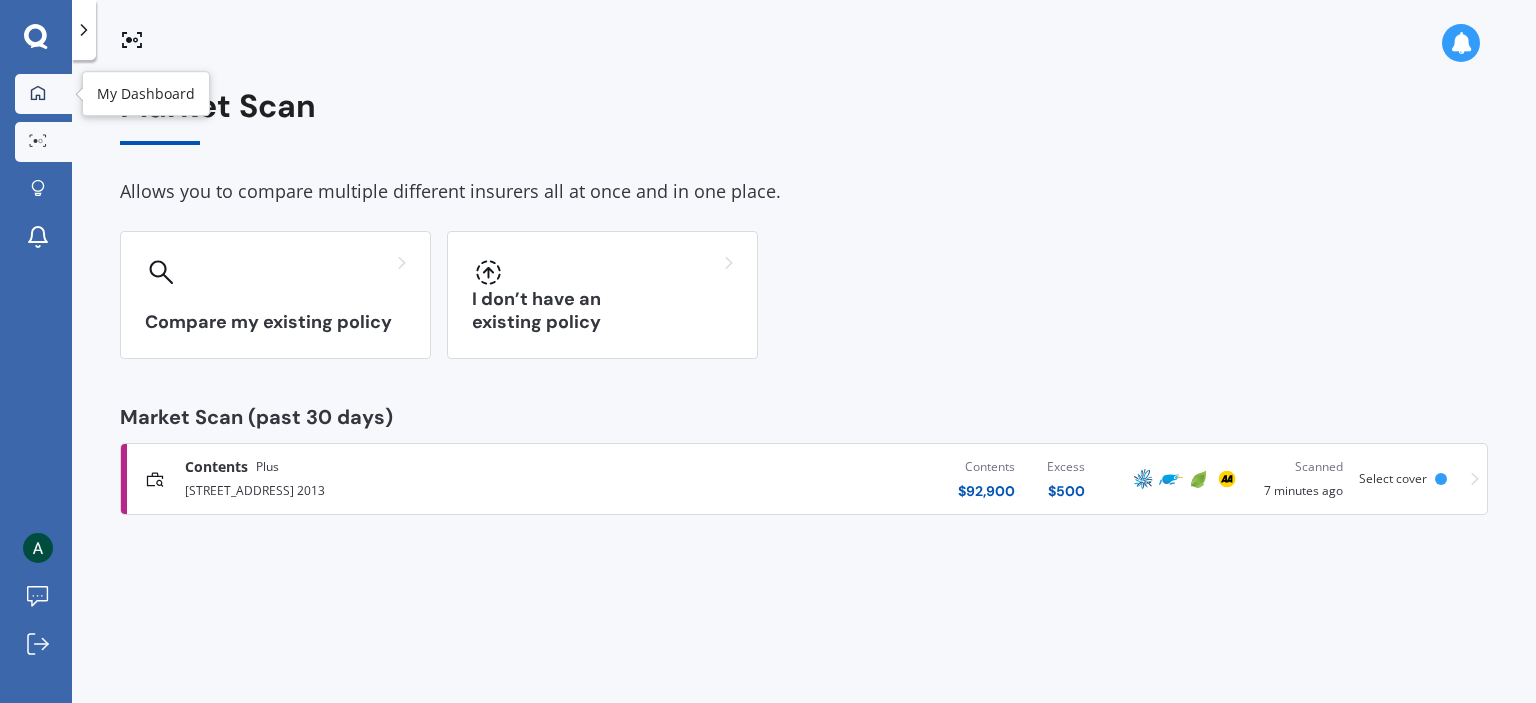 click 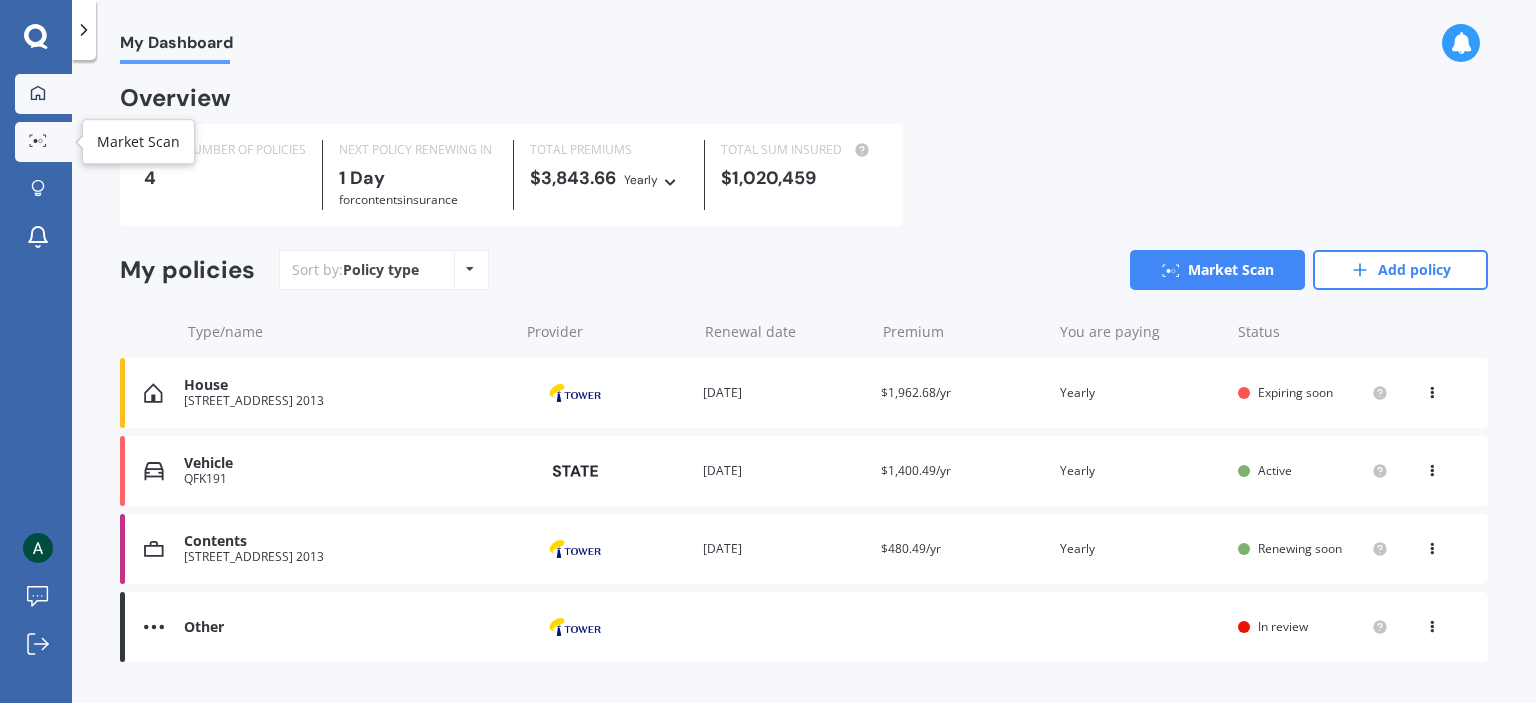 click on "Market Scan" at bounding box center (43, 142) 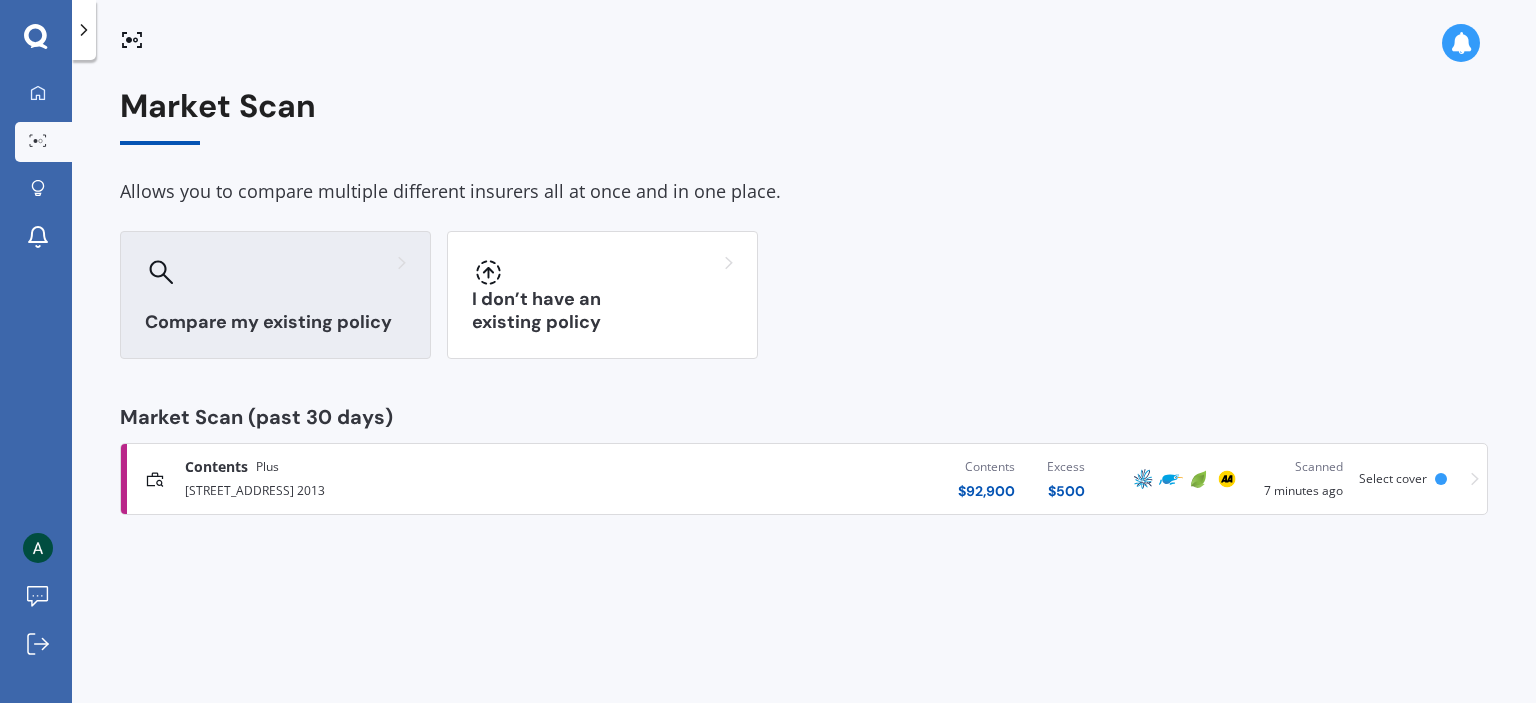 click on "Compare my existing policy" at bounding box center [275, 295] 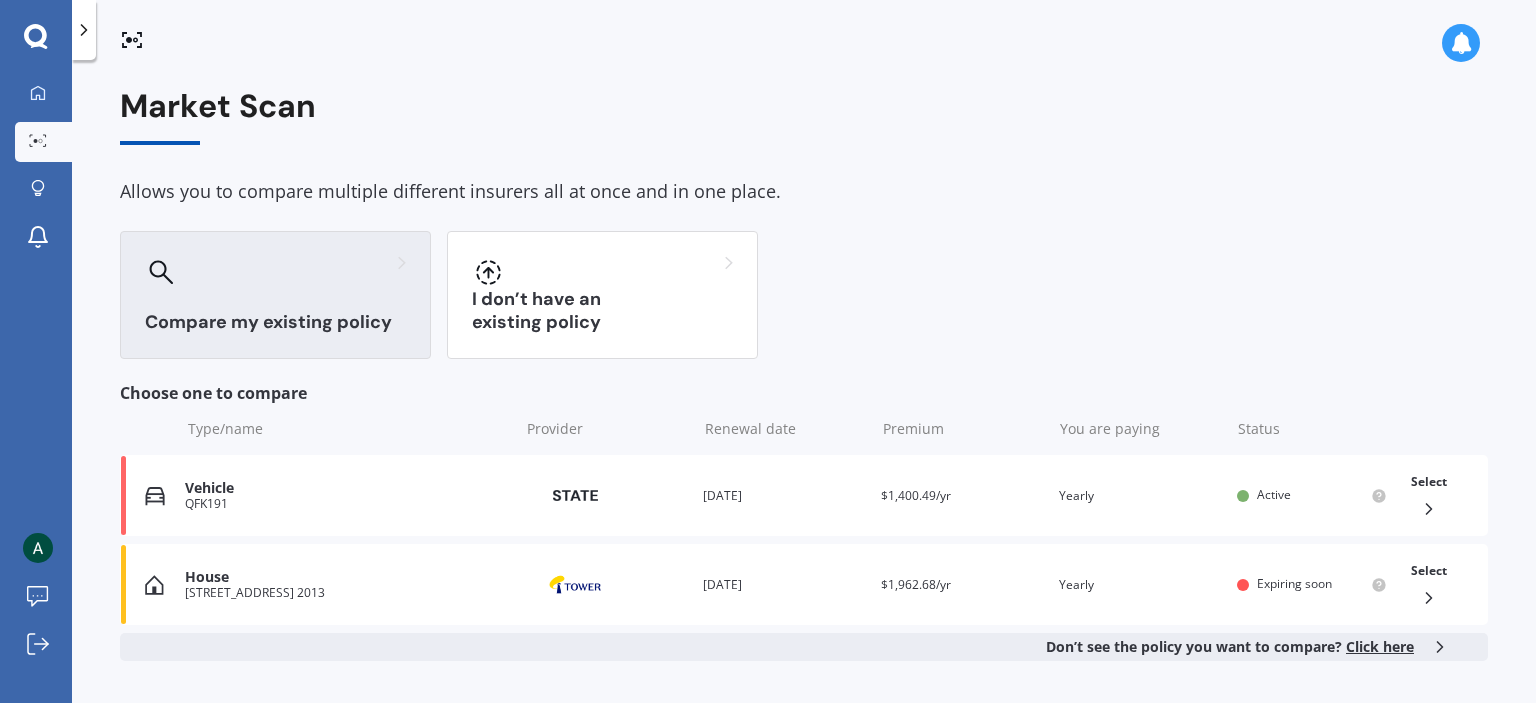 scroll, scrollTop: 156, scrollLeft: 0, axis: vertical 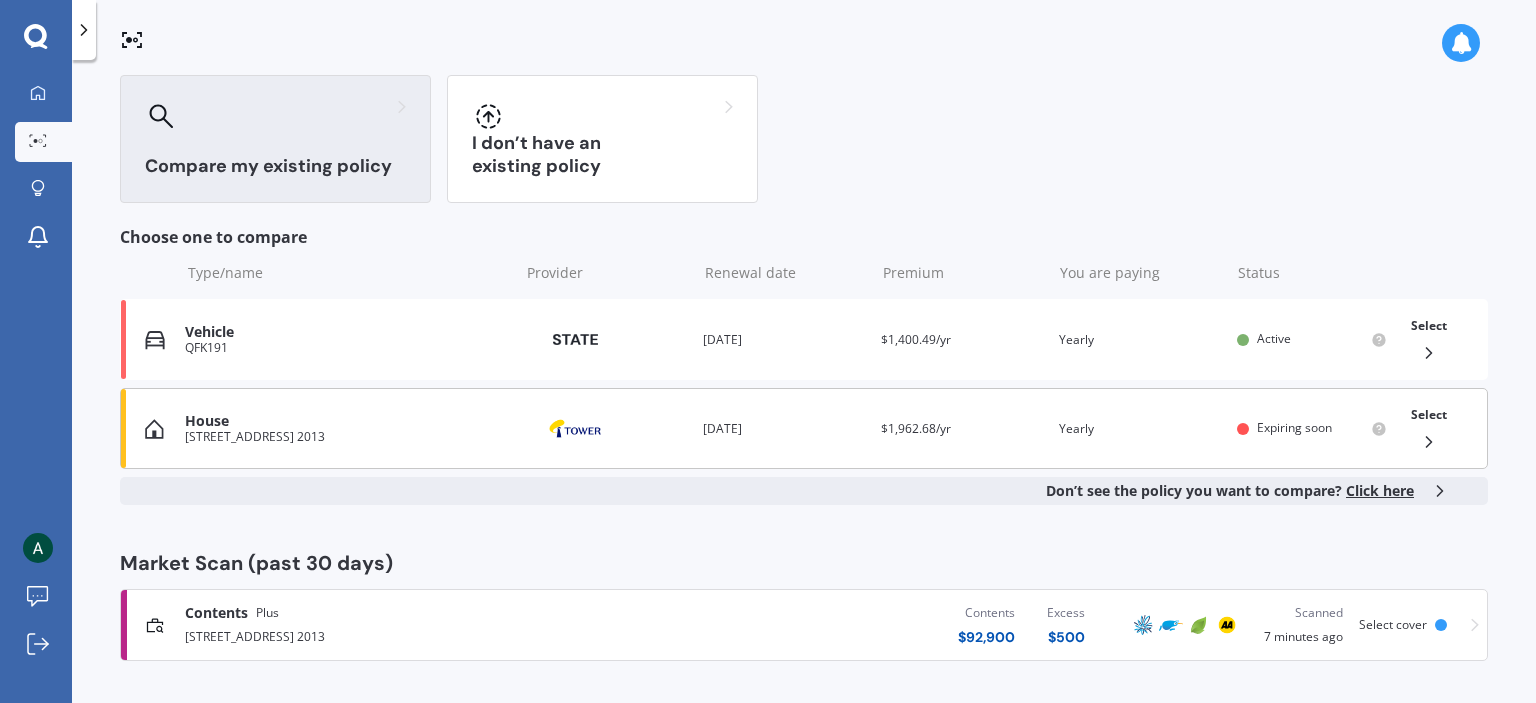 click on "House" at bounding box center [347, 421] 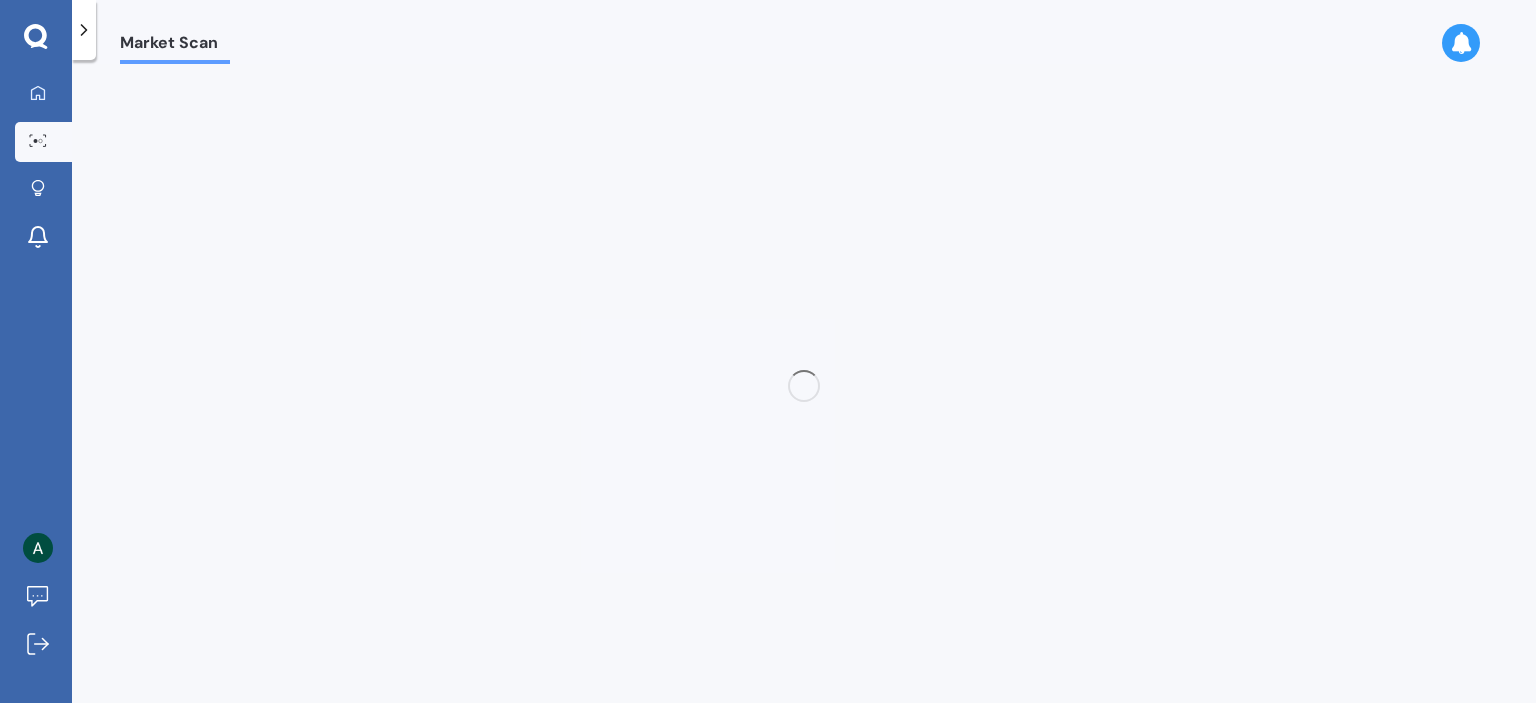 scroll, scrollTop: 0, scrollLeft: 0, axis: both 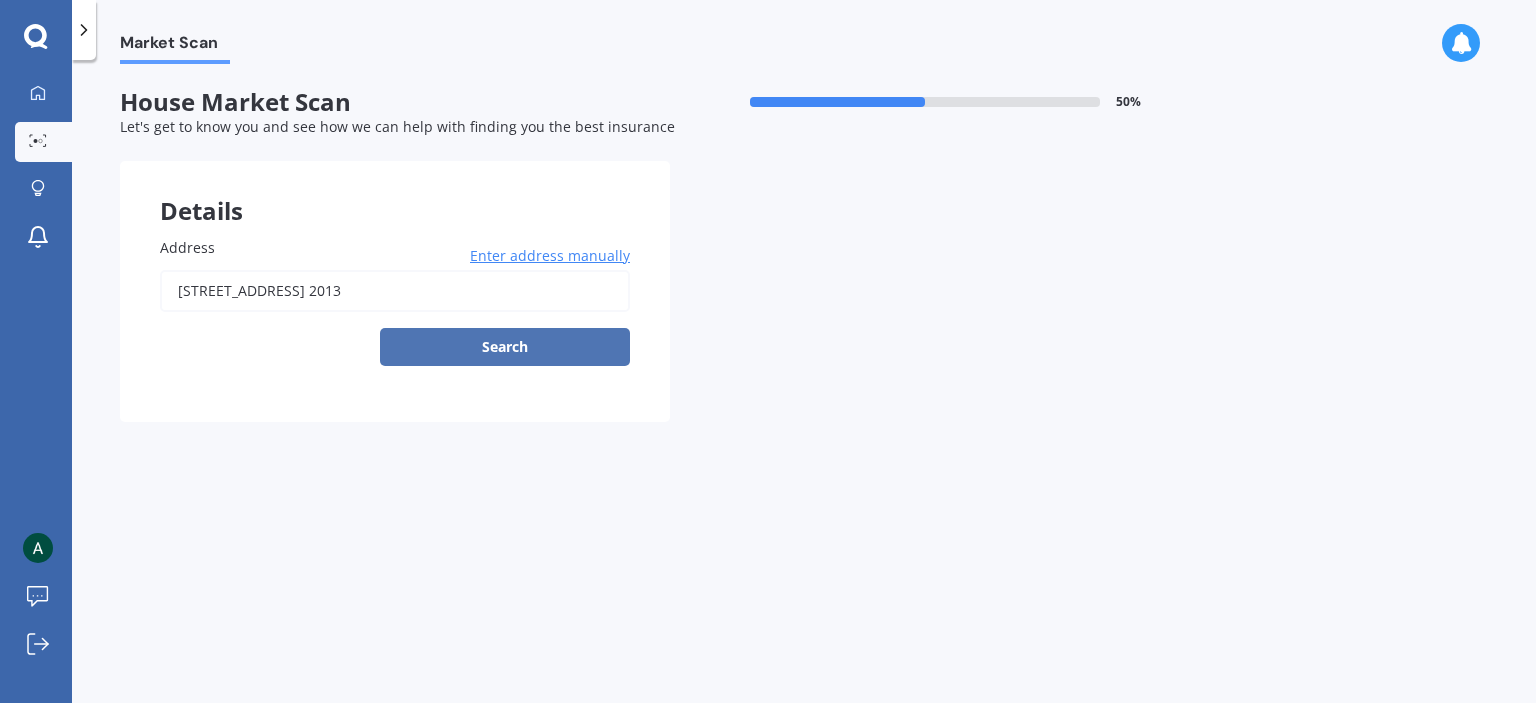 click on "Search" at bounding box center (505, 347) 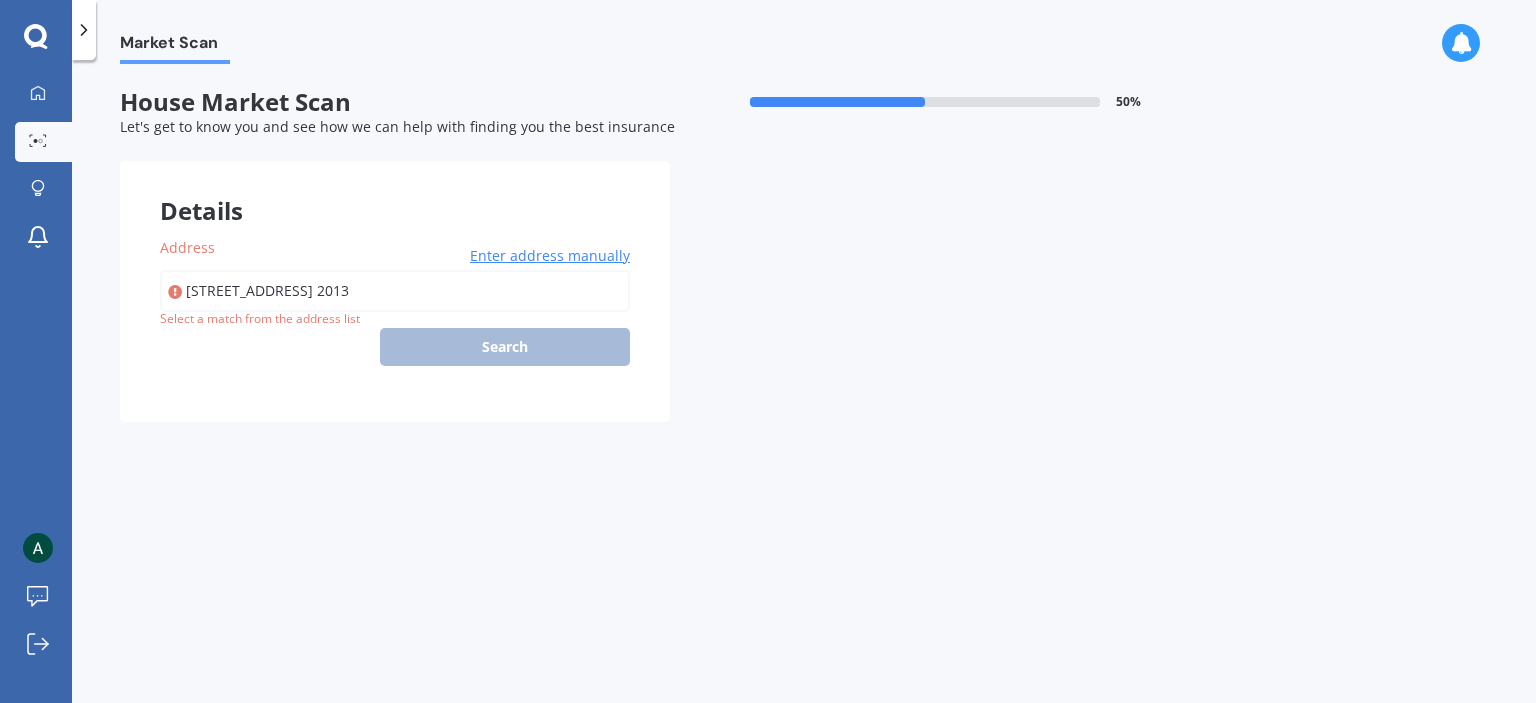 click on "Enter address manually" at bounding box center [550, 256] 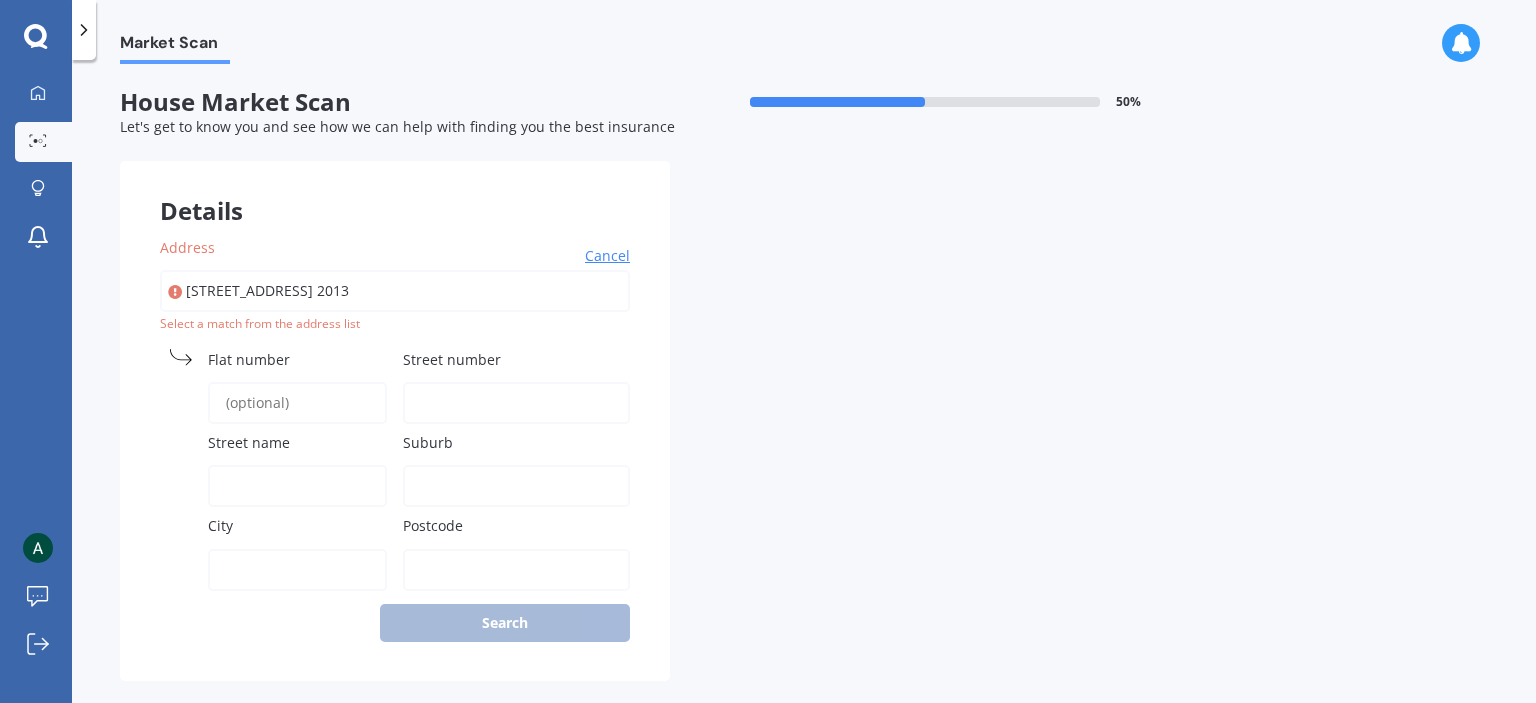 click on "Cancel" at bounding box center (607, 256) 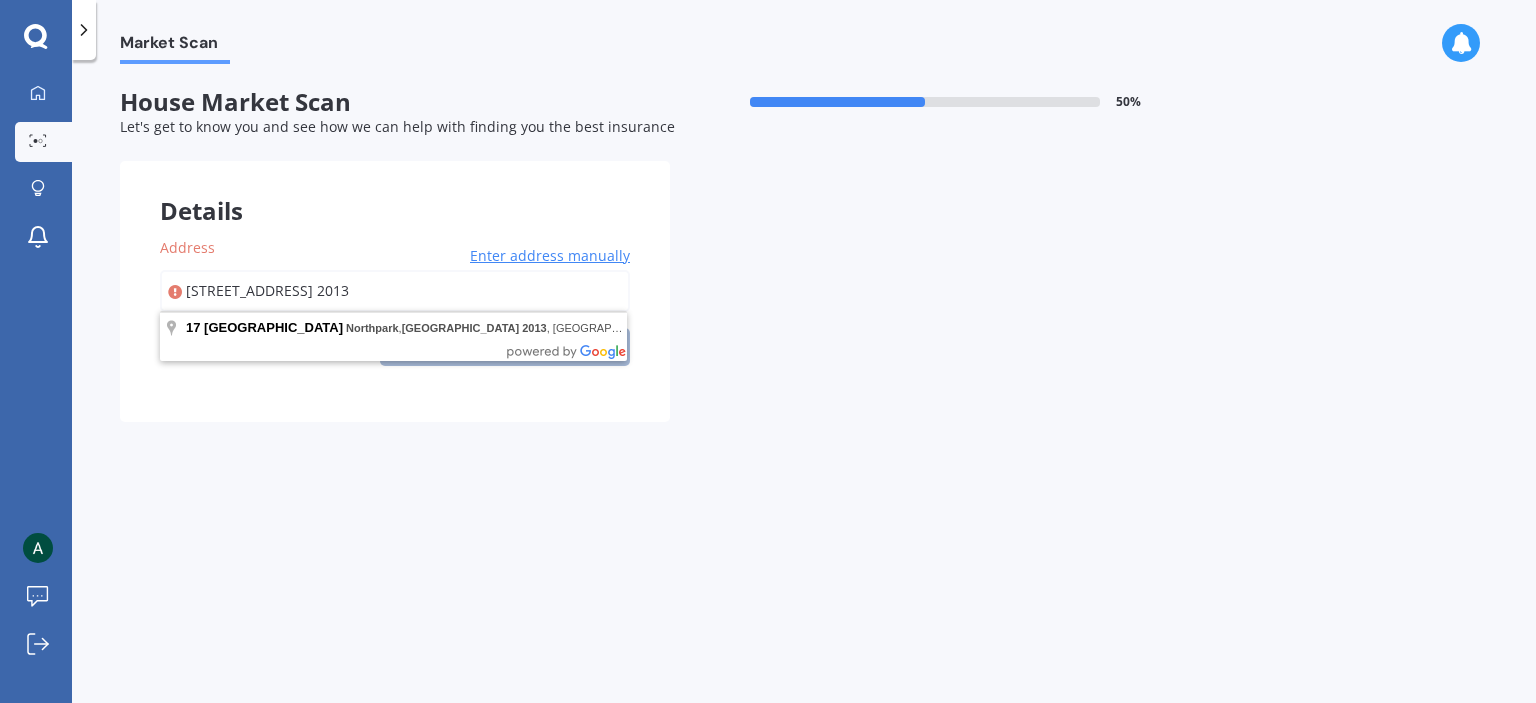 click on "[STREET_ADDRESS] 2013" at bounding box center (395, 291) 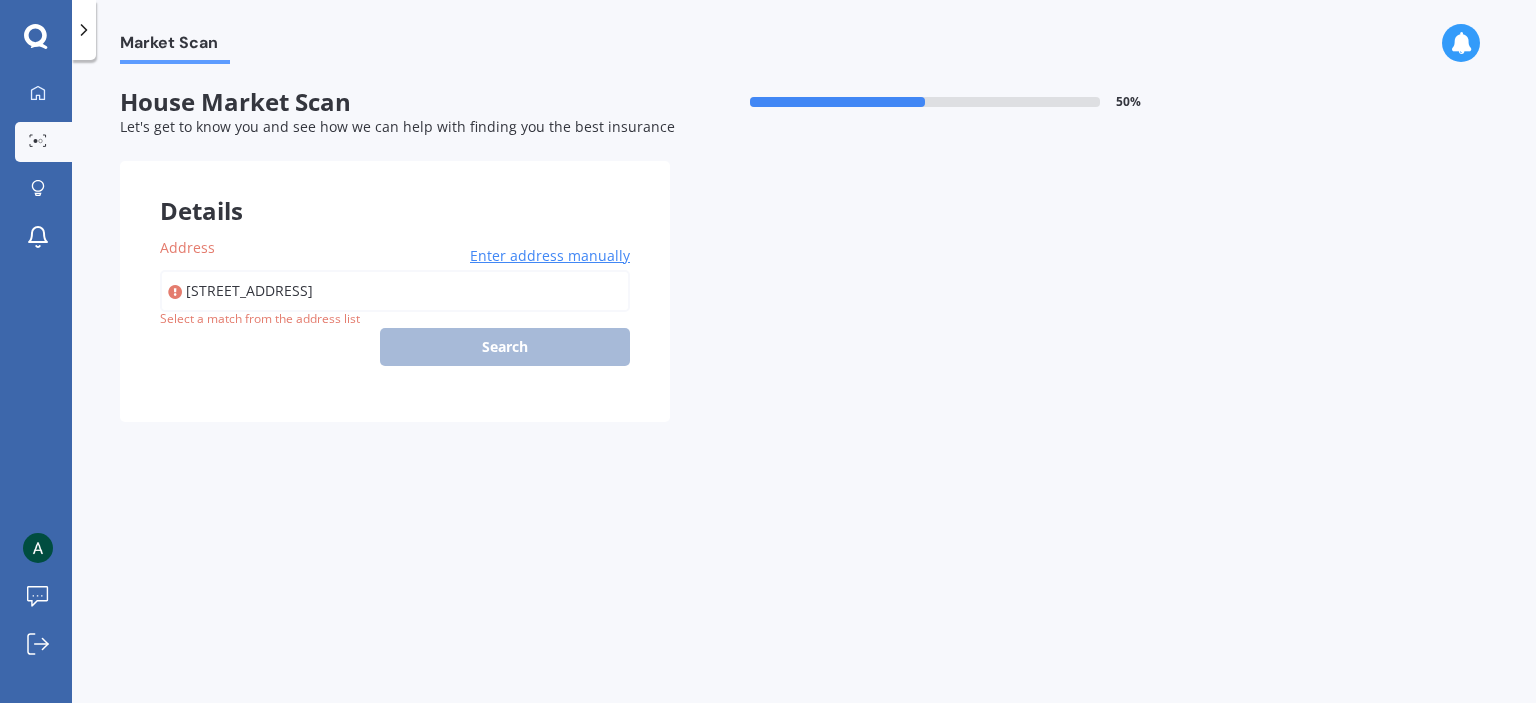 type on "[STREET_ADDRESS] 2013" 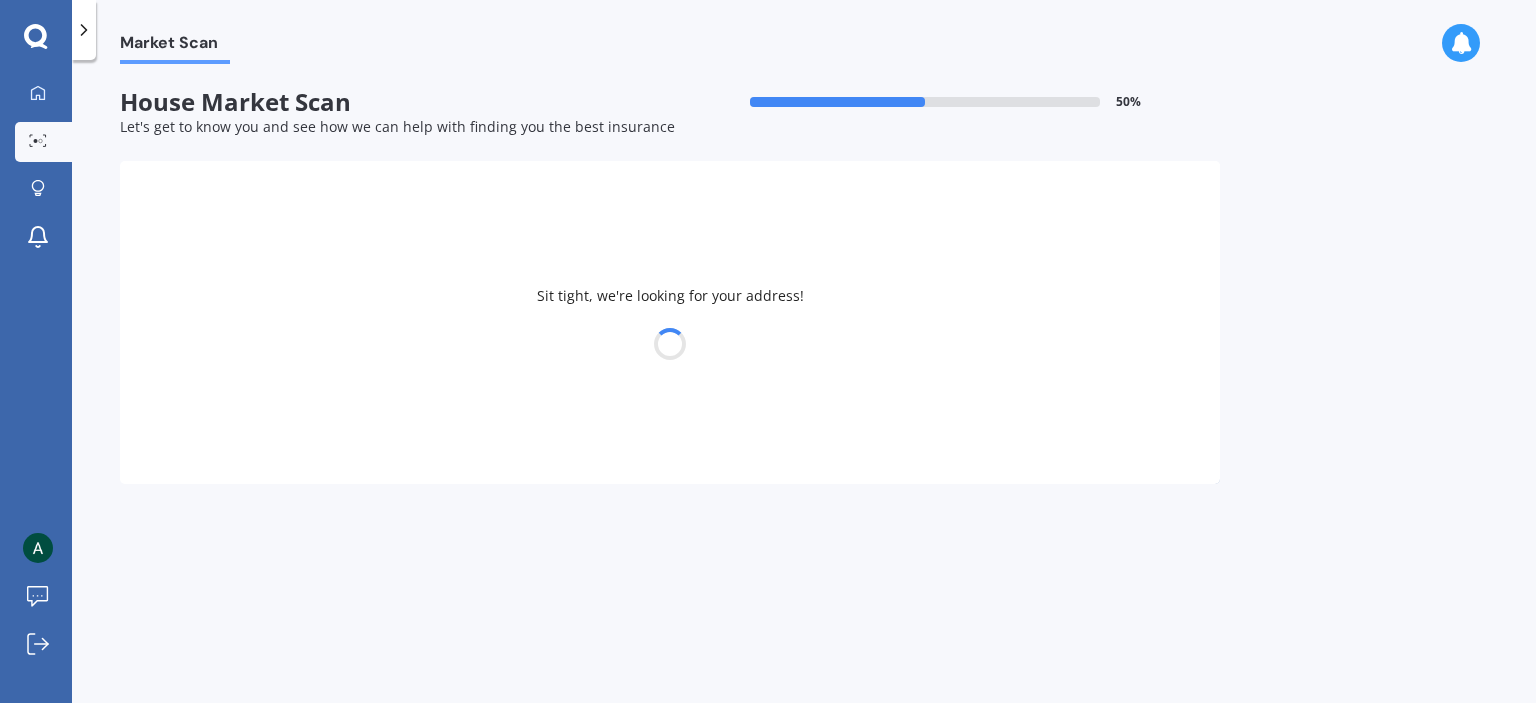 click at bounding box center (670, 344) 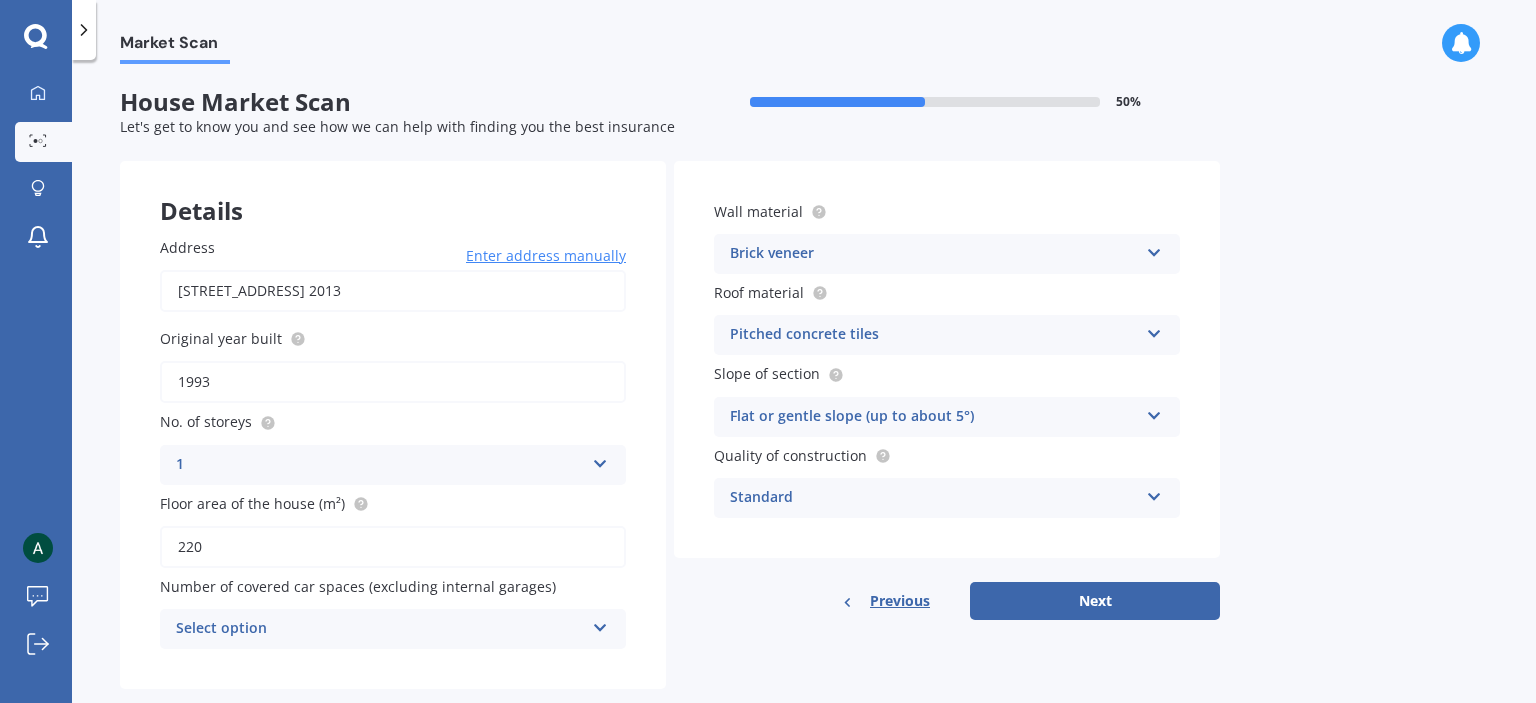 scroll, scrollTop: 36, scrollLeft: 0, axis: vertical 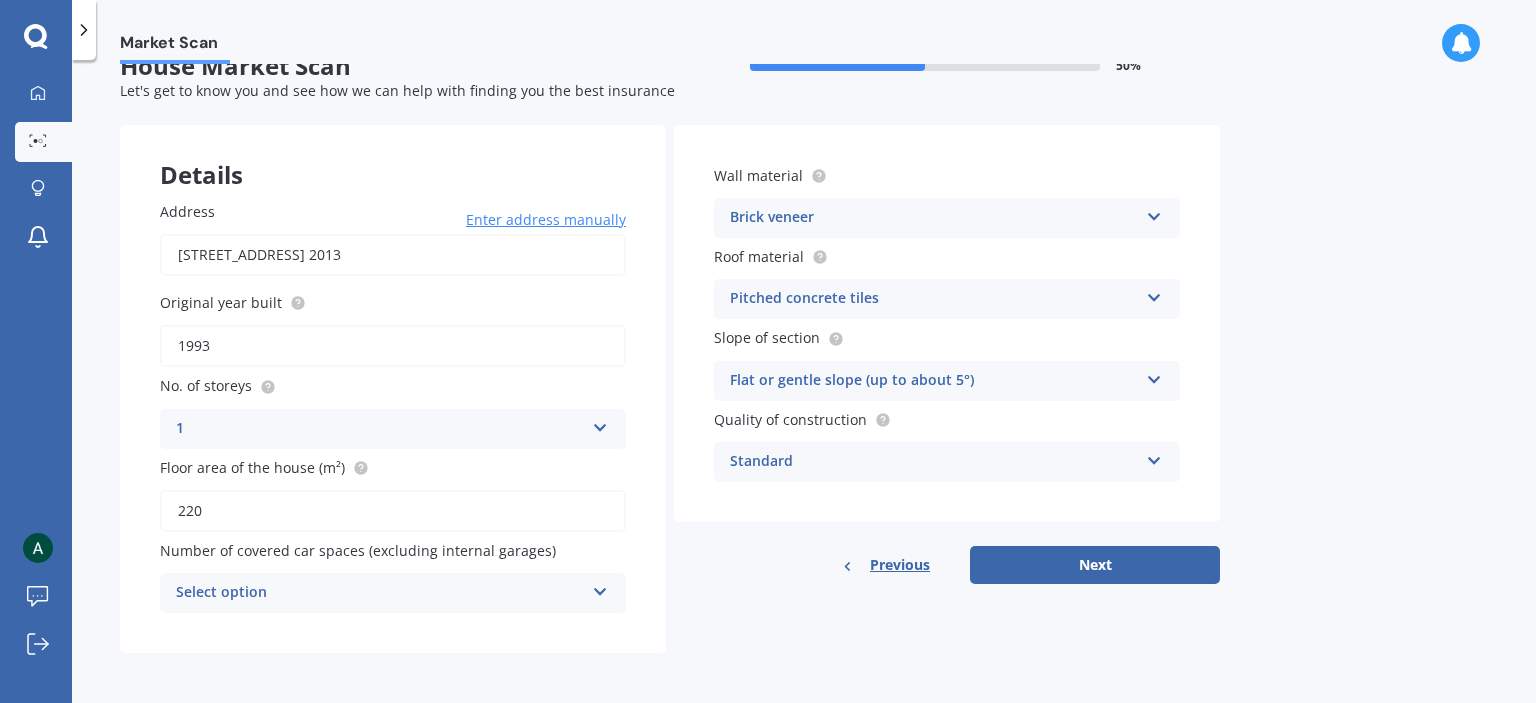 click on "Select option" at bounding box center (380, 593) 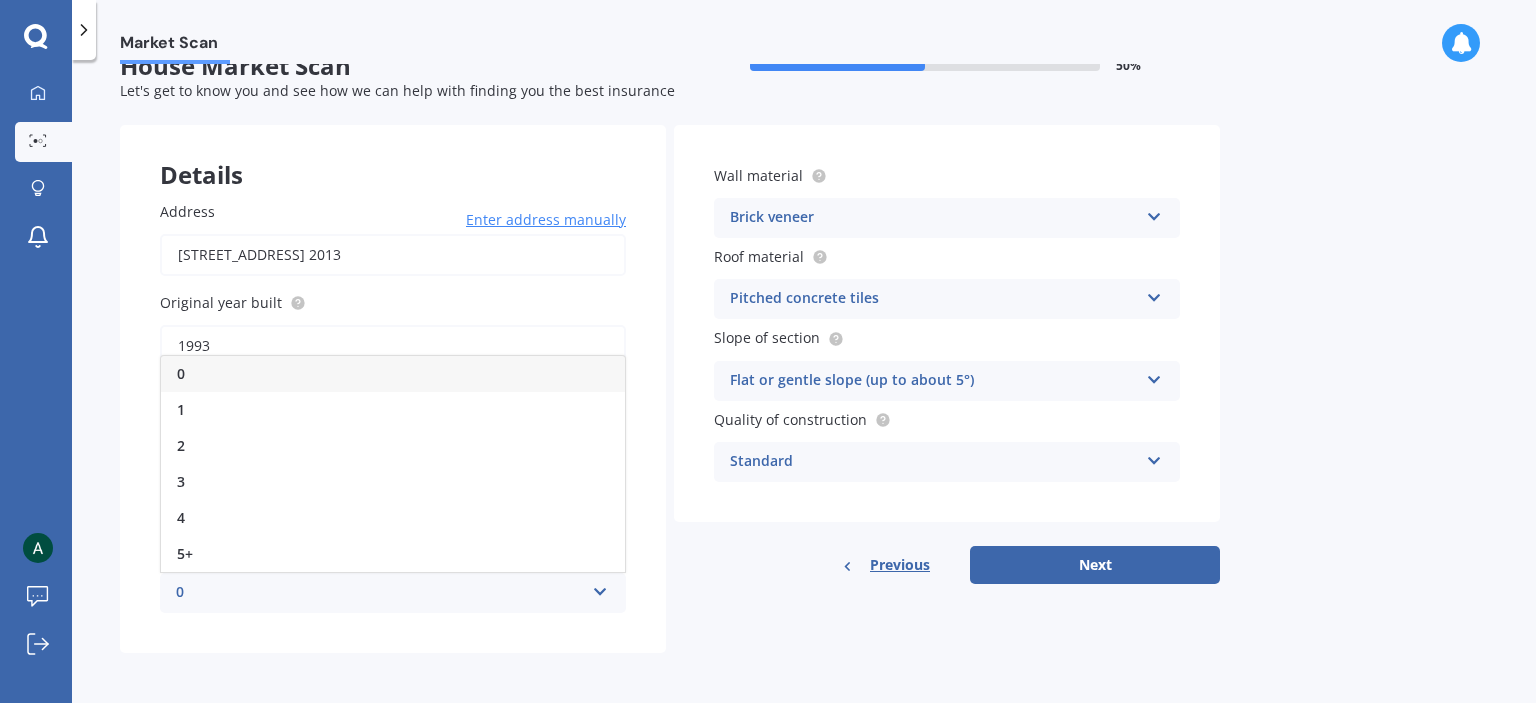 click on "0" at bounding box center (393, 374) 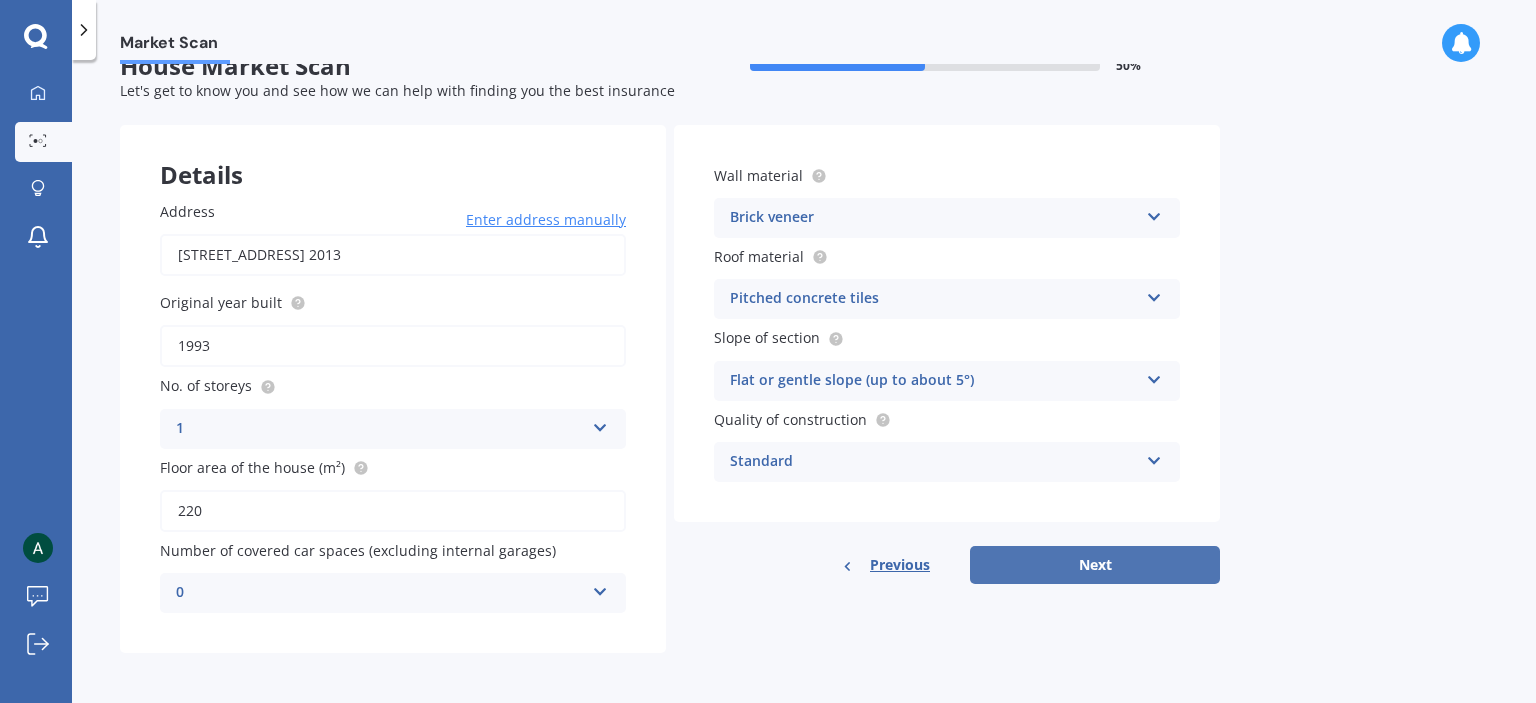 click on "Next" at bounding box center (1095, 565) 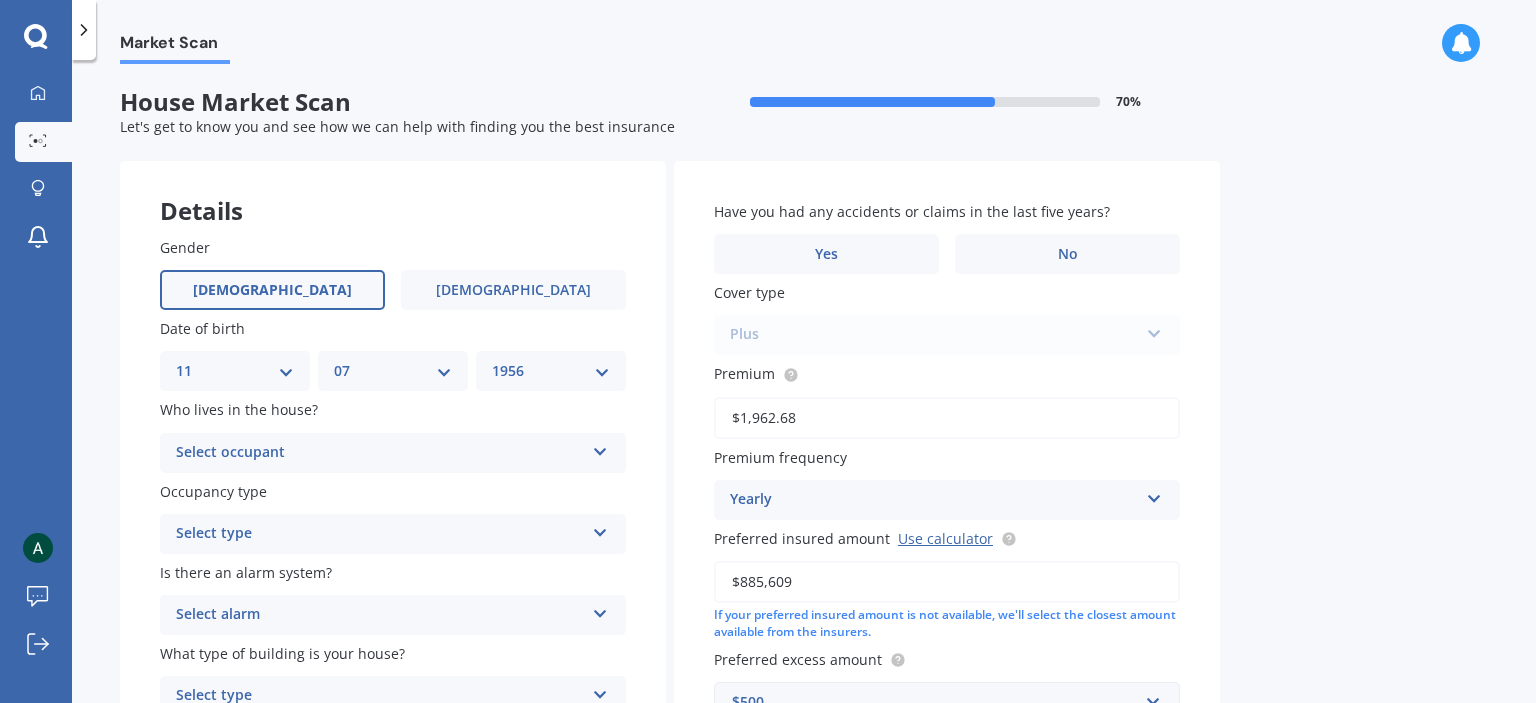 scroll, scrollTop: 172, scrollLeft: 0, axis: vertical 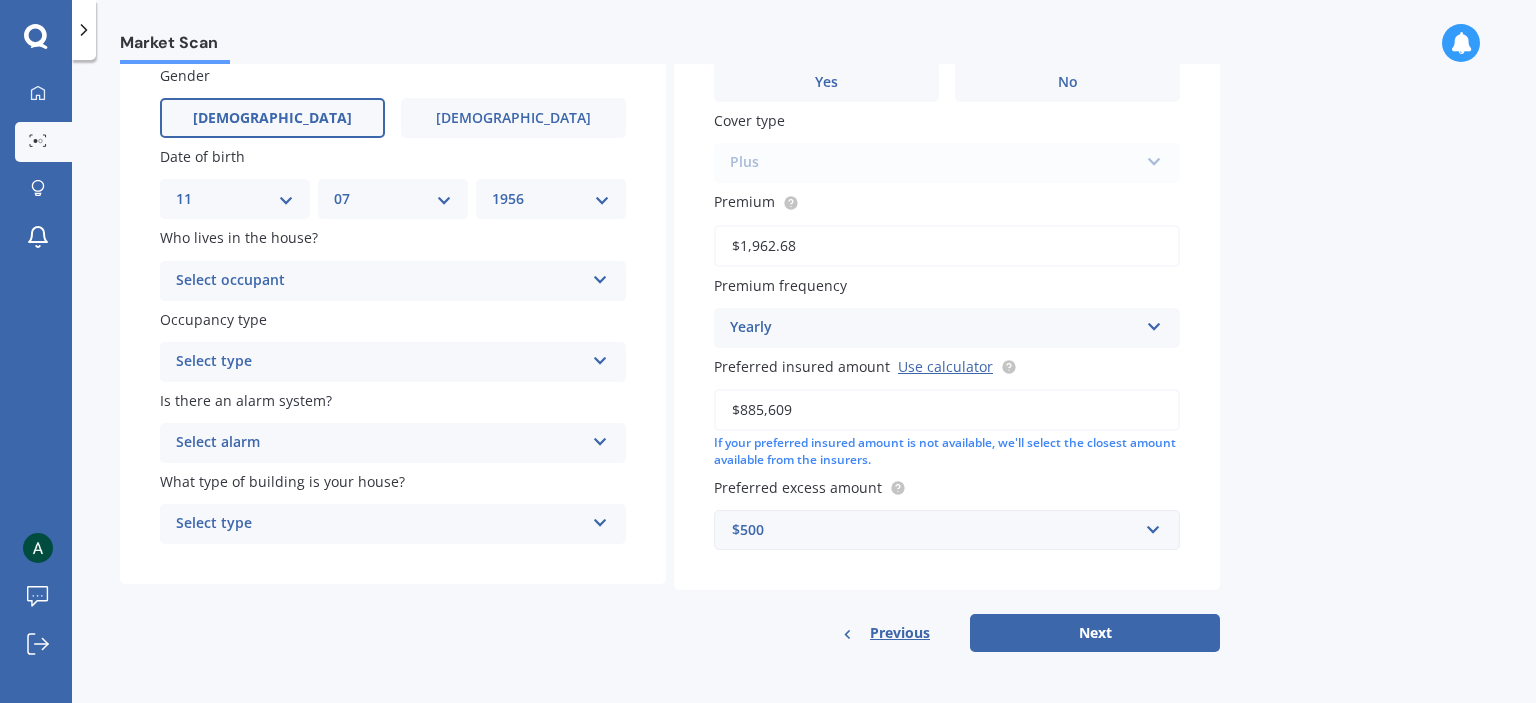 click on "Select occupant" at bounding box center [380, 281] 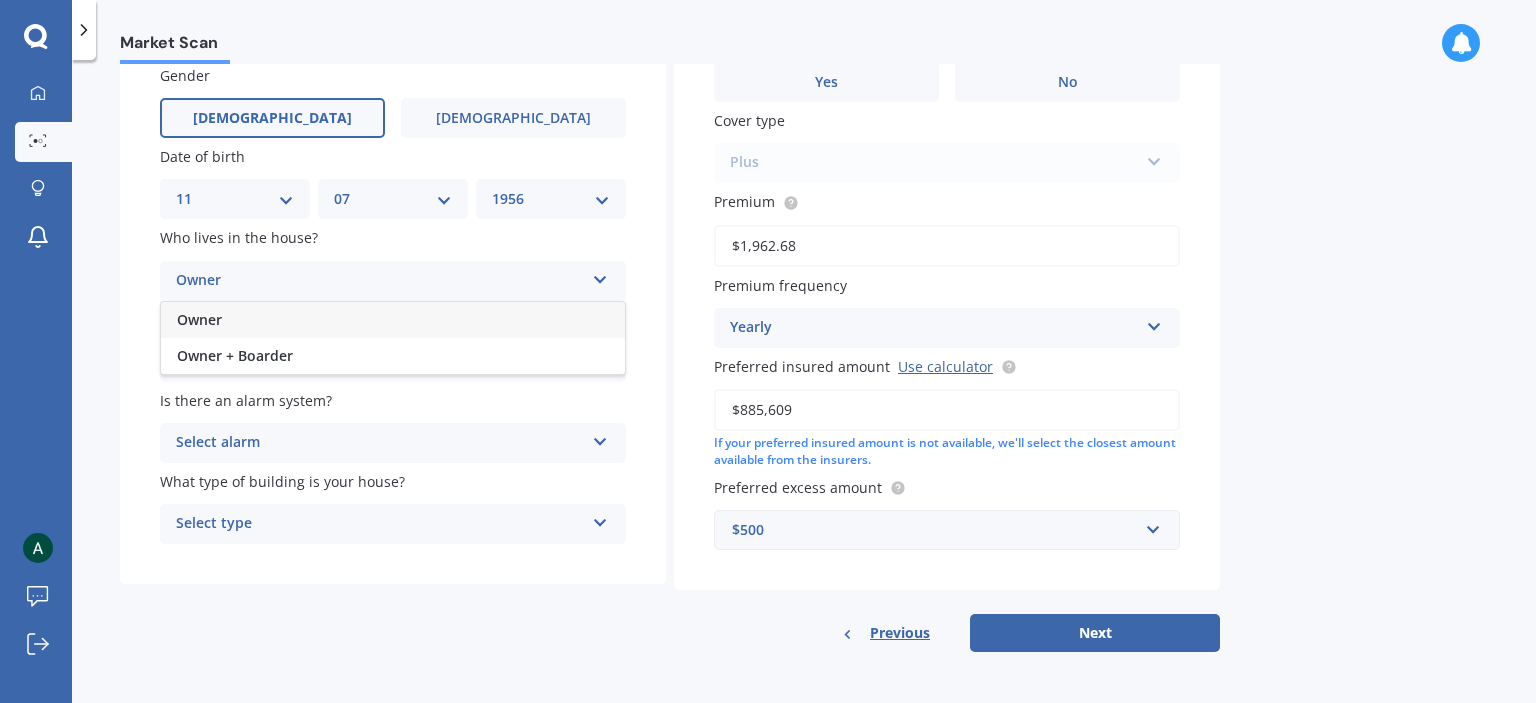 click on "Owner" at bounding box center (393, 320) 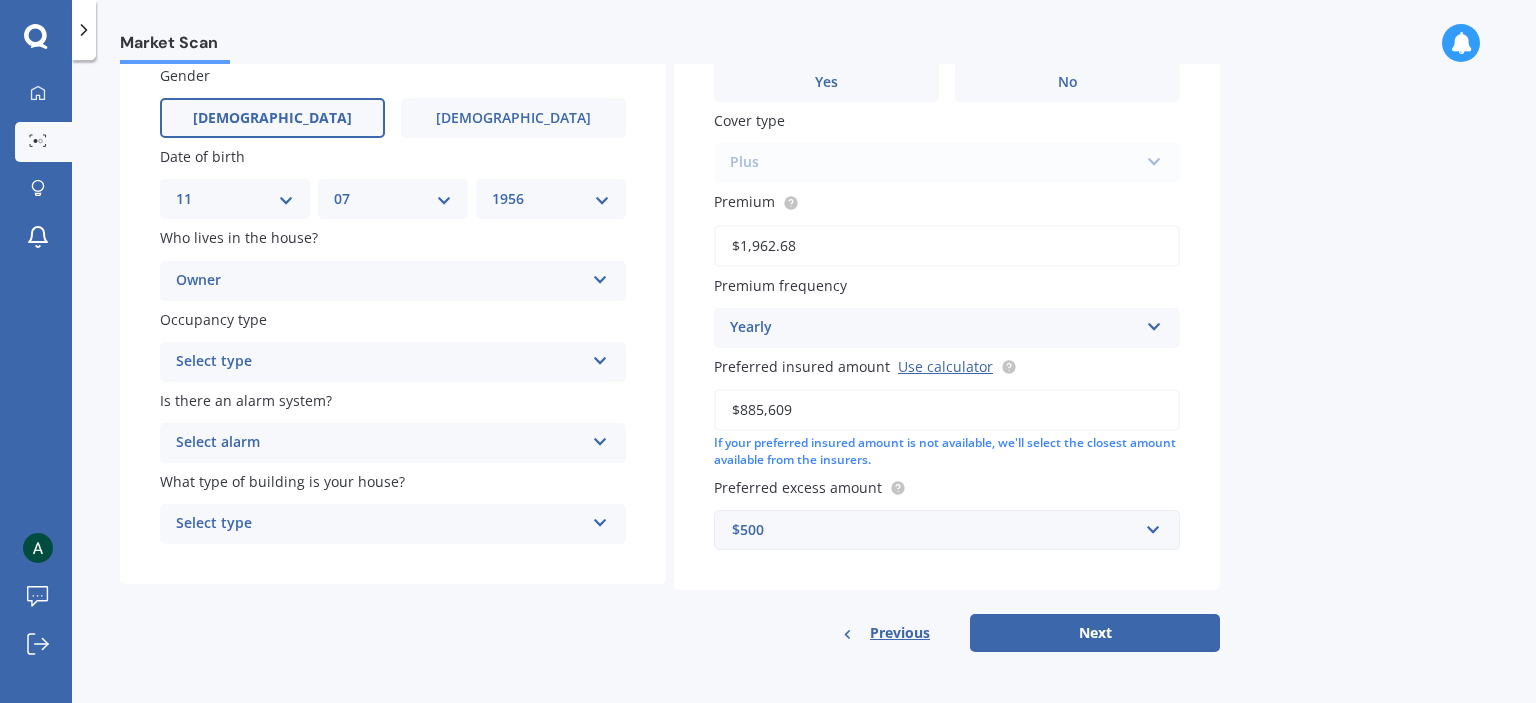 click on "Select type" at bounding box center (380, 362) 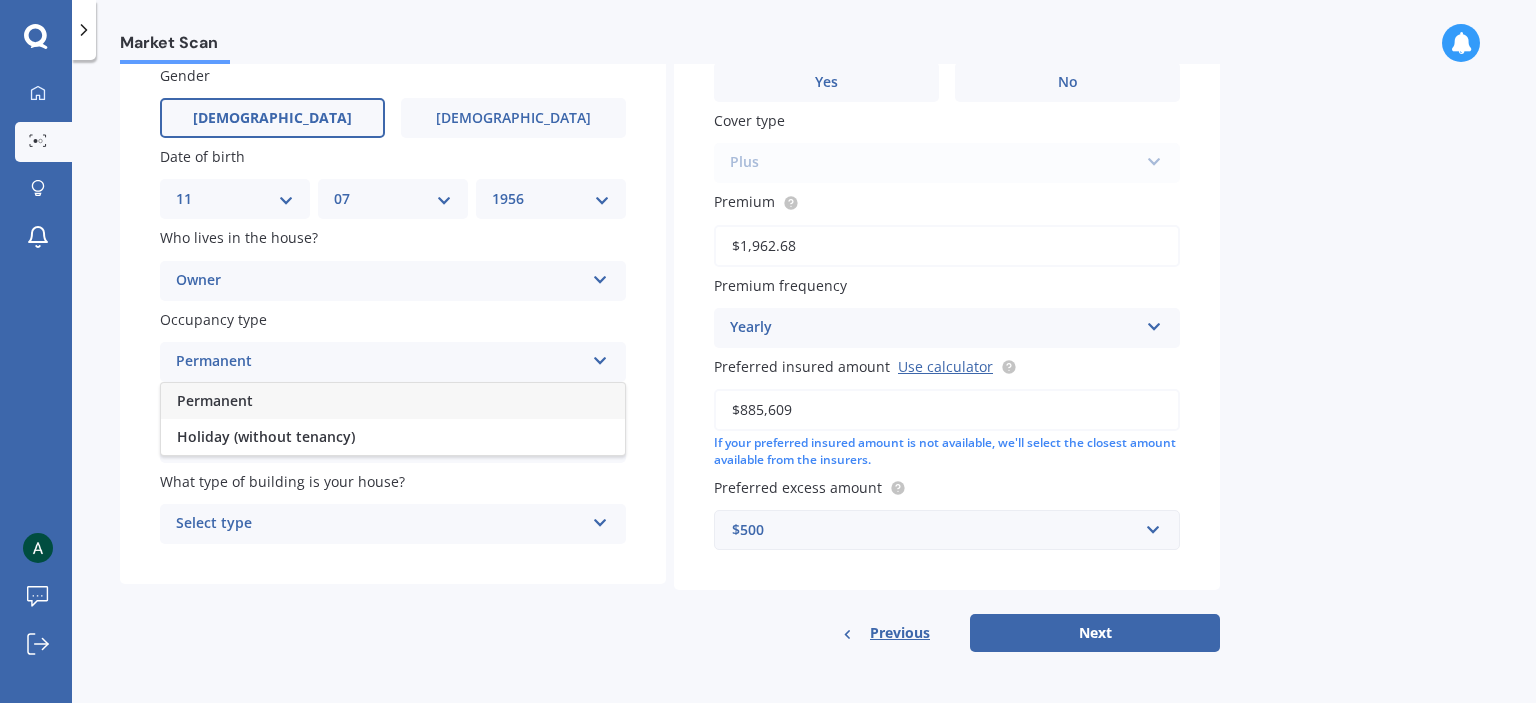 click on "Permanent" at bounding box center [393, 401] 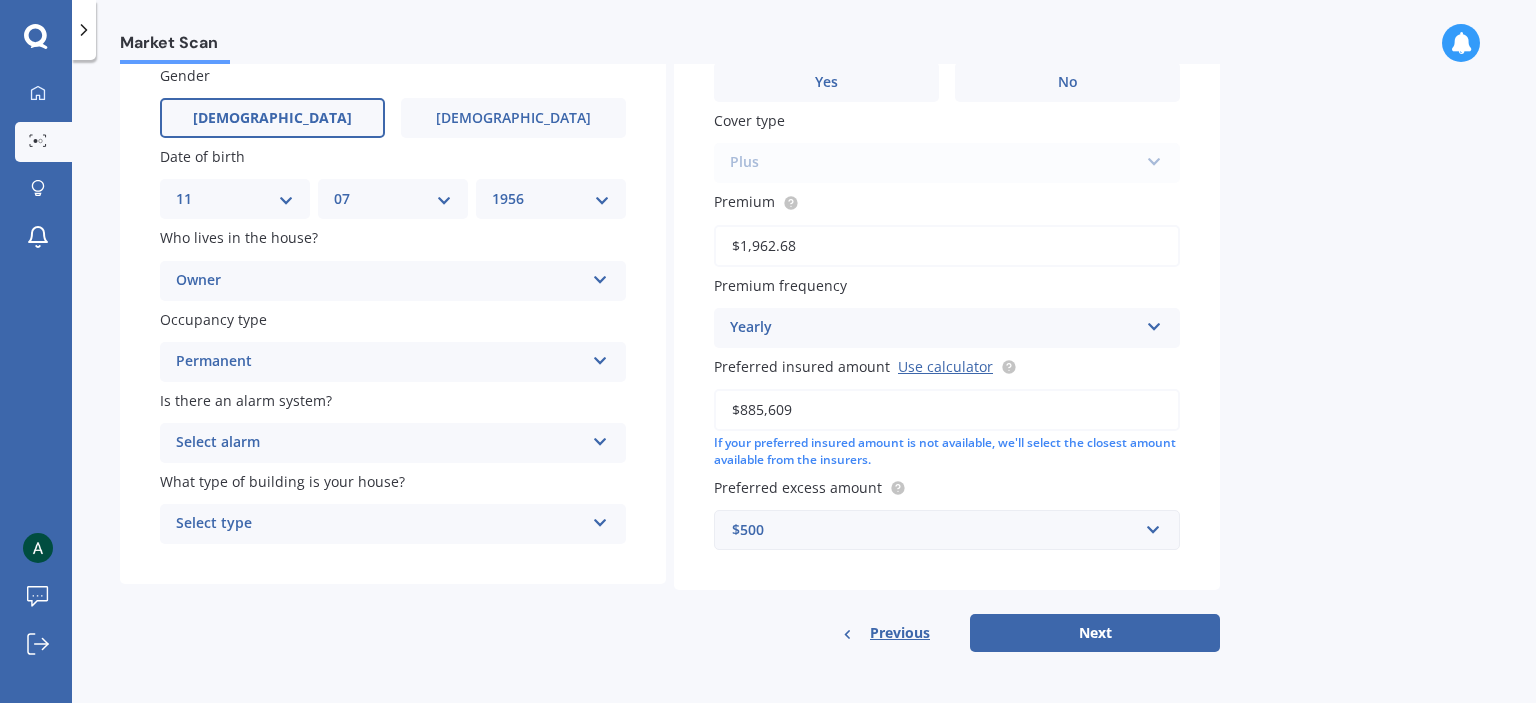 click on "Select alarm" at bounding box center [380, 443] 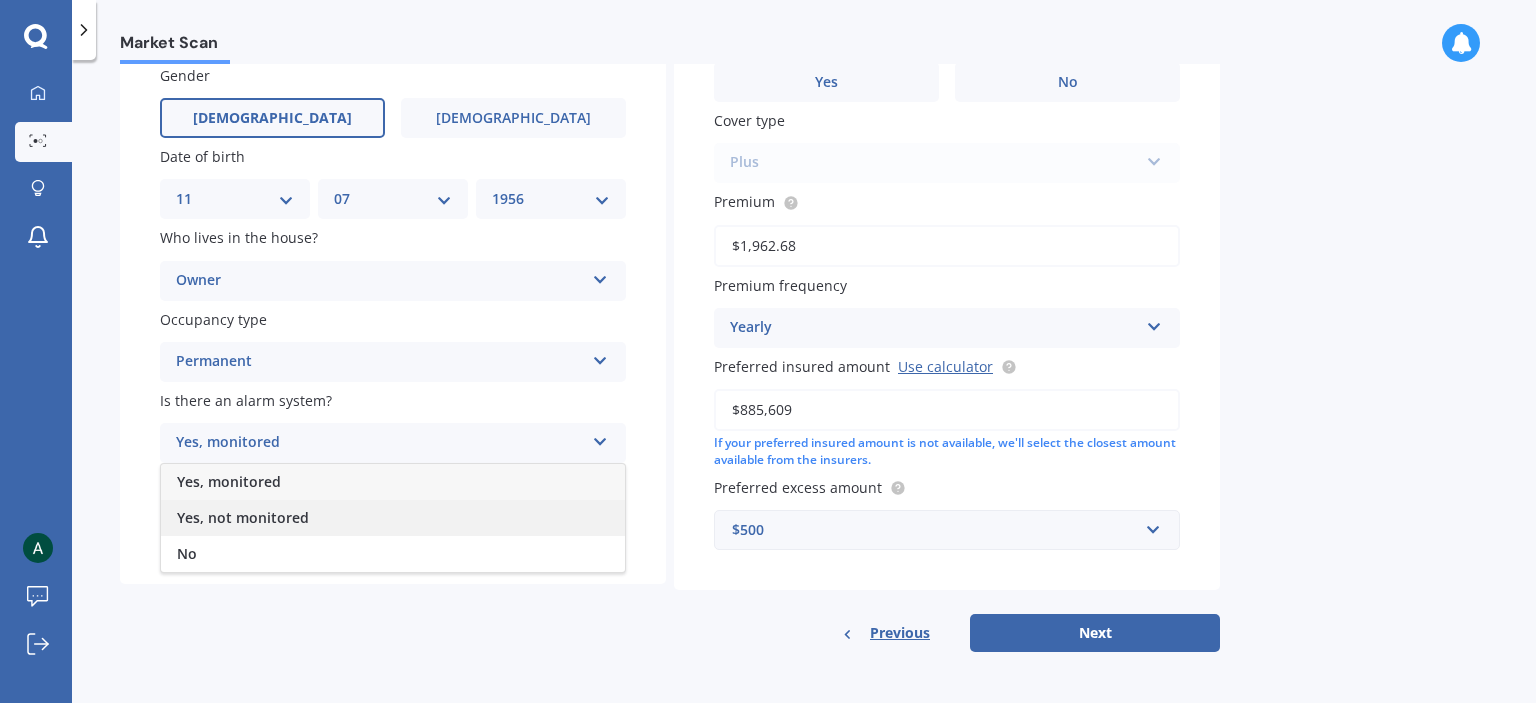 click on "Yes, not monitored" at bounding box center (243, 517) 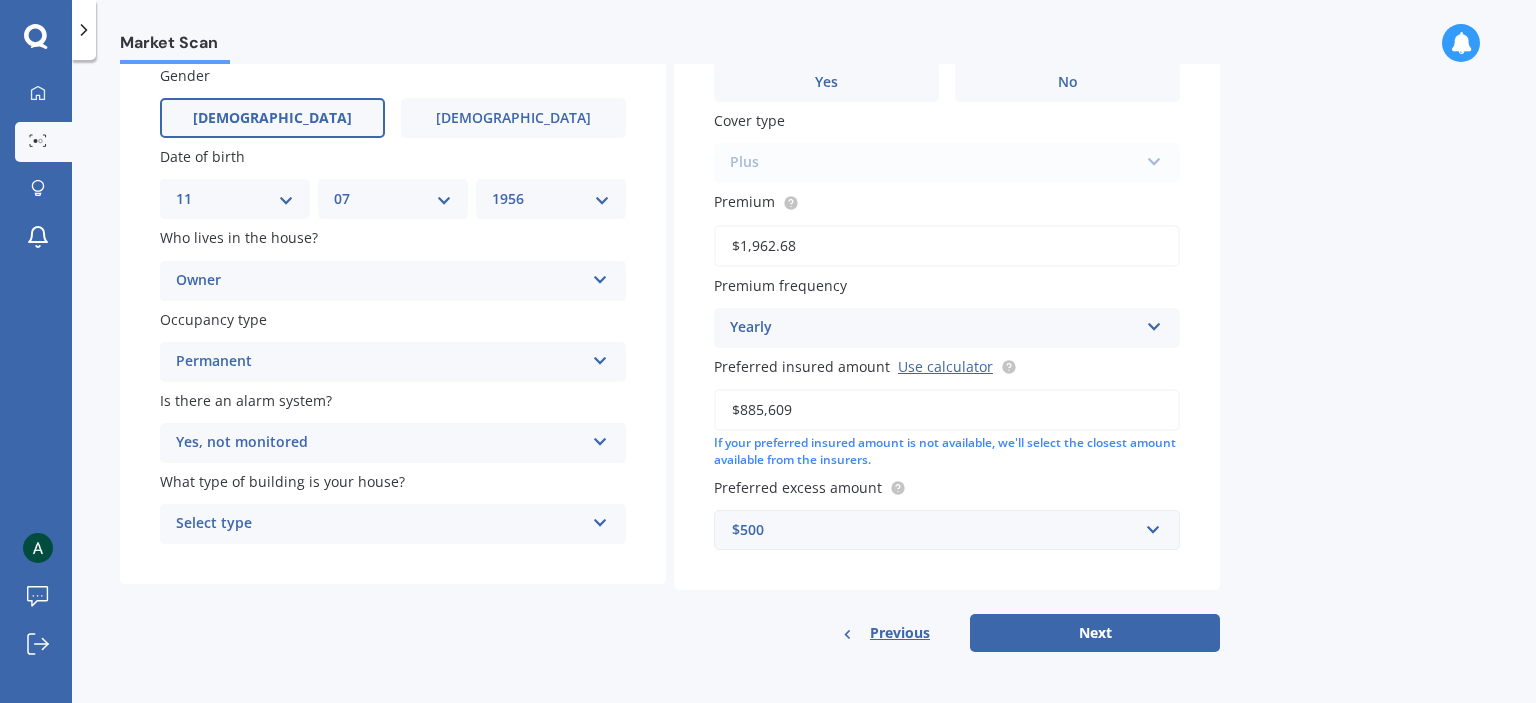 click on "Select type" at bounding box center [380, 524] 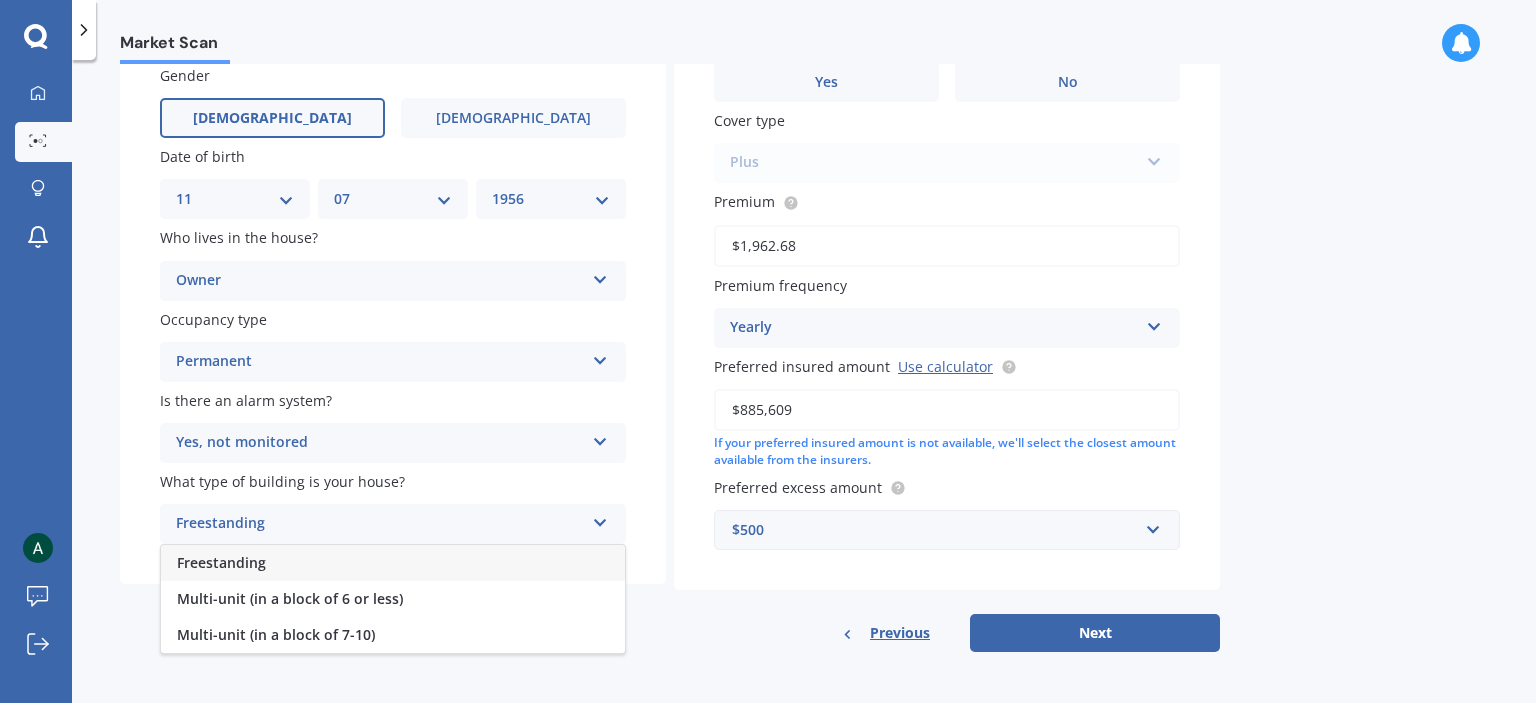 click on "Freestanding" at bounding box center [393, 563] 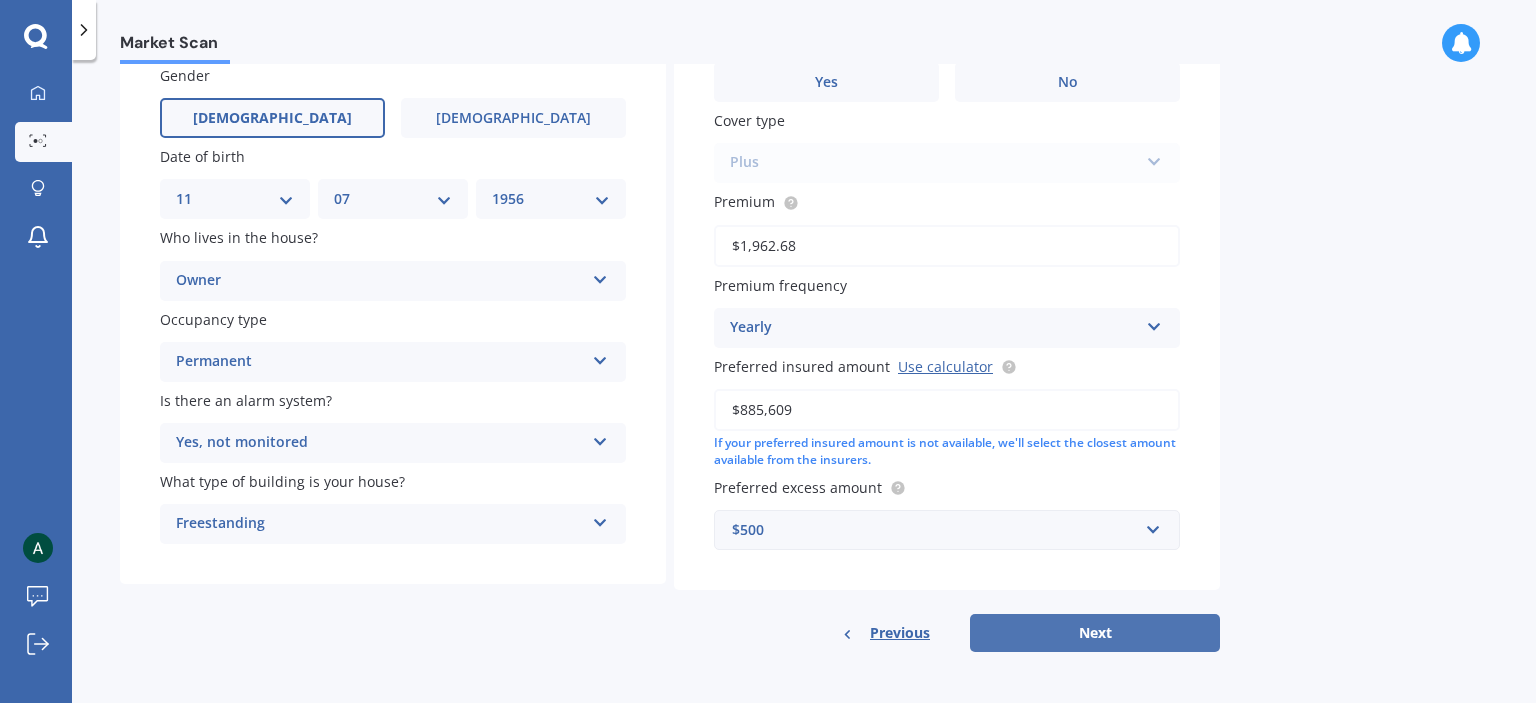 click on "Next" at bounding box center (1095, 633) 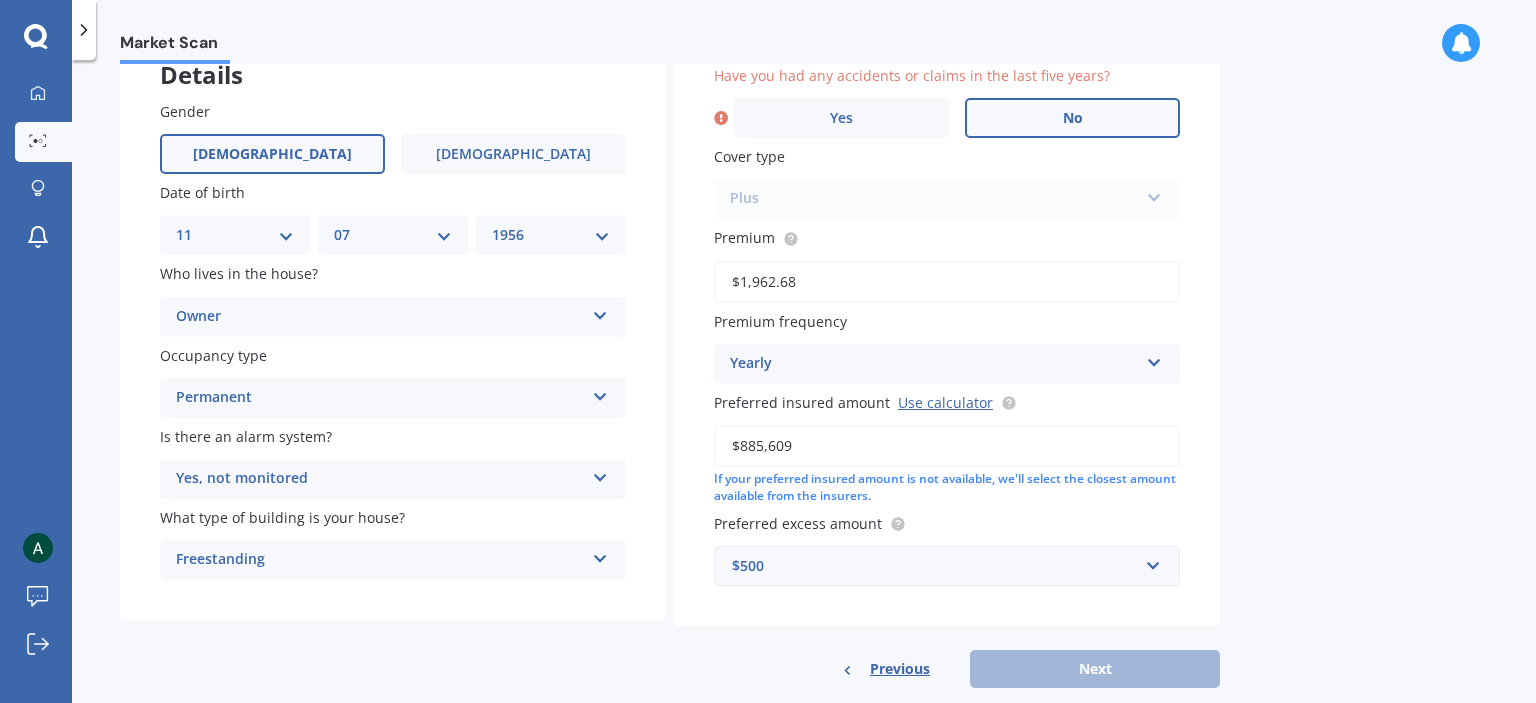 click on "No" at bounding box center [1072, 118] 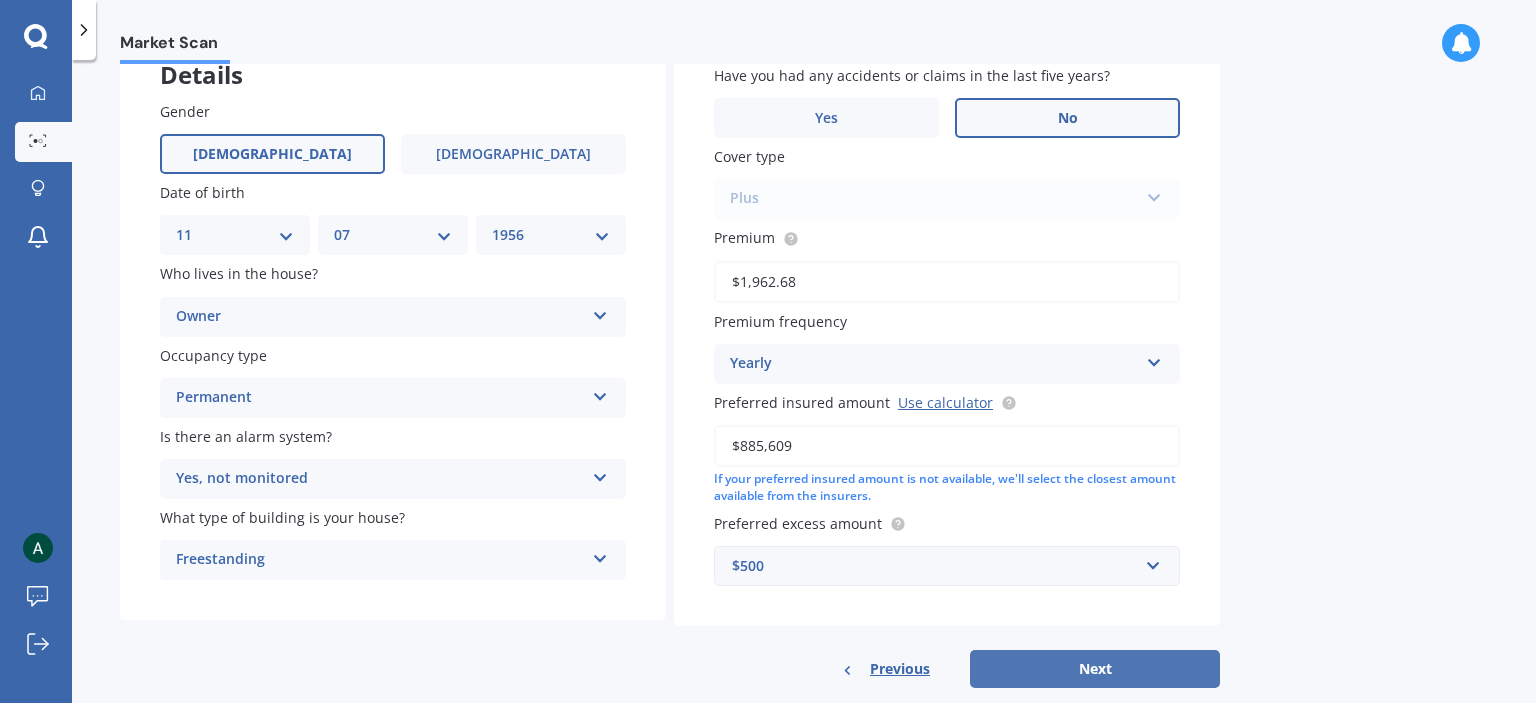 click on "Next" at bounding box center (1095, 669) 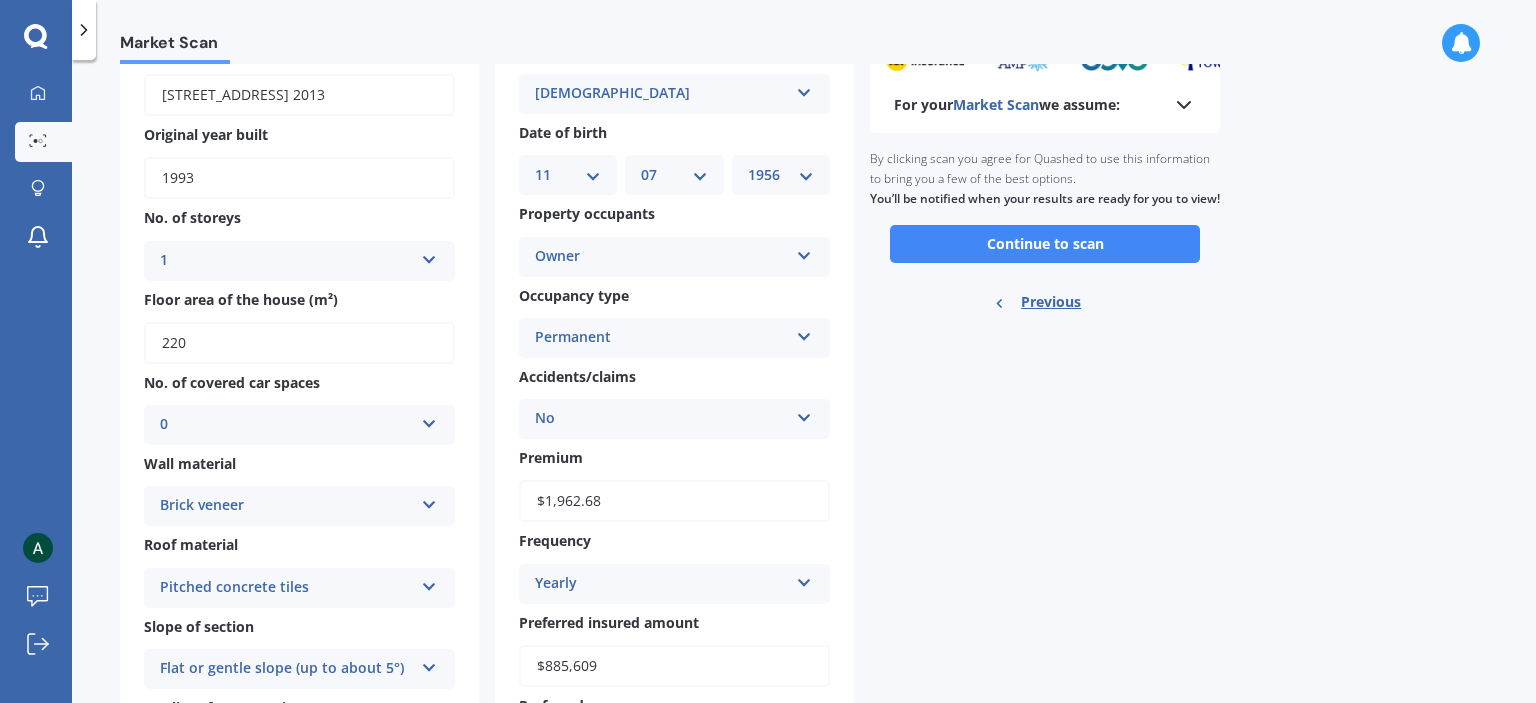 scroll, scrollTop: 0, scrollLeft: 0, axis: both 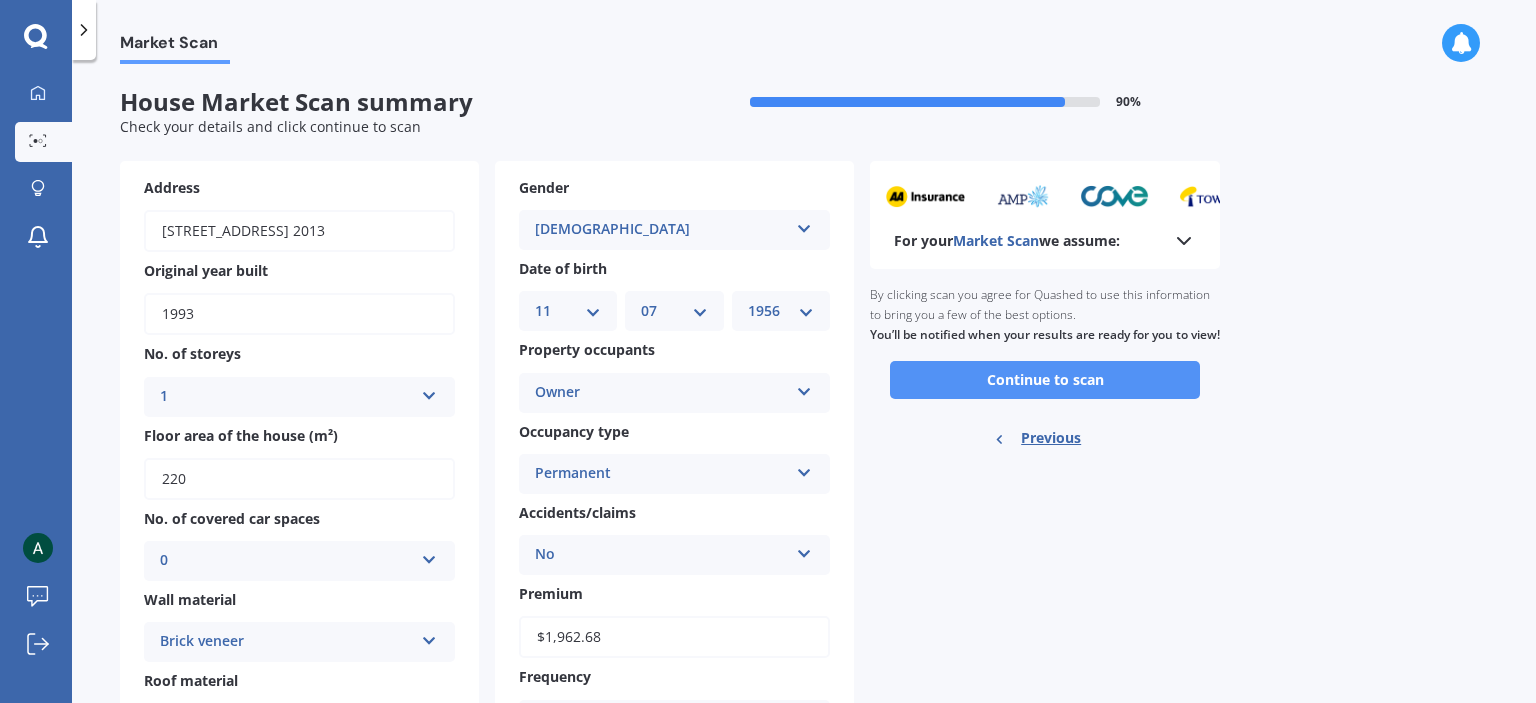 click on "Continue to scan" at bounding box center [1045, 380] 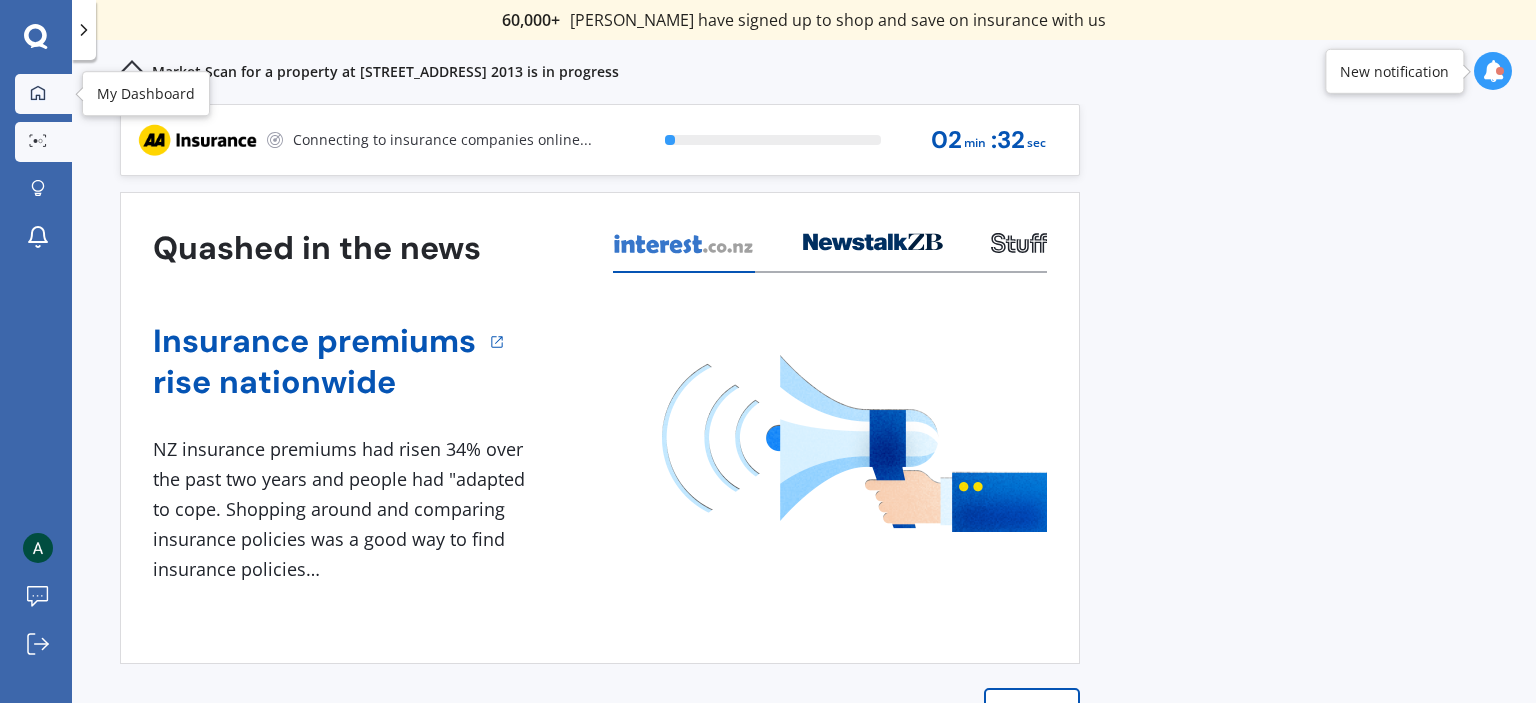 click on "My Dashboard" at bounding box center (43, 94) 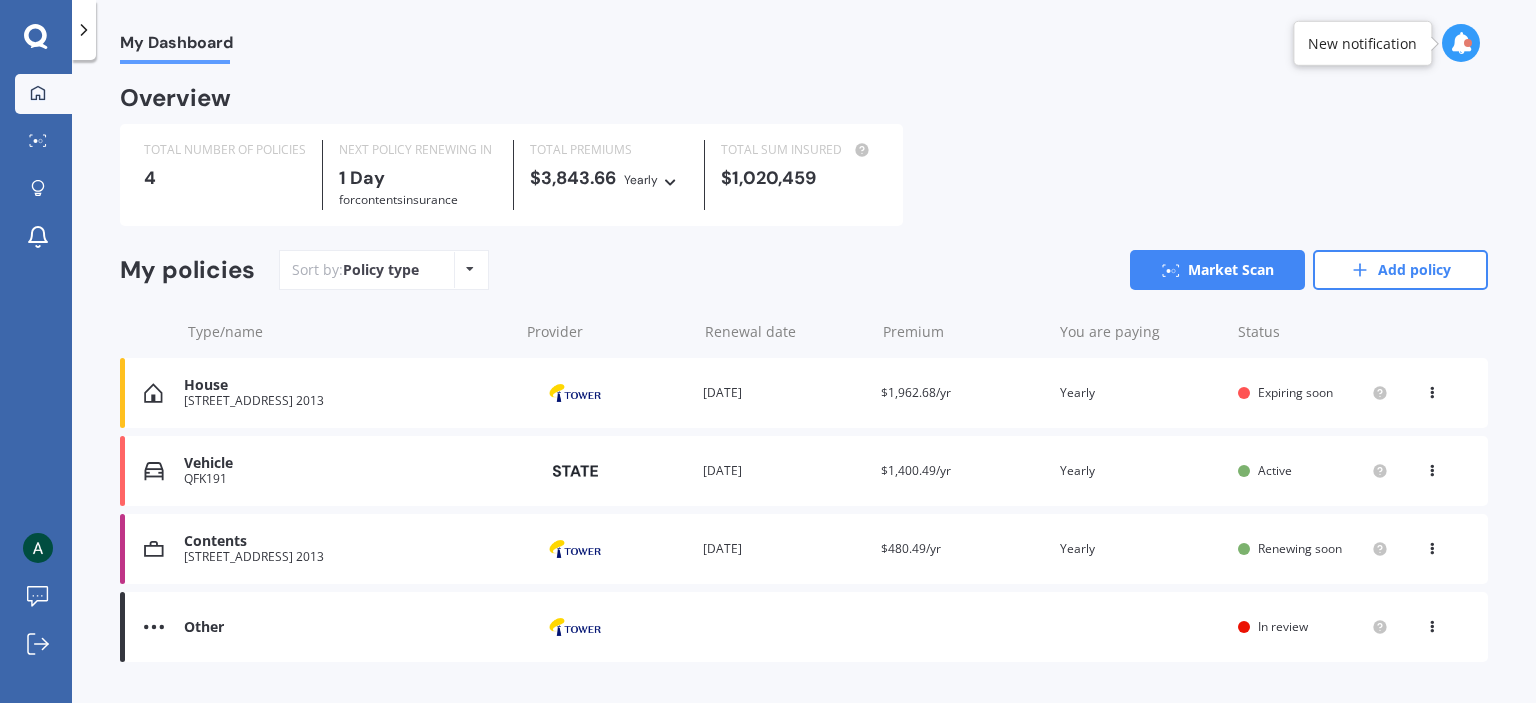 click on "View option View policy" at bounding box center [1434, 627] 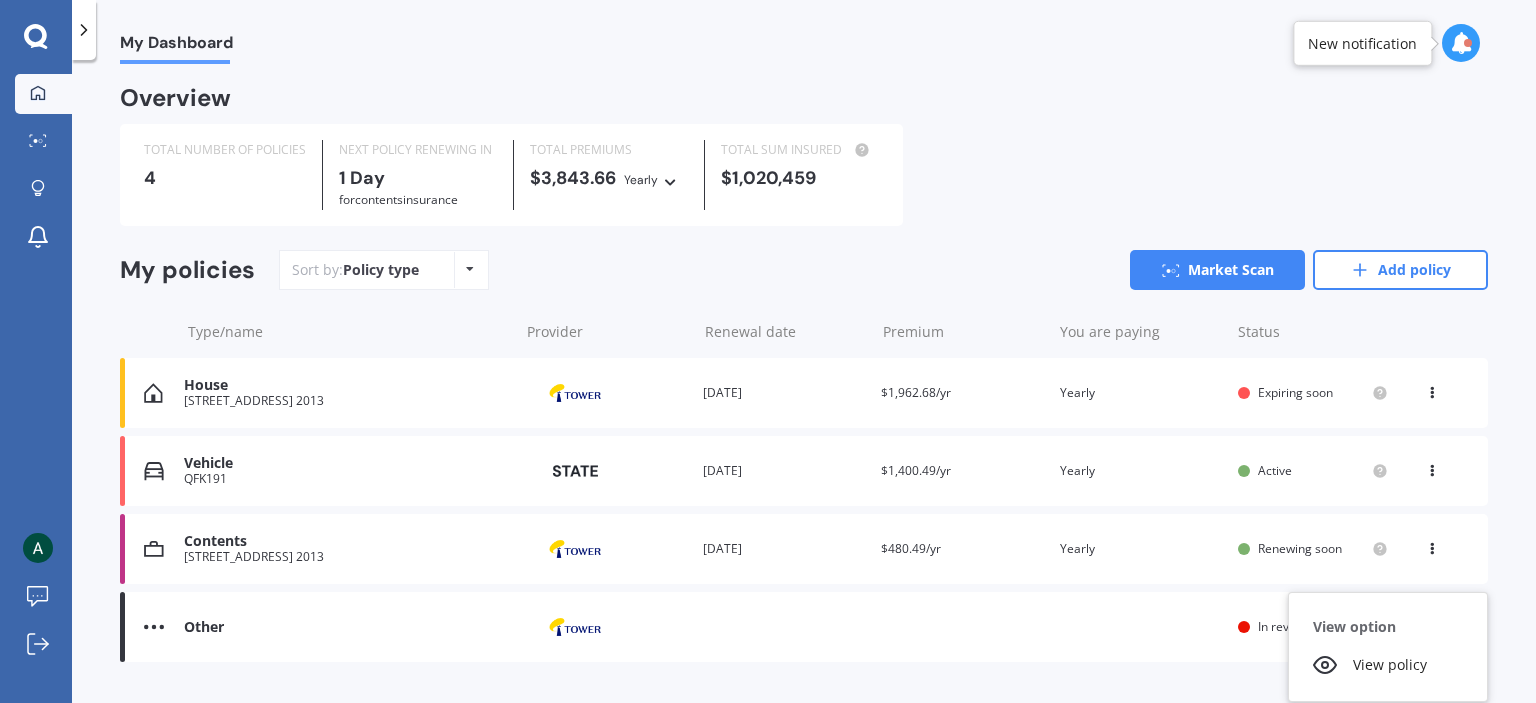 click on "Other Provider Renewal date Premium You are paying Status In review View option View policy" at bounding box center (804, 627) 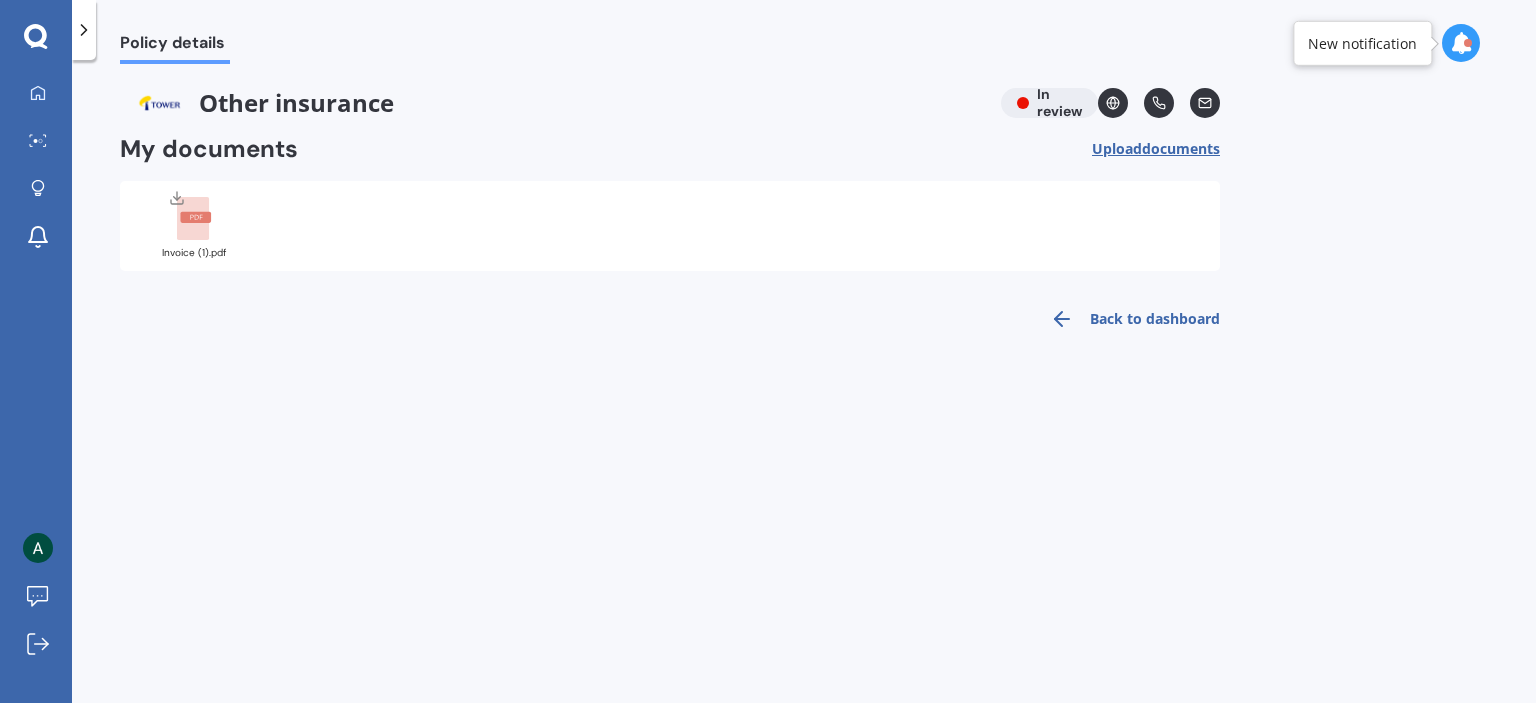 click on "documents" at bounding box center (1181, 148) 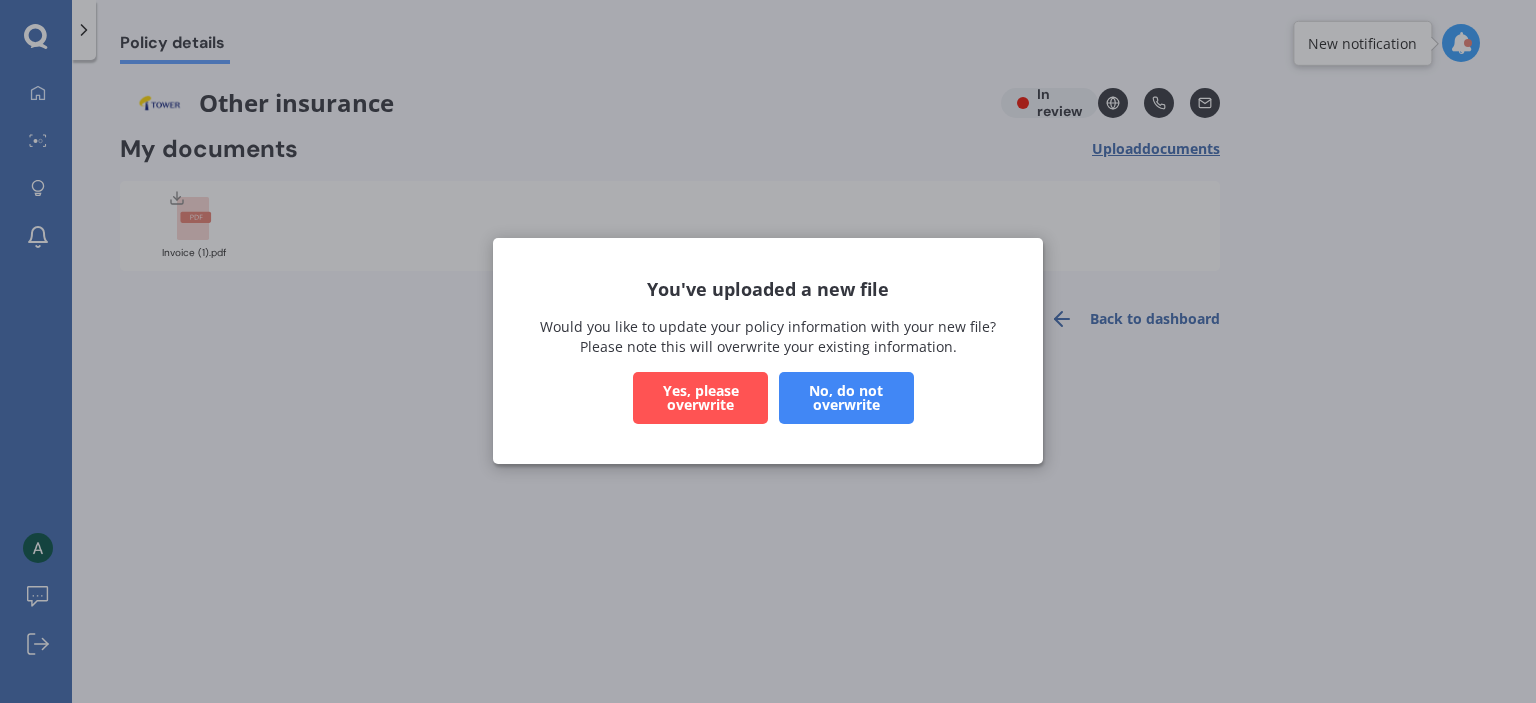 click on "Yes, please overwrite" at bounding box center [700, 399] 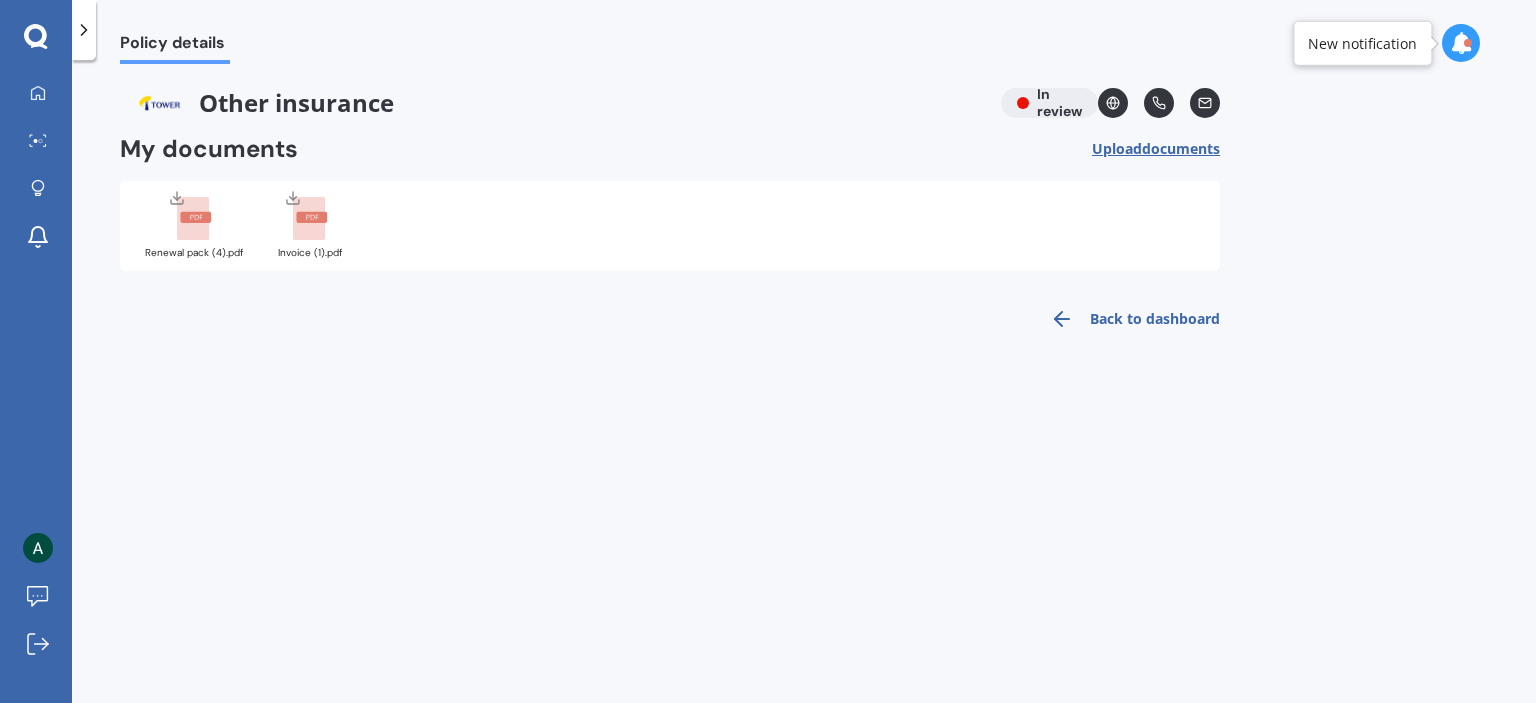 click on "Back to dashboard" at bounding box center [1129, 319] 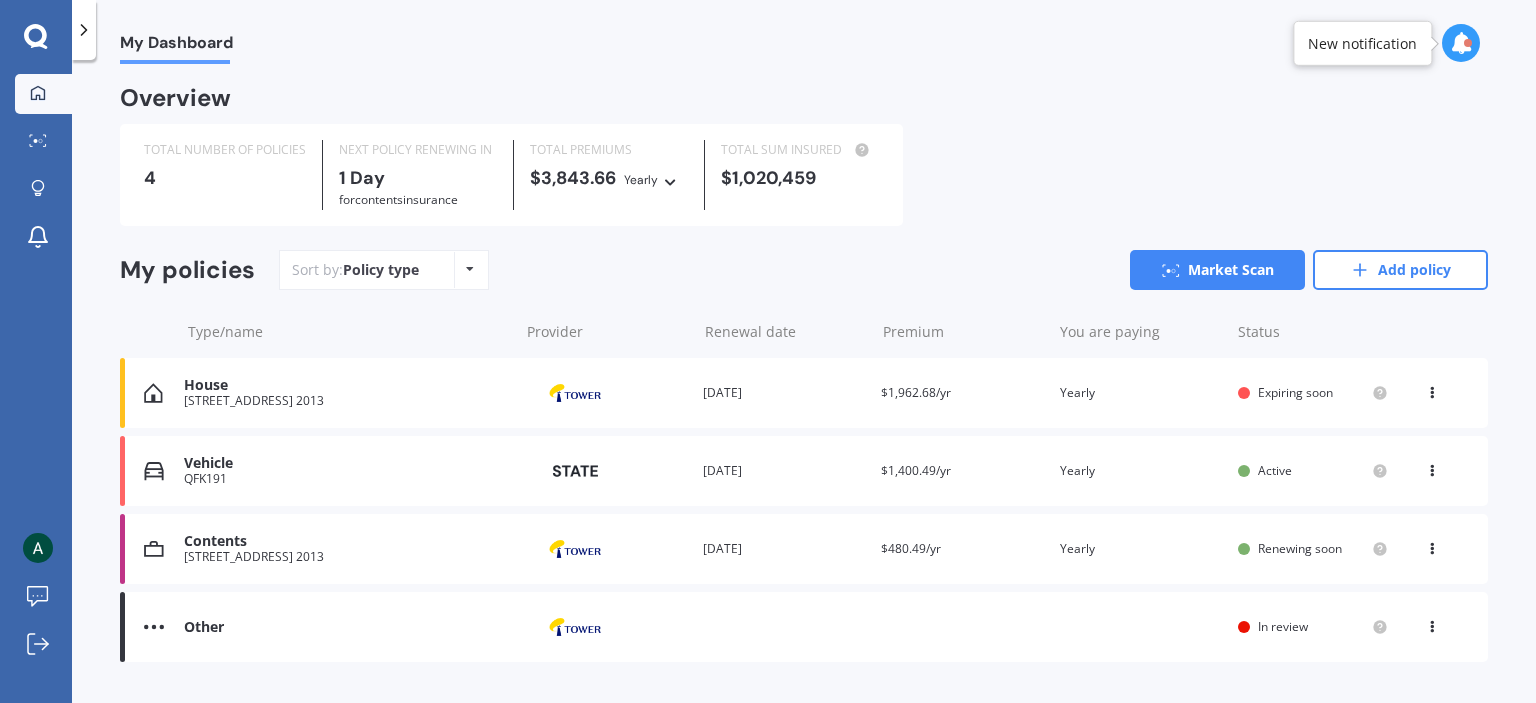 click on "Other Provider Renewal date Premium You are paying Status In review View option View policy" at bounding box center [804, 627] 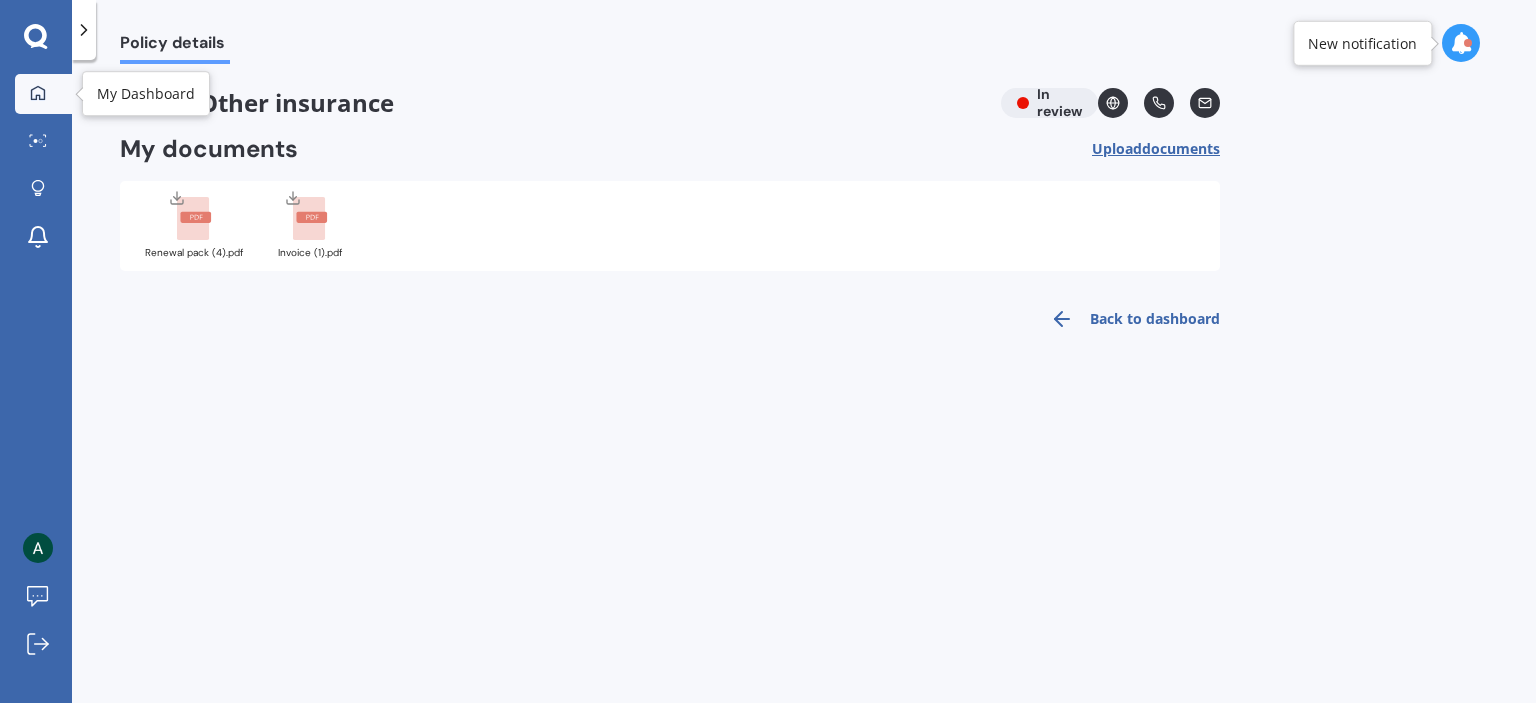 click on "My Dashboard" at bounding box center [43, 94] 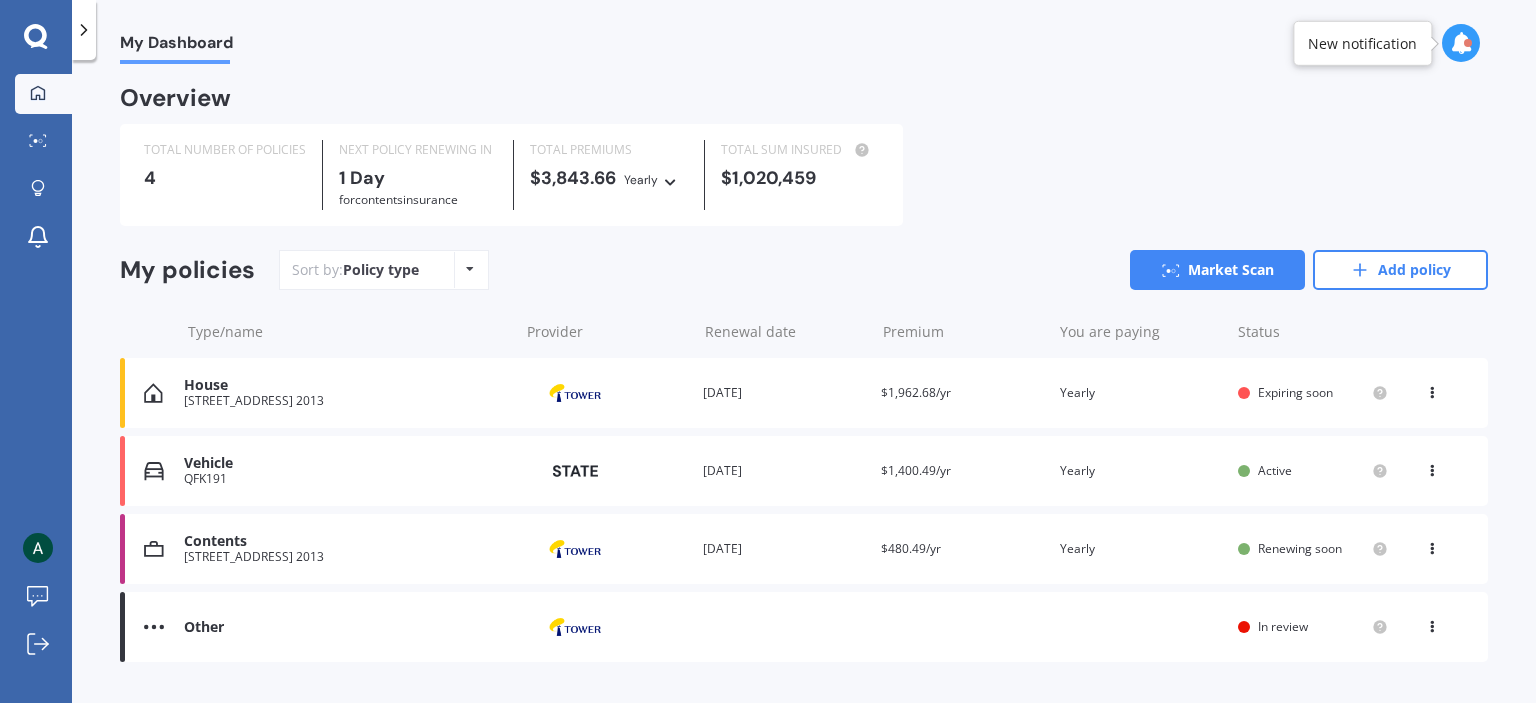 scroll, scrollTop: 44, scrollLeft: 0, axis: vertical 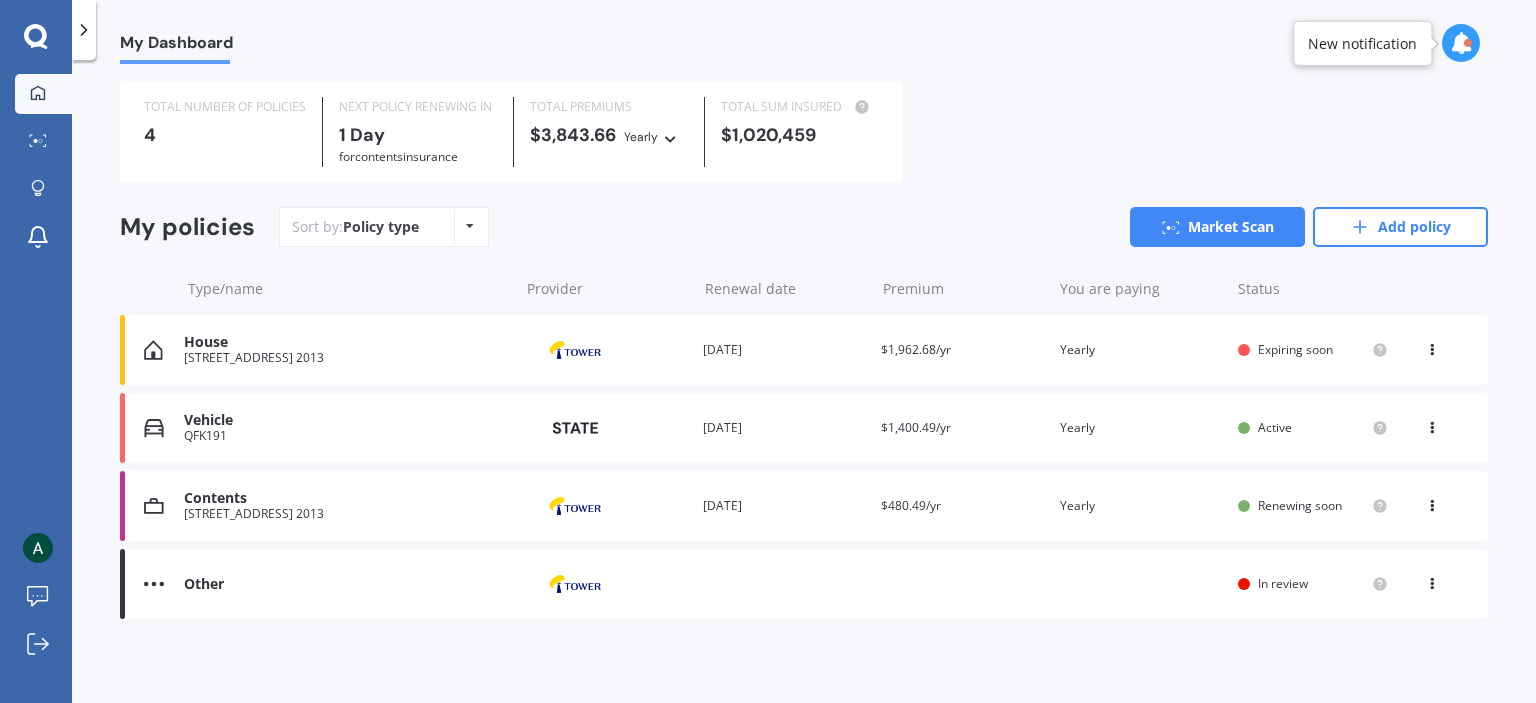 click at bounding box center [1432, 580] 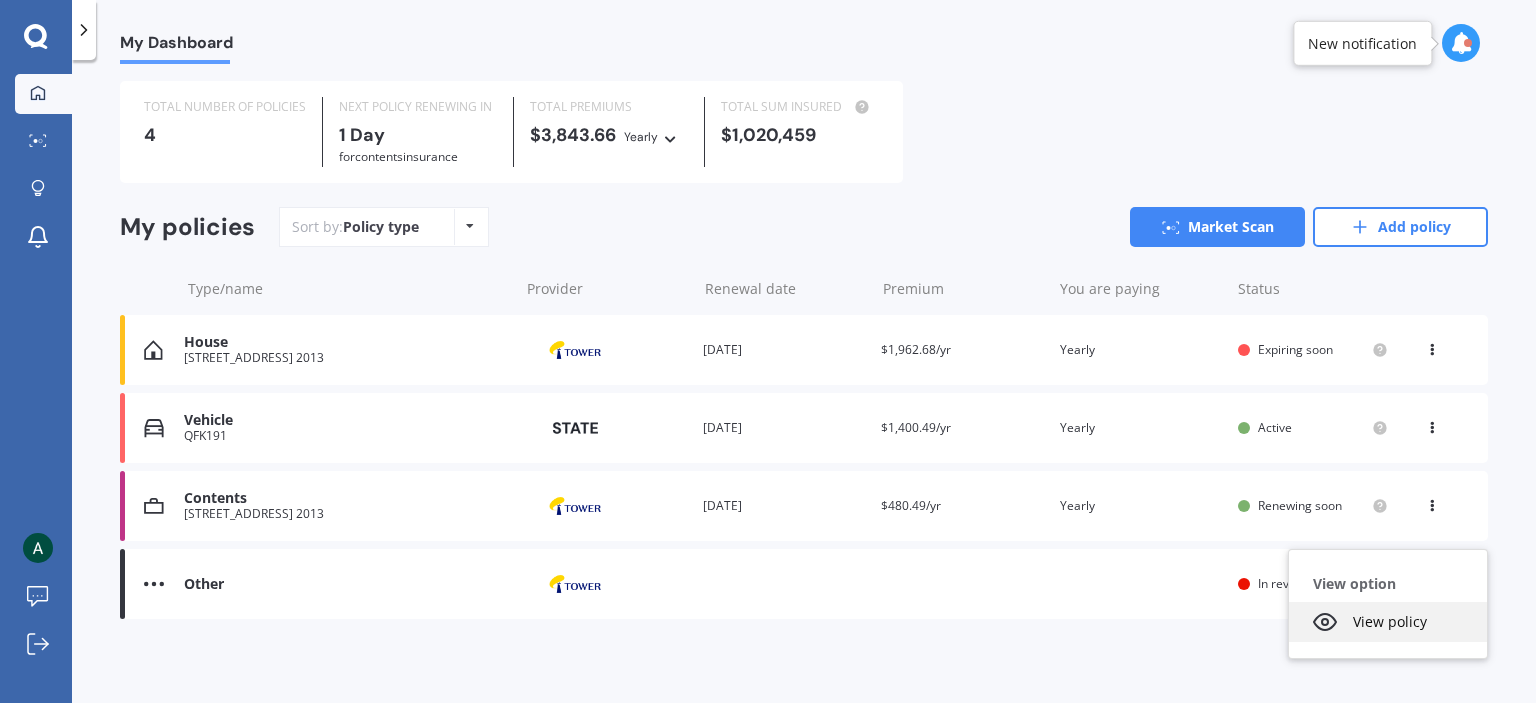 click on "View policy" at bounding box center (1388, 622) 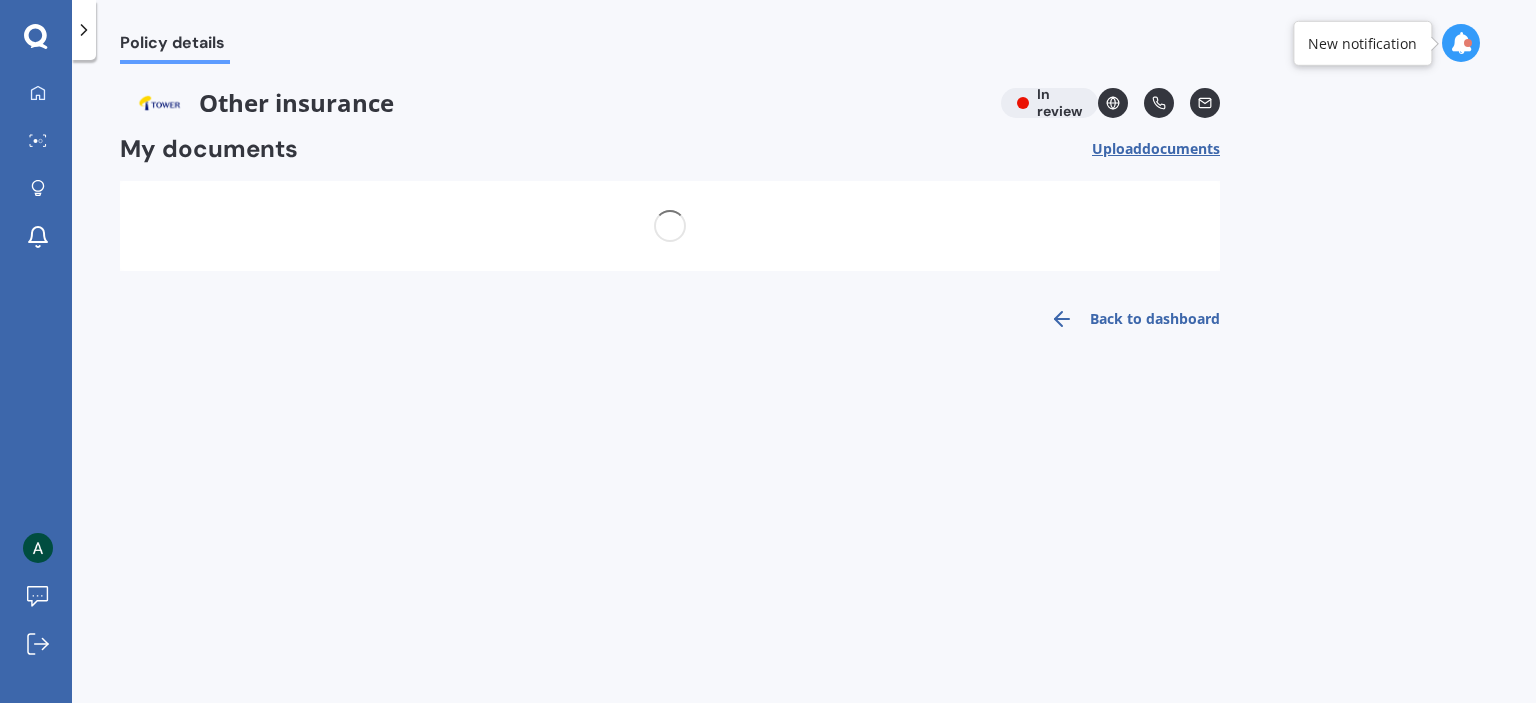 scroll, scrollTop: 0, scrollLeft: 0, axis: both 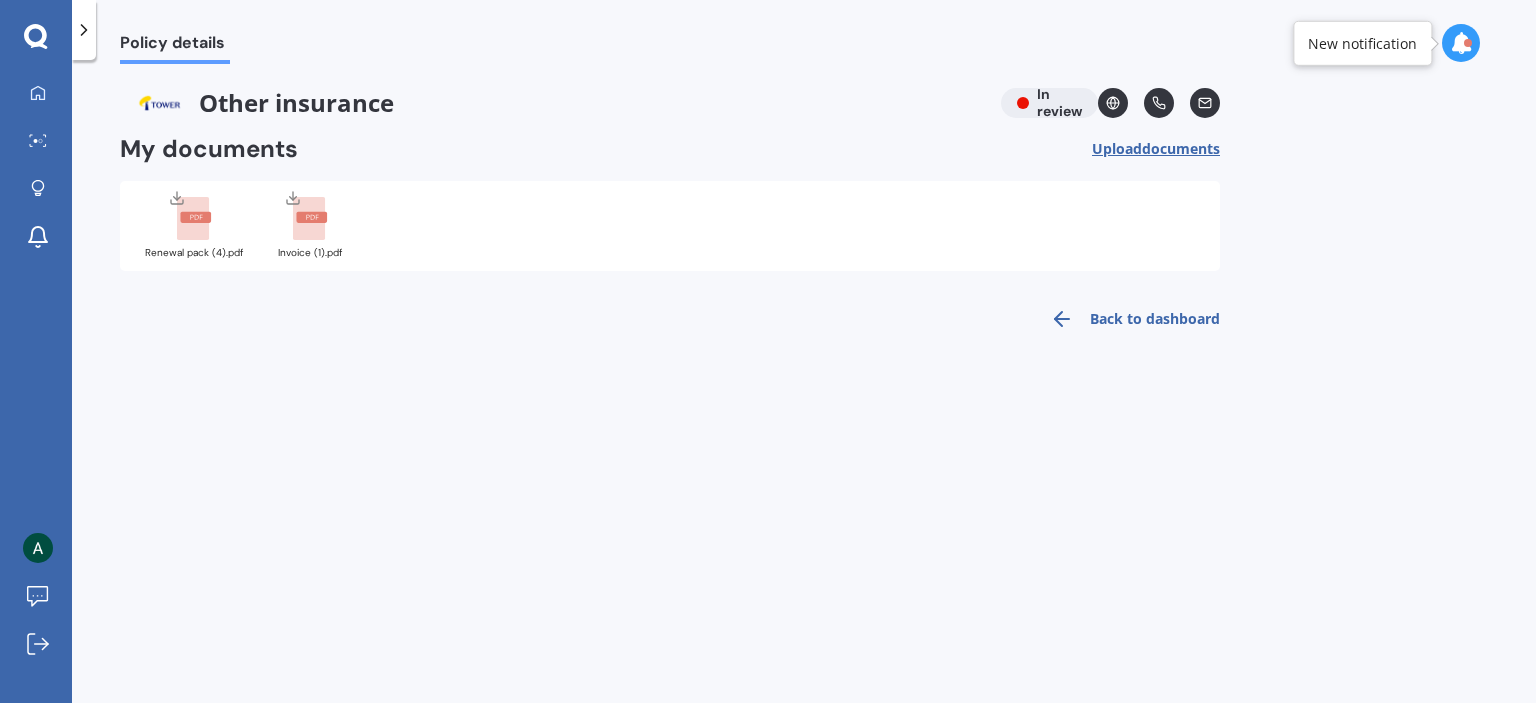 click at bounding box center (1461, 43) 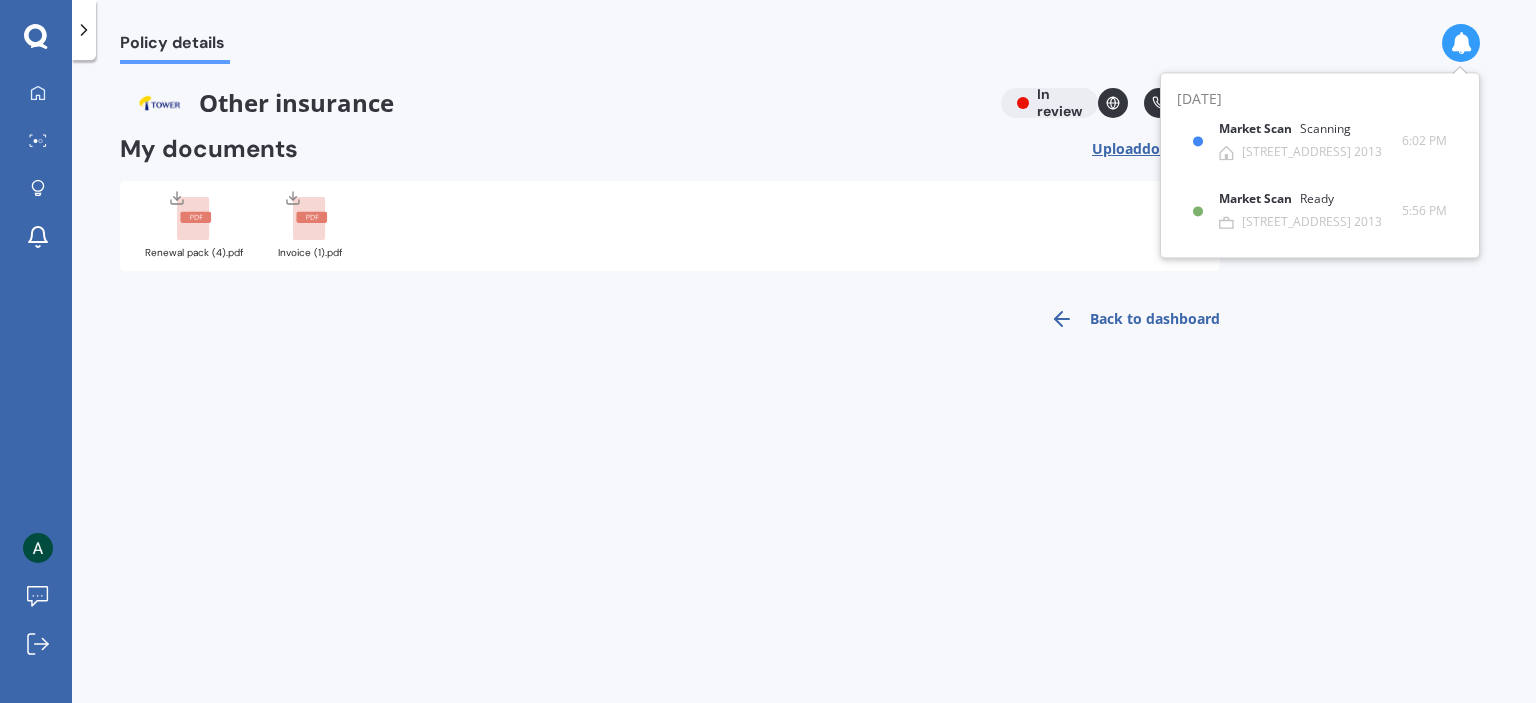 click on "Renewal pack (4).pdf Invoice (1).pdf" at bounding box center (670, 226) 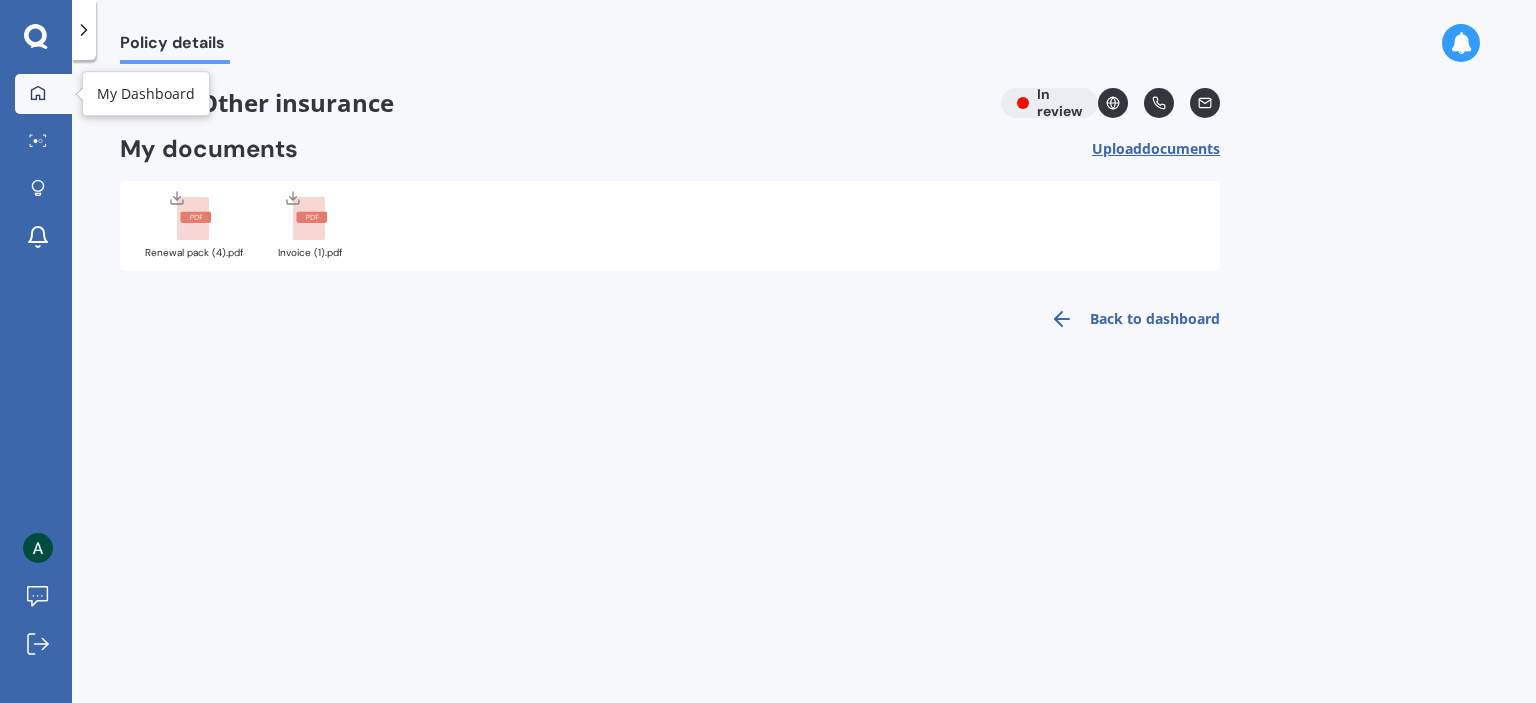 click at bounding box center [38, 94] 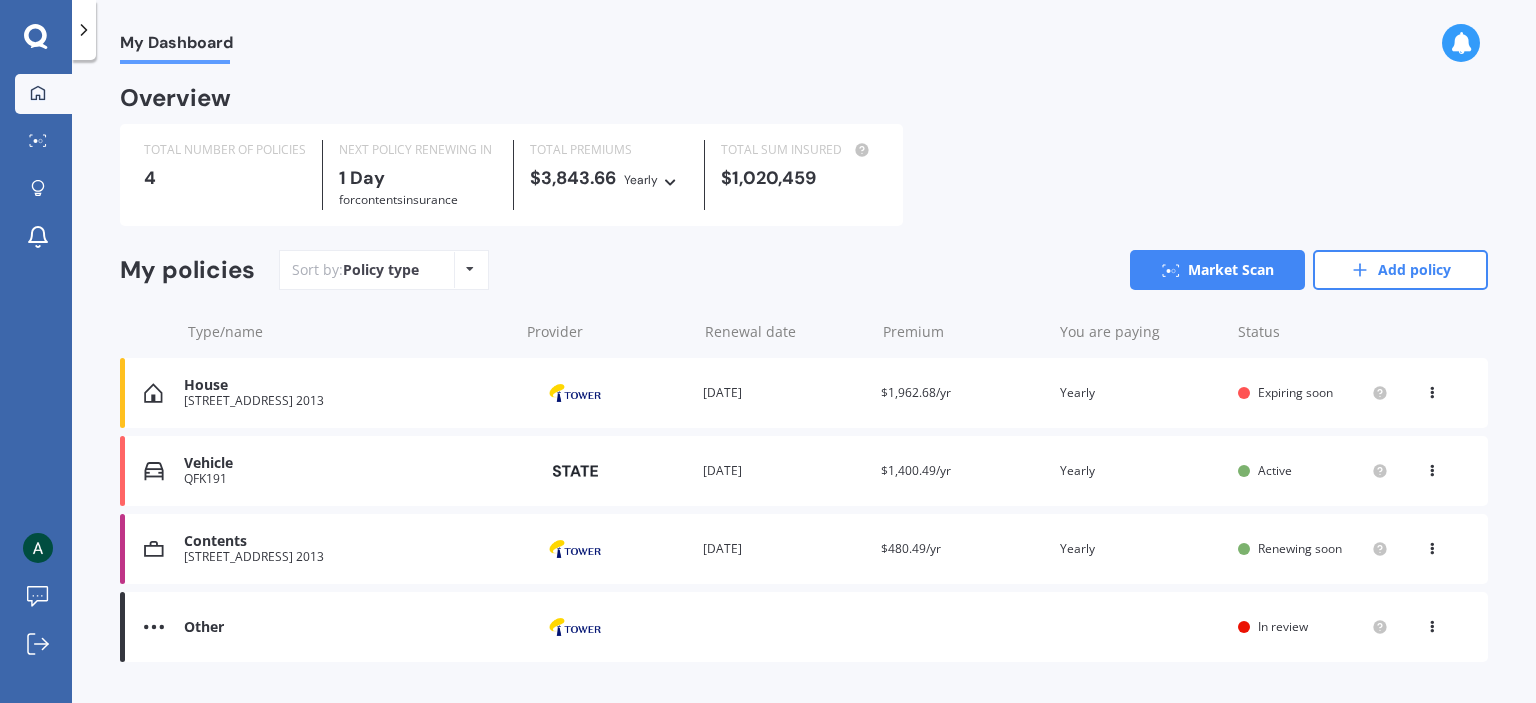 click on "Other Provider Renewal date Premium You are paying Status In review View option View policy" at bounding box center (804, 627) 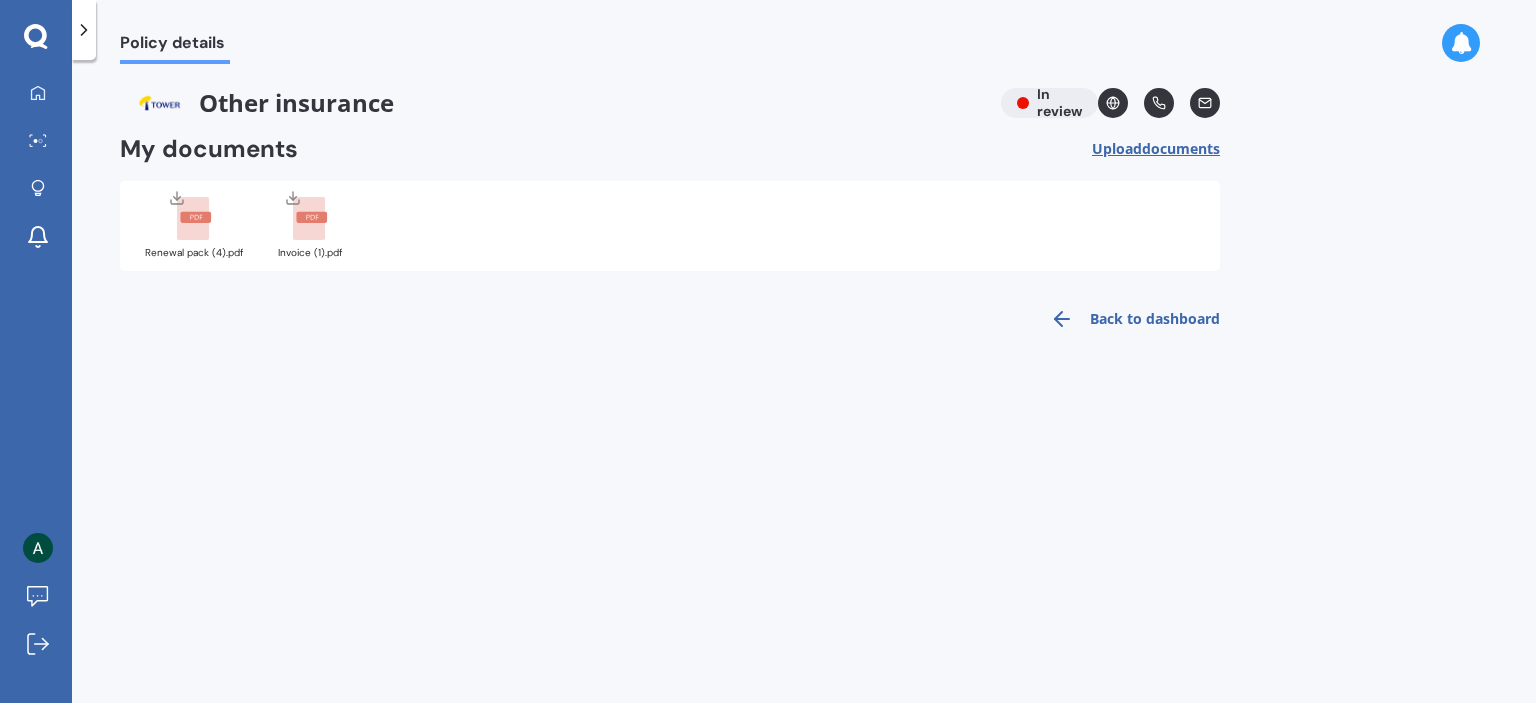 click on "Back to dashboard" at bounding box center (1129, 319) 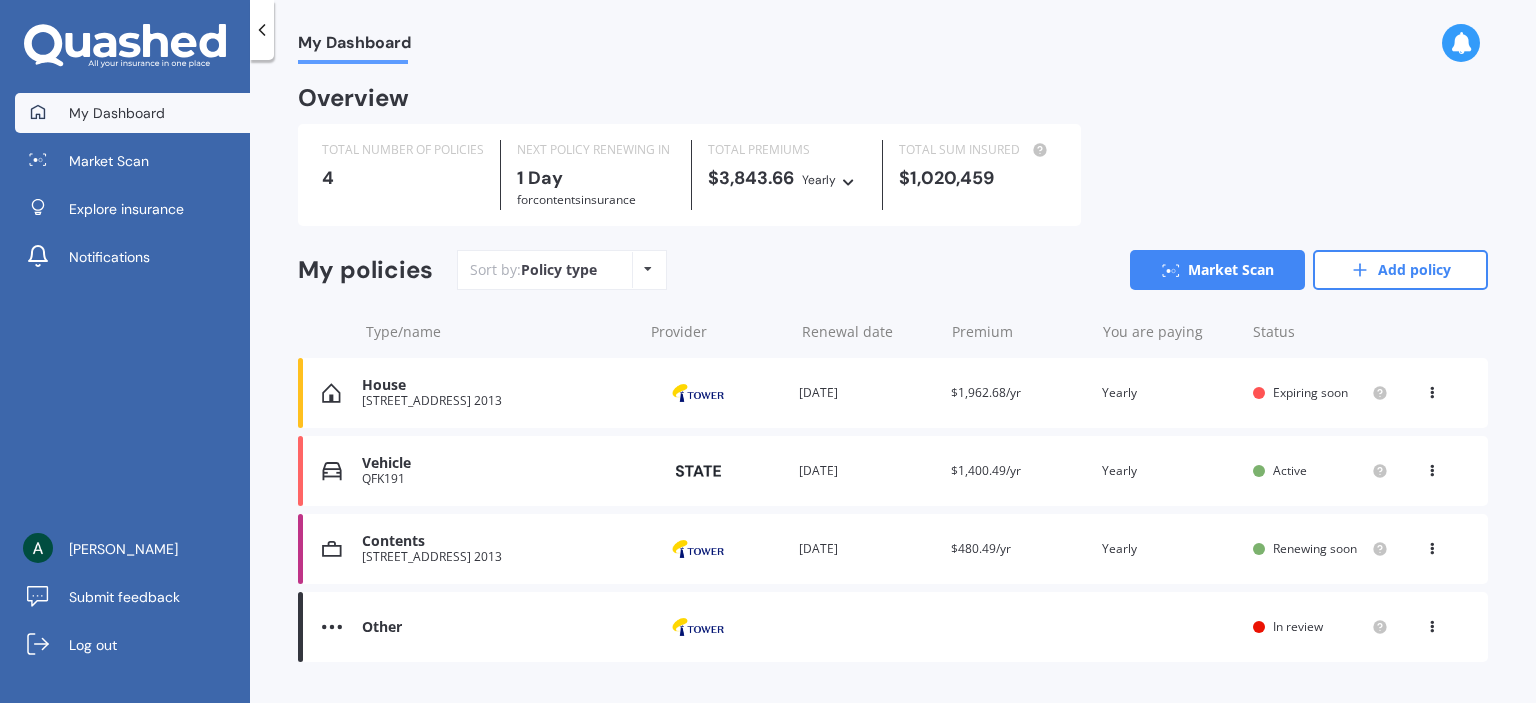 scroll, scrollTop: 0, scrollLeft: 0, axis: both 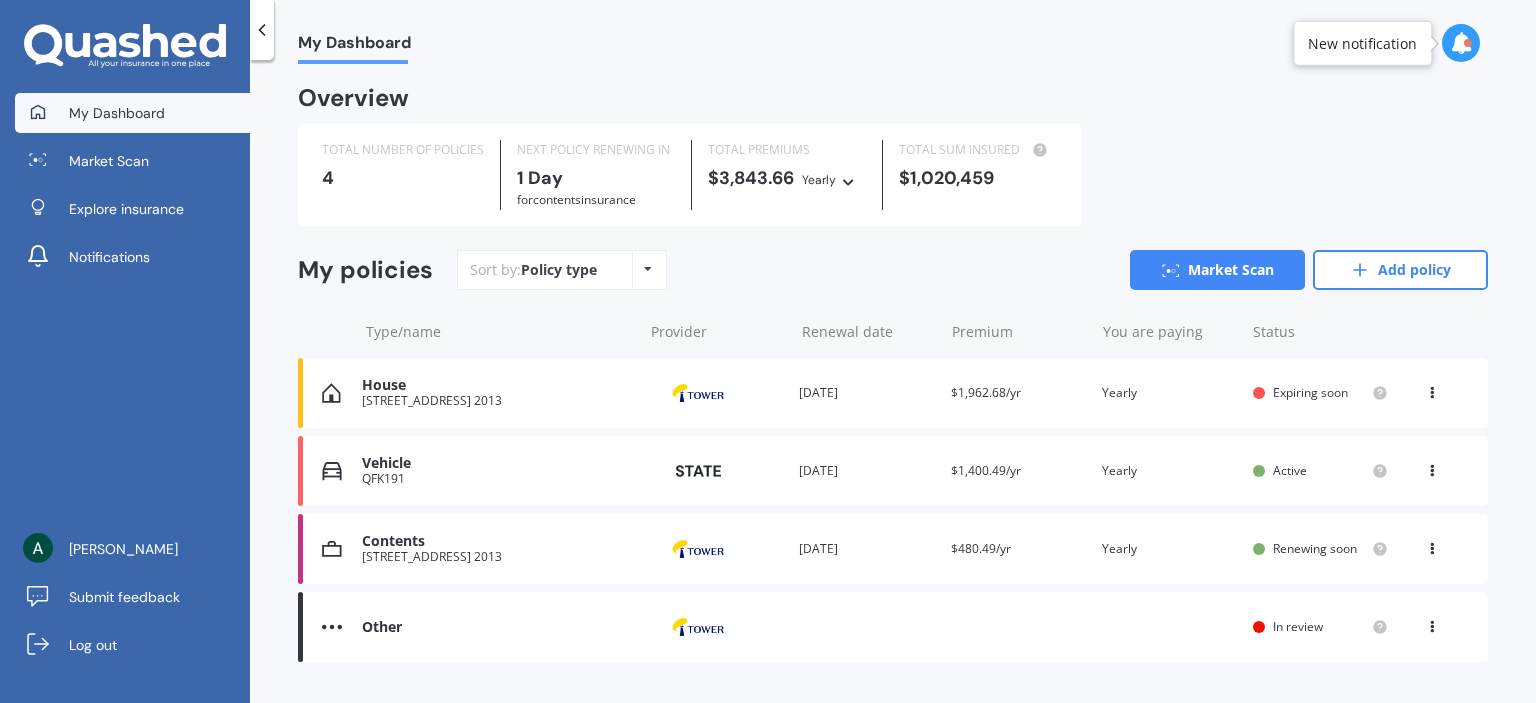 click at bounding box center [1461, 43] 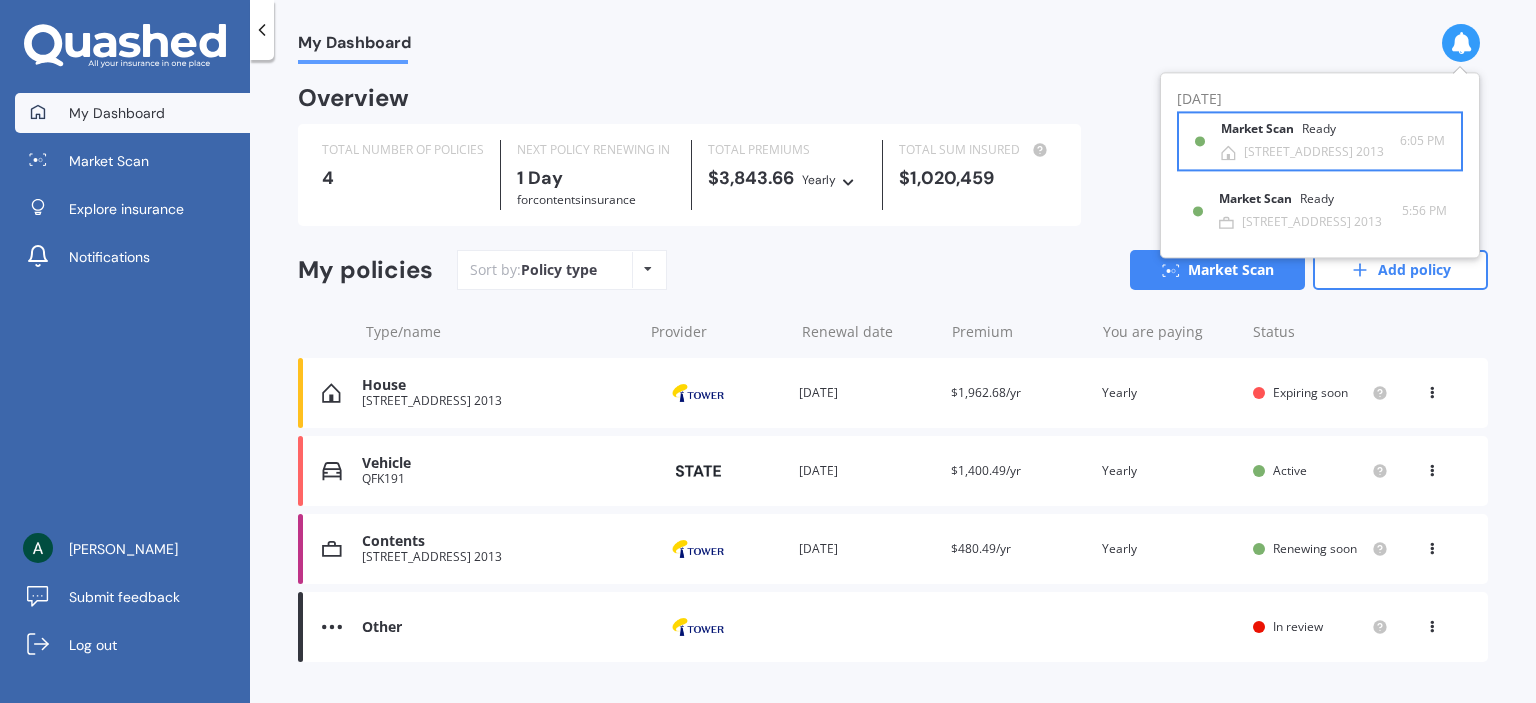 click on "[STREET_ADDRESS] 2013" at bounding box center [1314, 152] 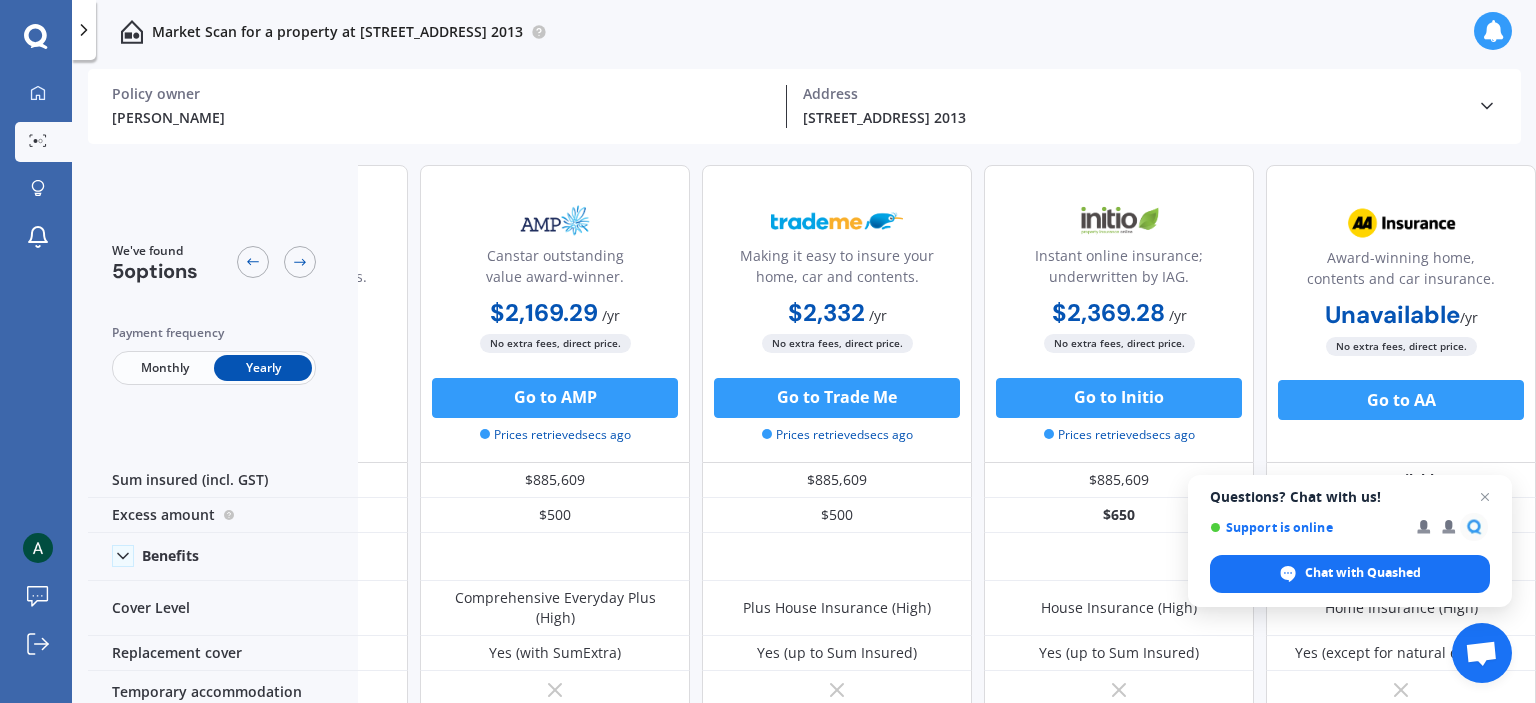 scroll, scrollTop: 0, scrollLeft: 0, axis: both 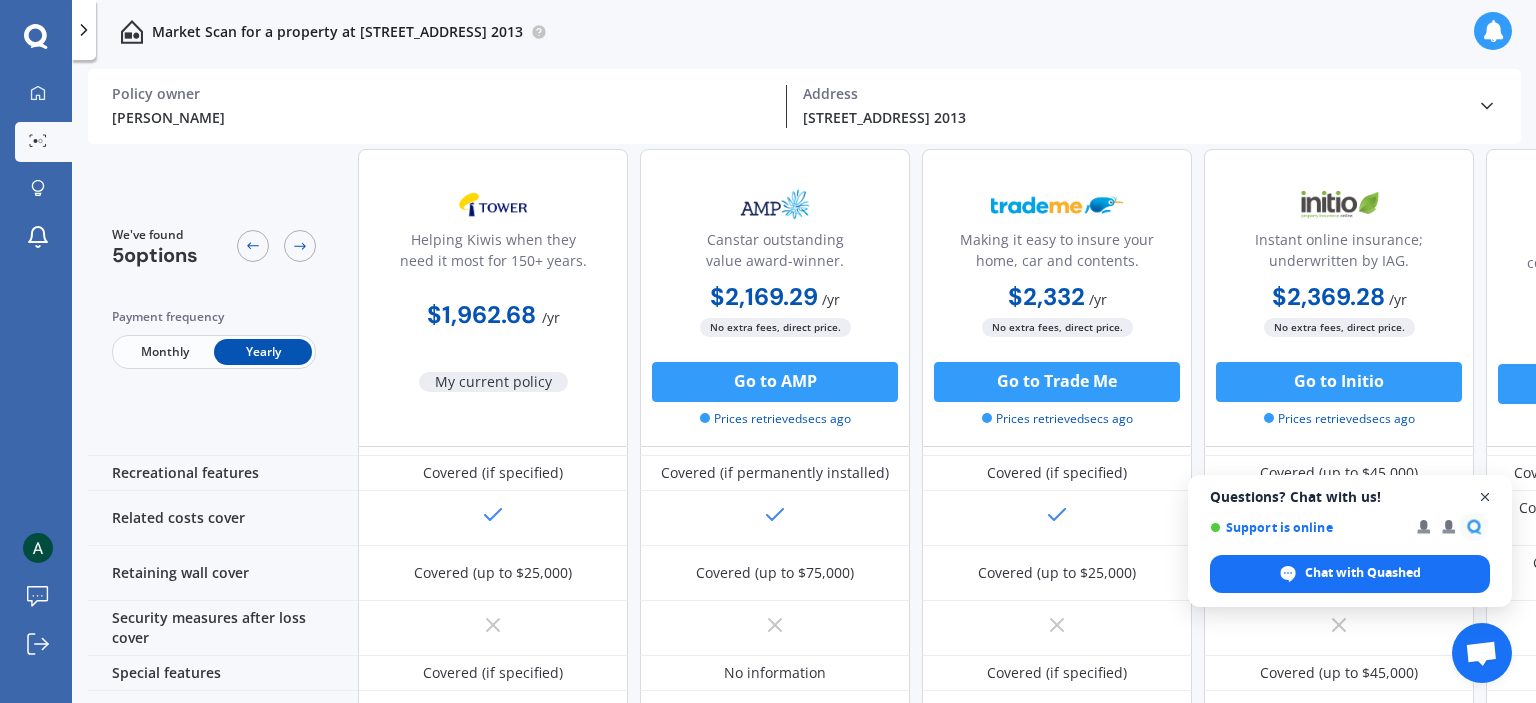 click at bounding box center [1485, 497] 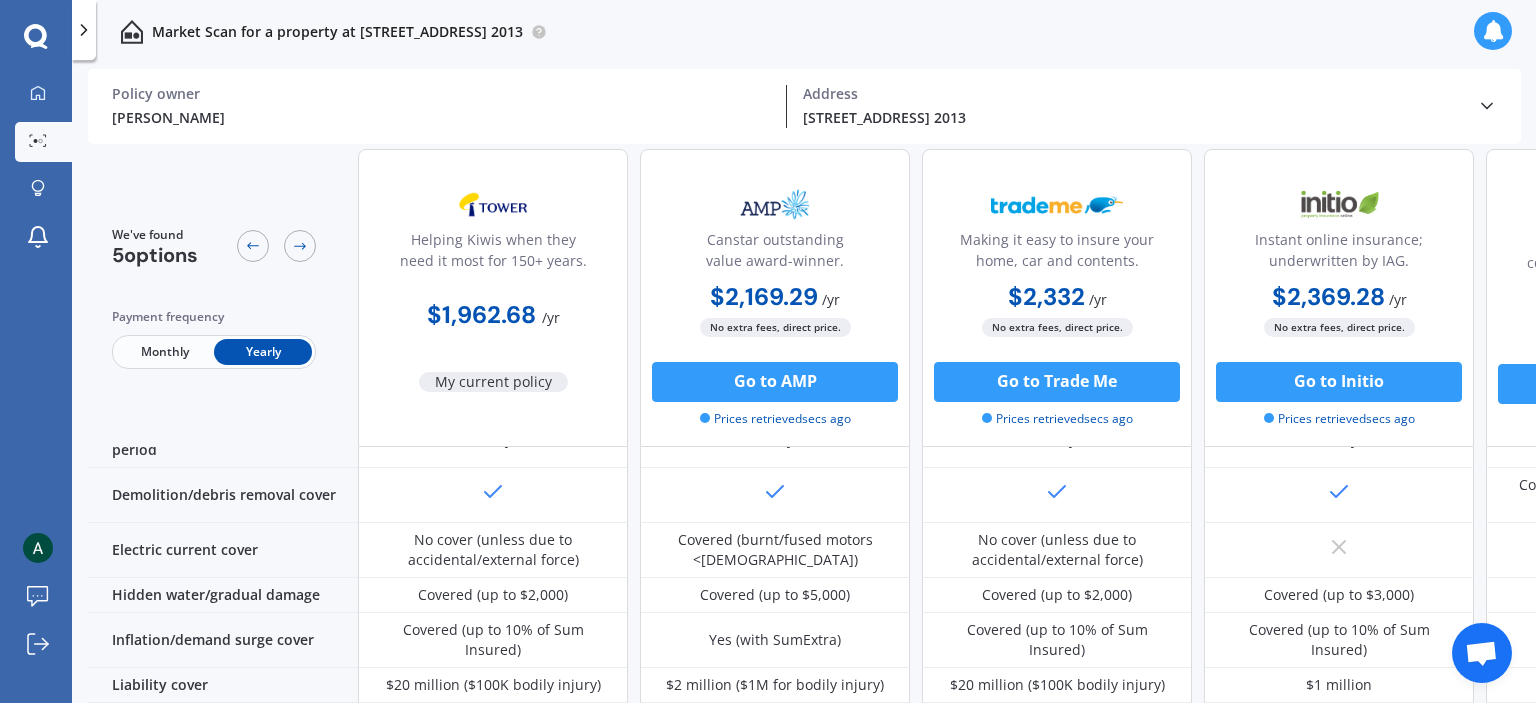scroll, scrollTop: 0, scrollLeft: 0, axis: both 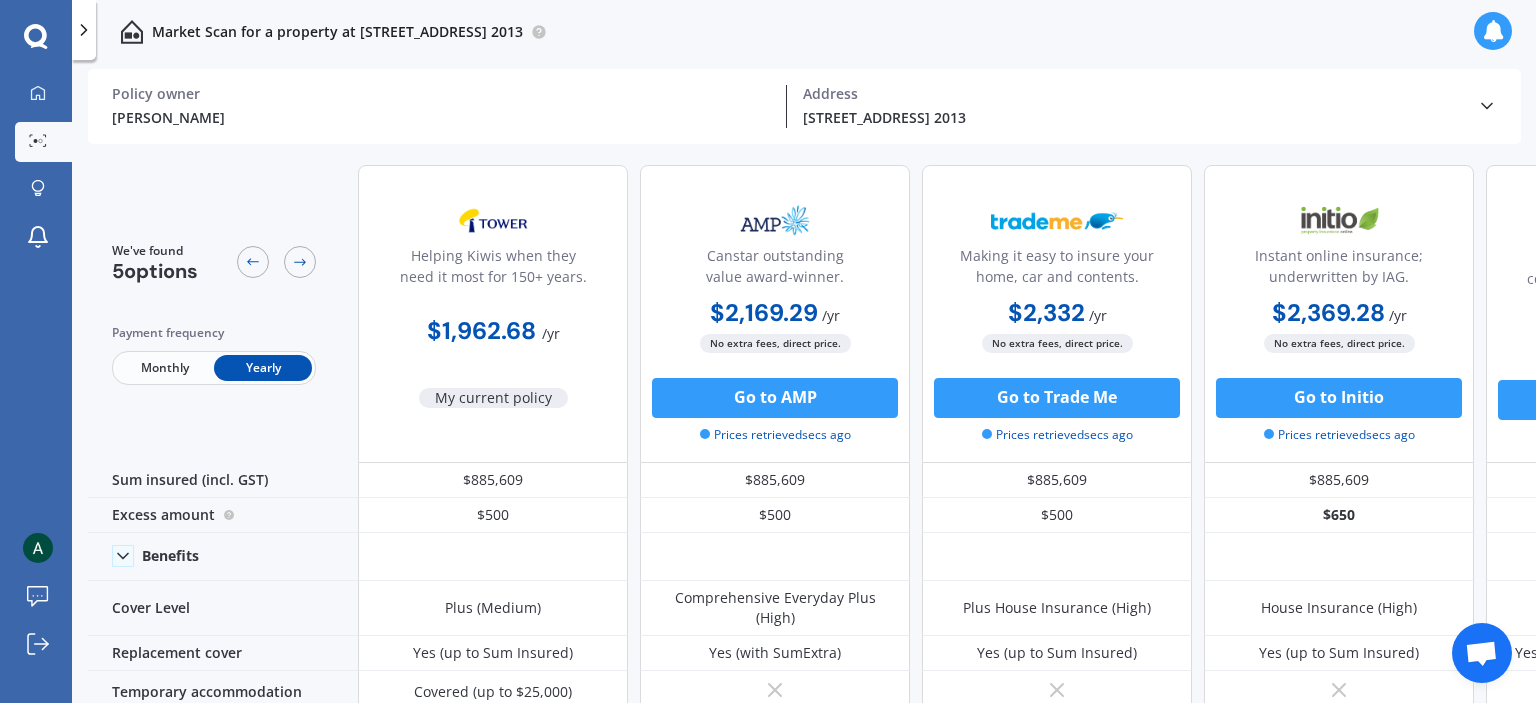 click on "My Dashboard Market Scan Explore insurance Notifications" at bounding box center (36, 170) 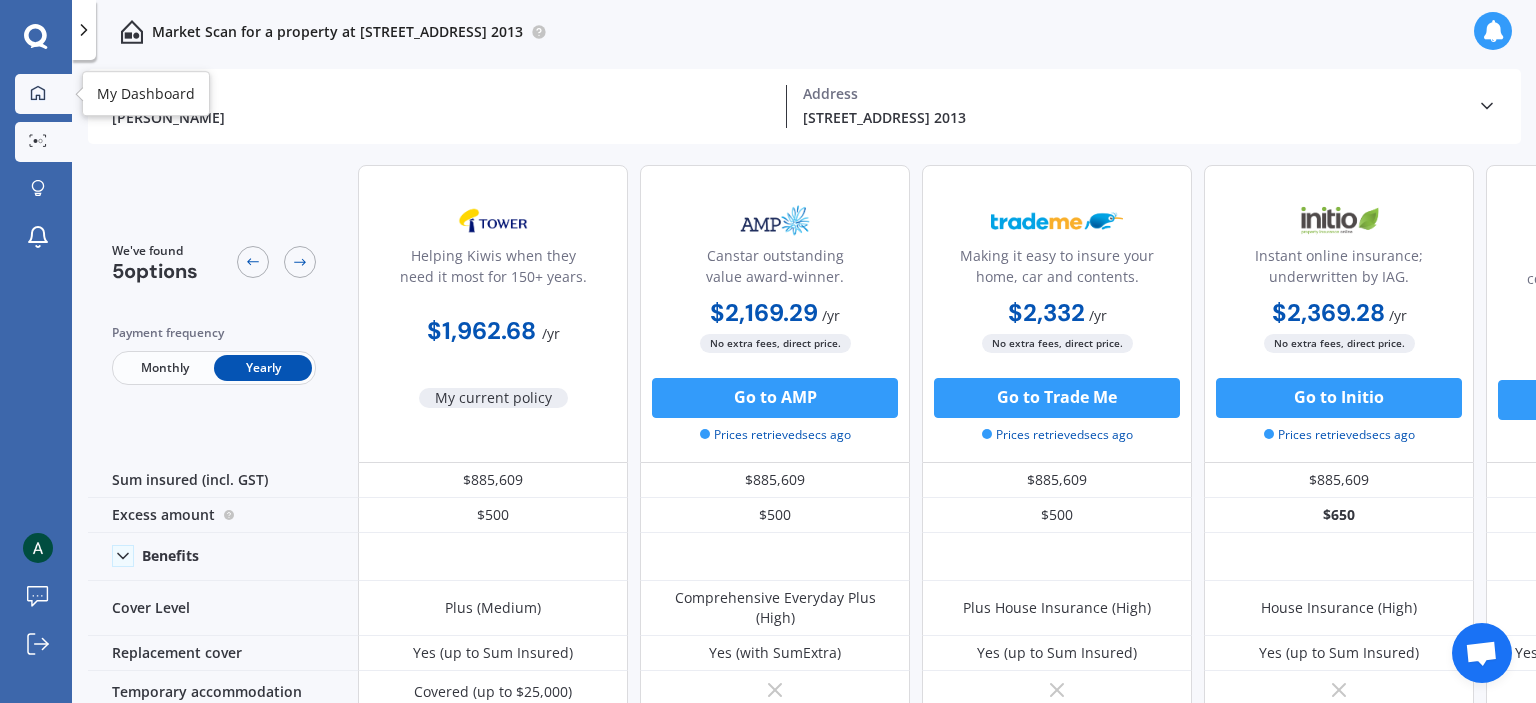 click 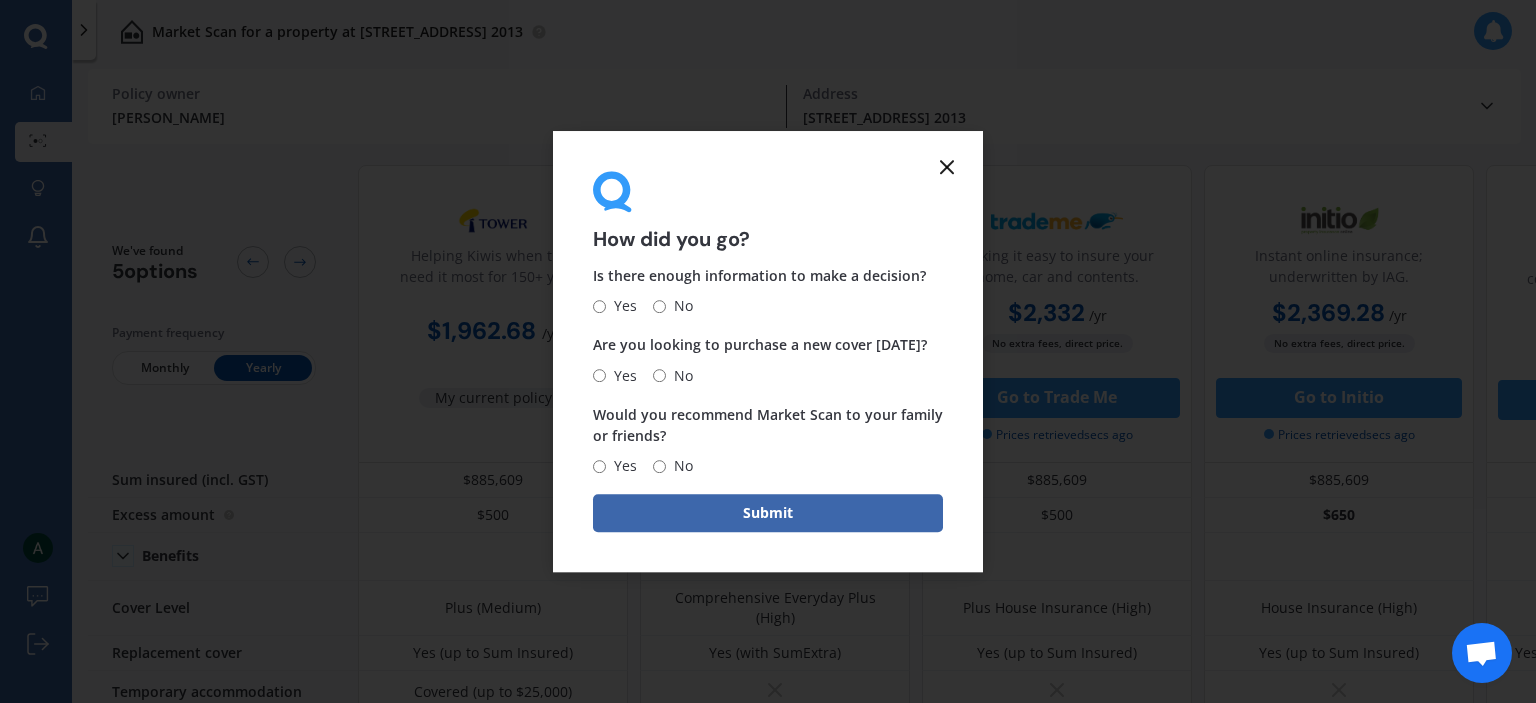 click 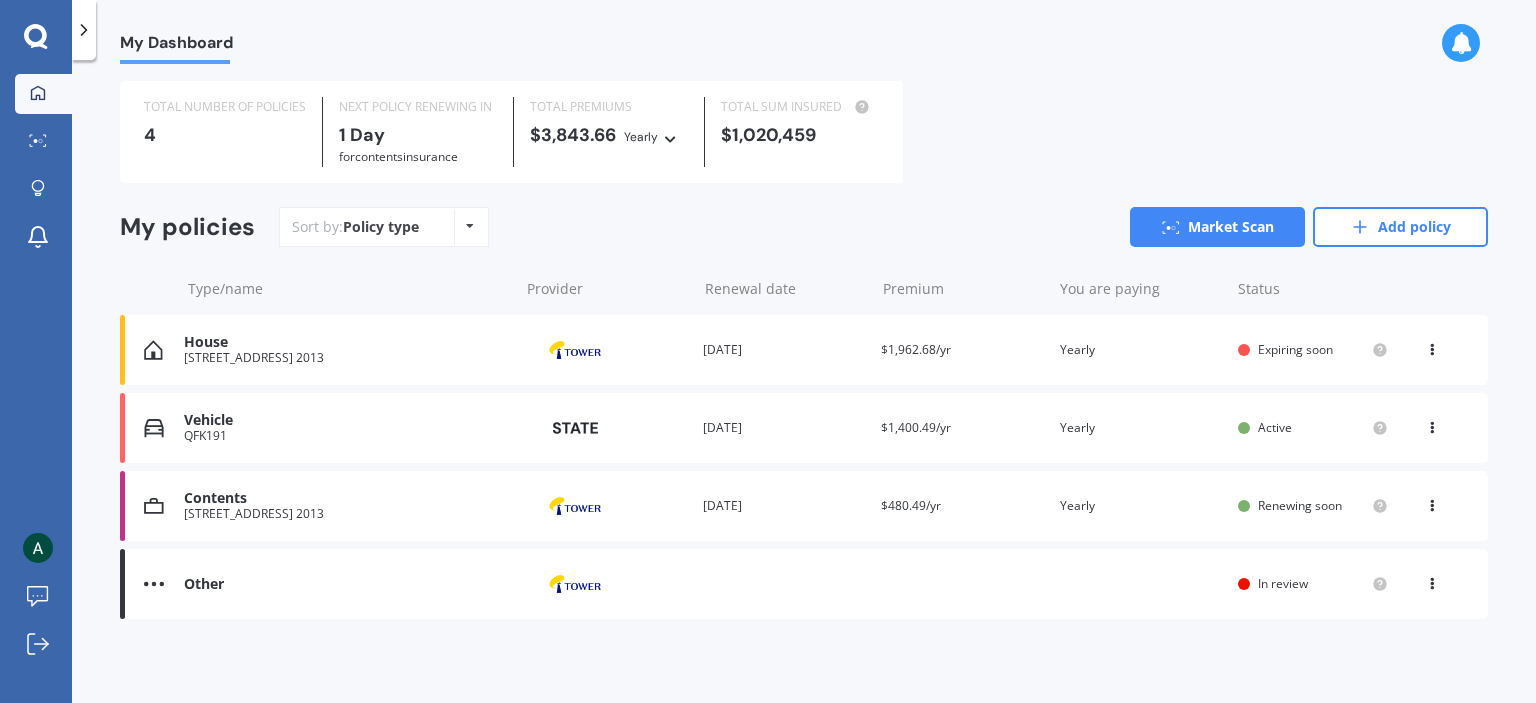 scroll, scrollTop: 0, scrollLeft: 0, axis: both 